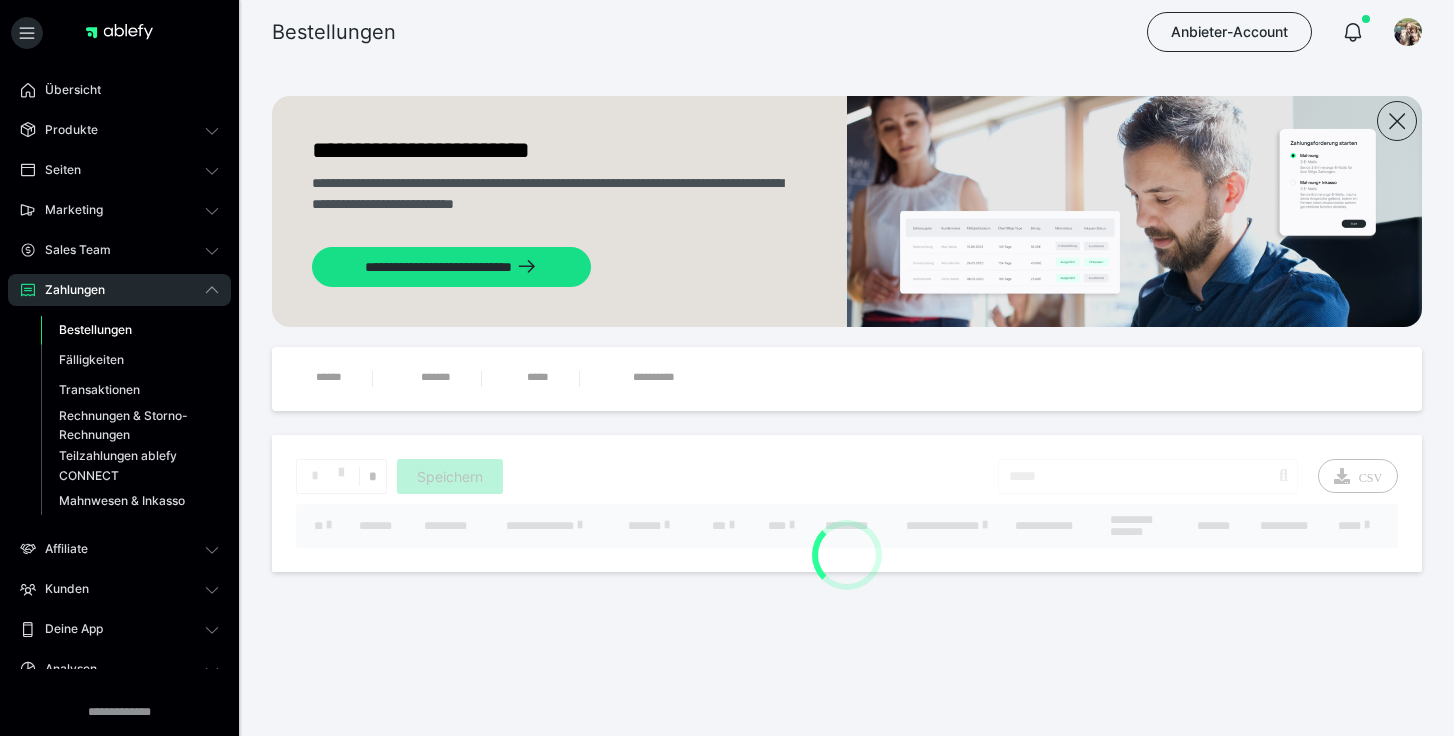 scroll, scrollTop: 0, scrollLeft: 0, axis: both 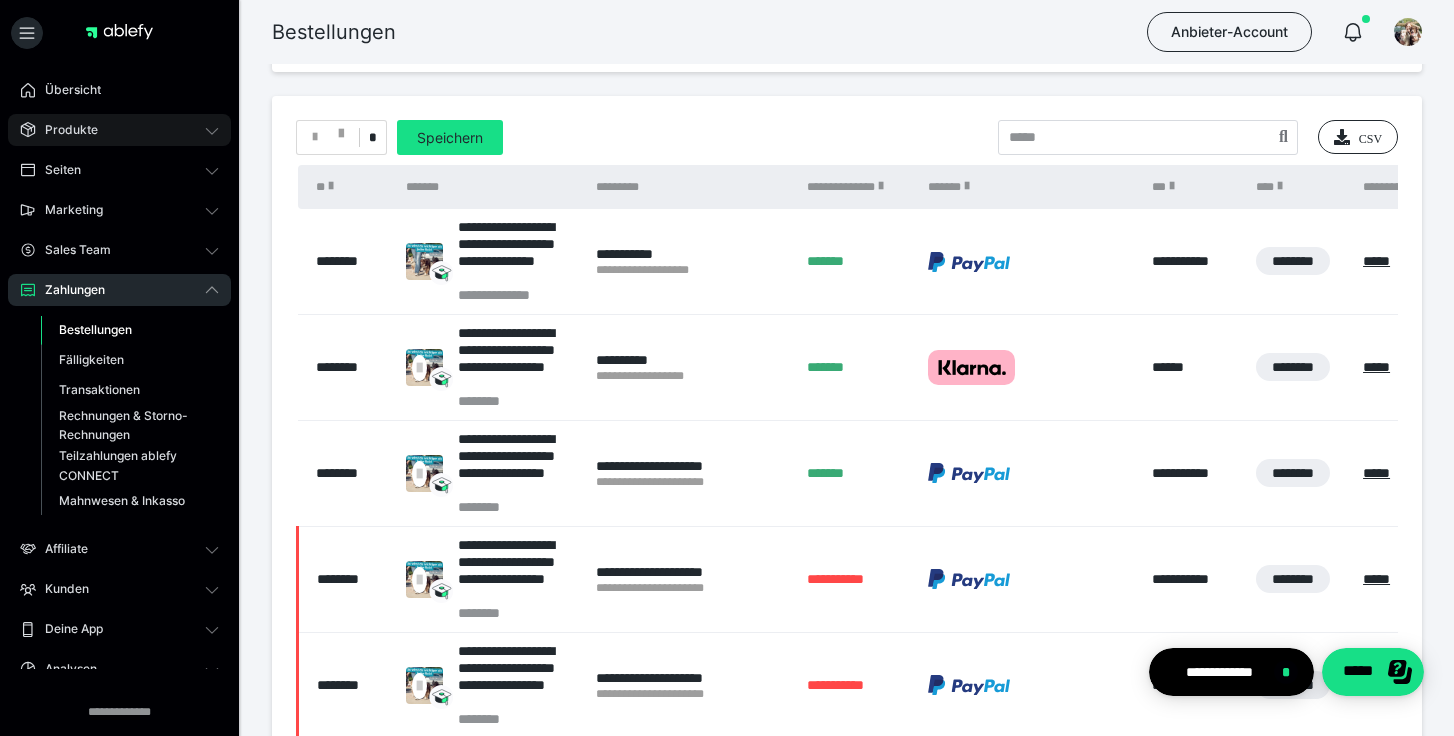 click on "Produkte" at bounding box center (119, 130) 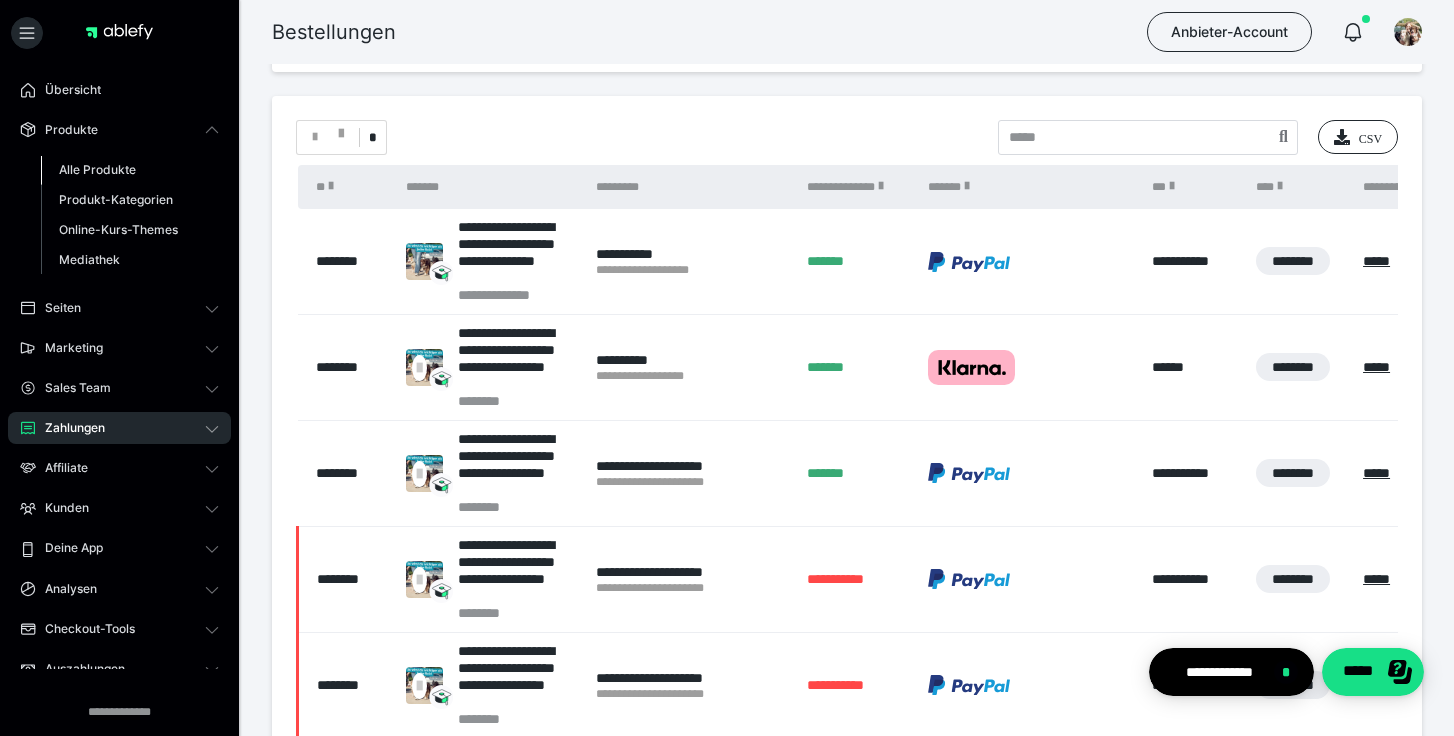 click on "Alle Produkte" at bounding box center (97, 169) 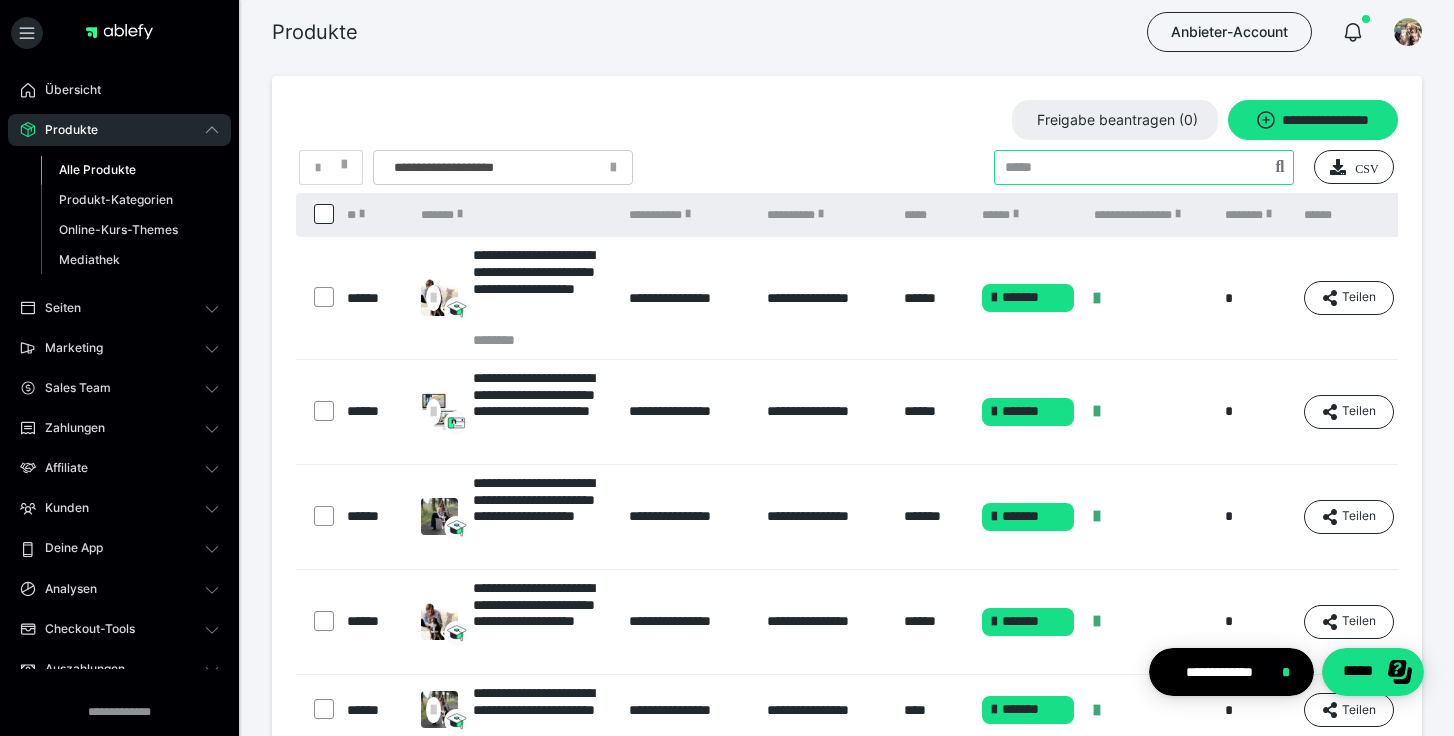 click at bounding box center (1144, 167) 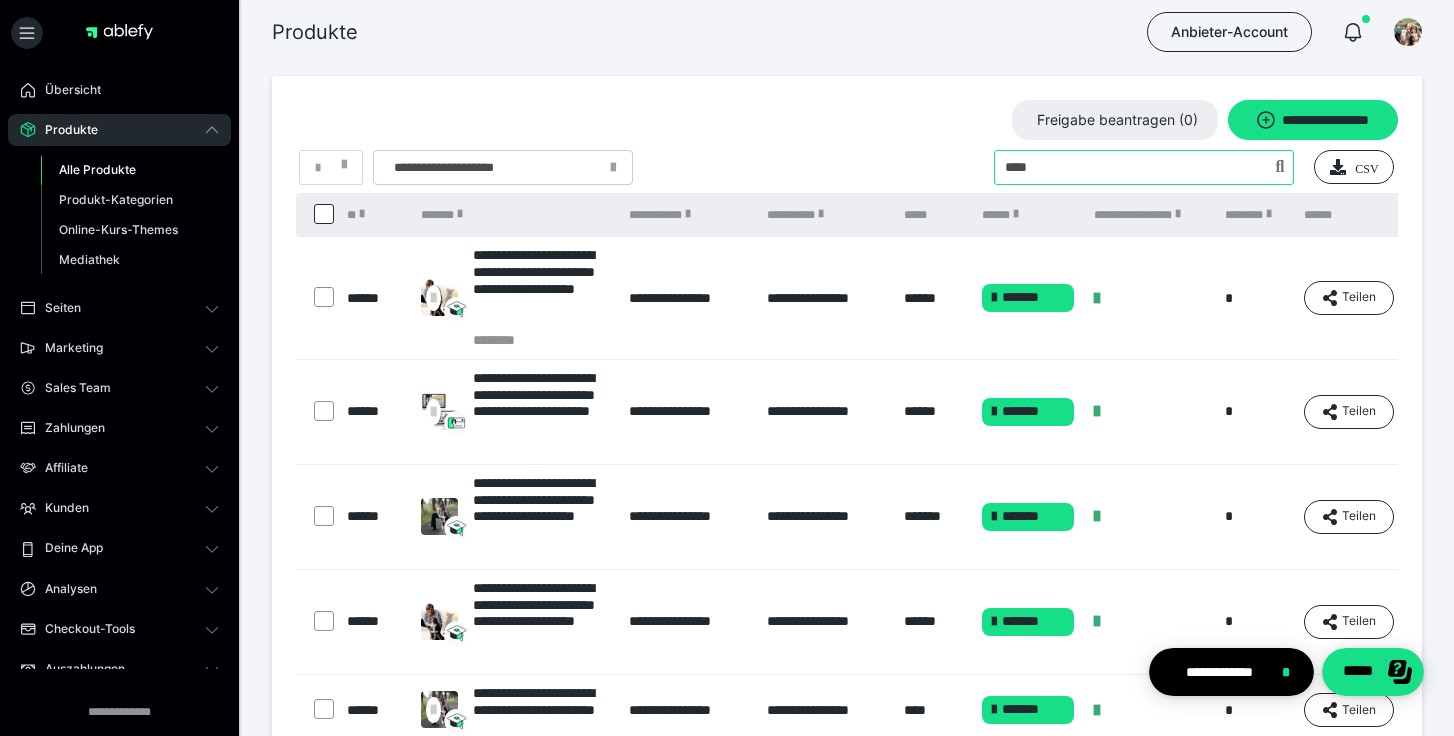 type on "****" 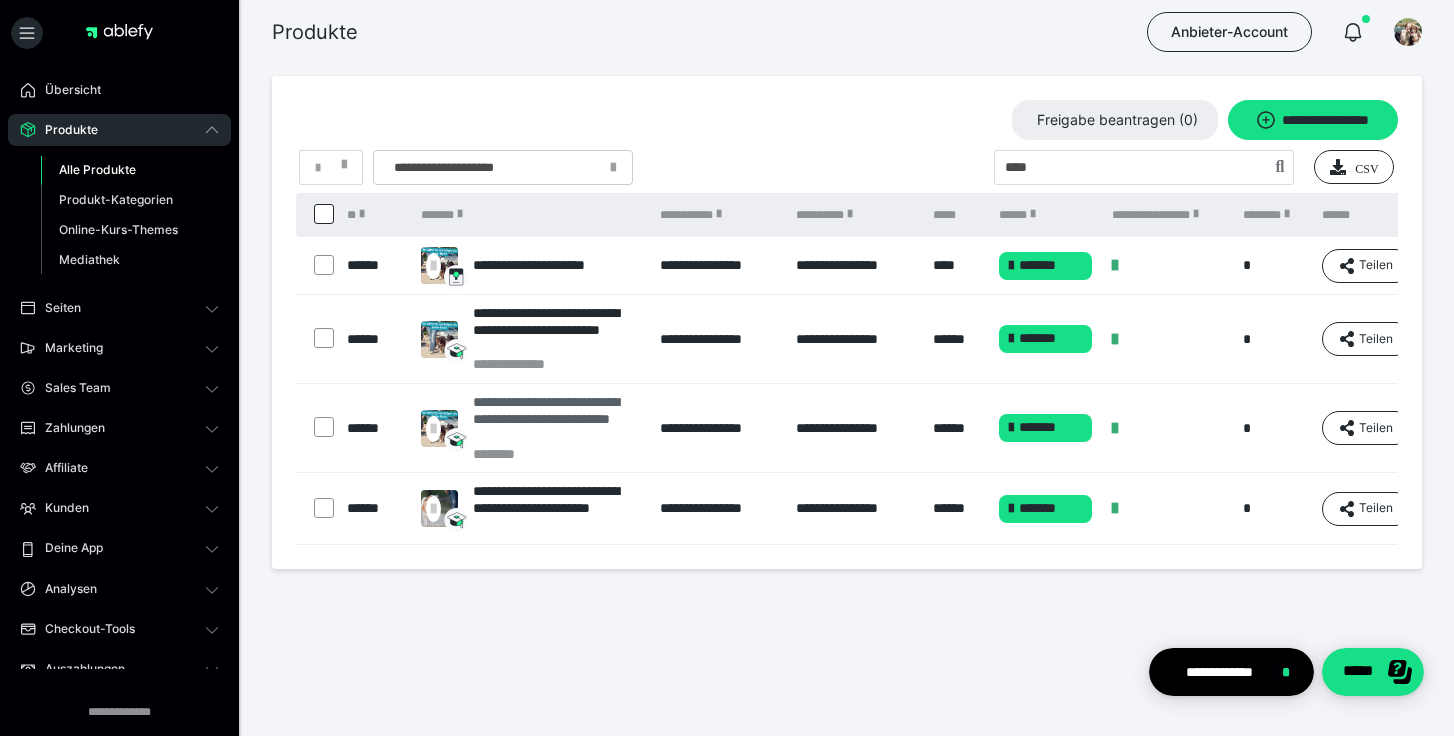 click on "**********" at bounding box center [556, 419] 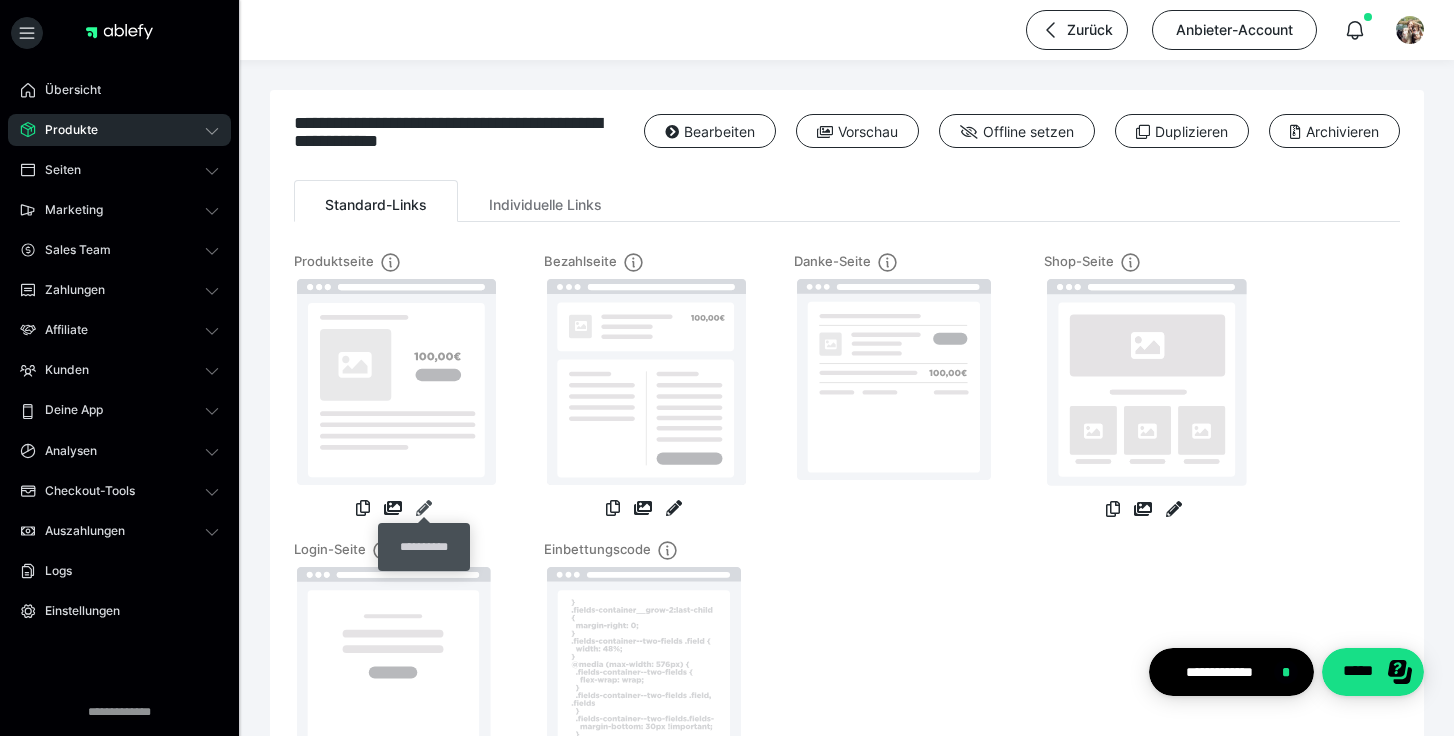 click at bounding box center [424, 508] 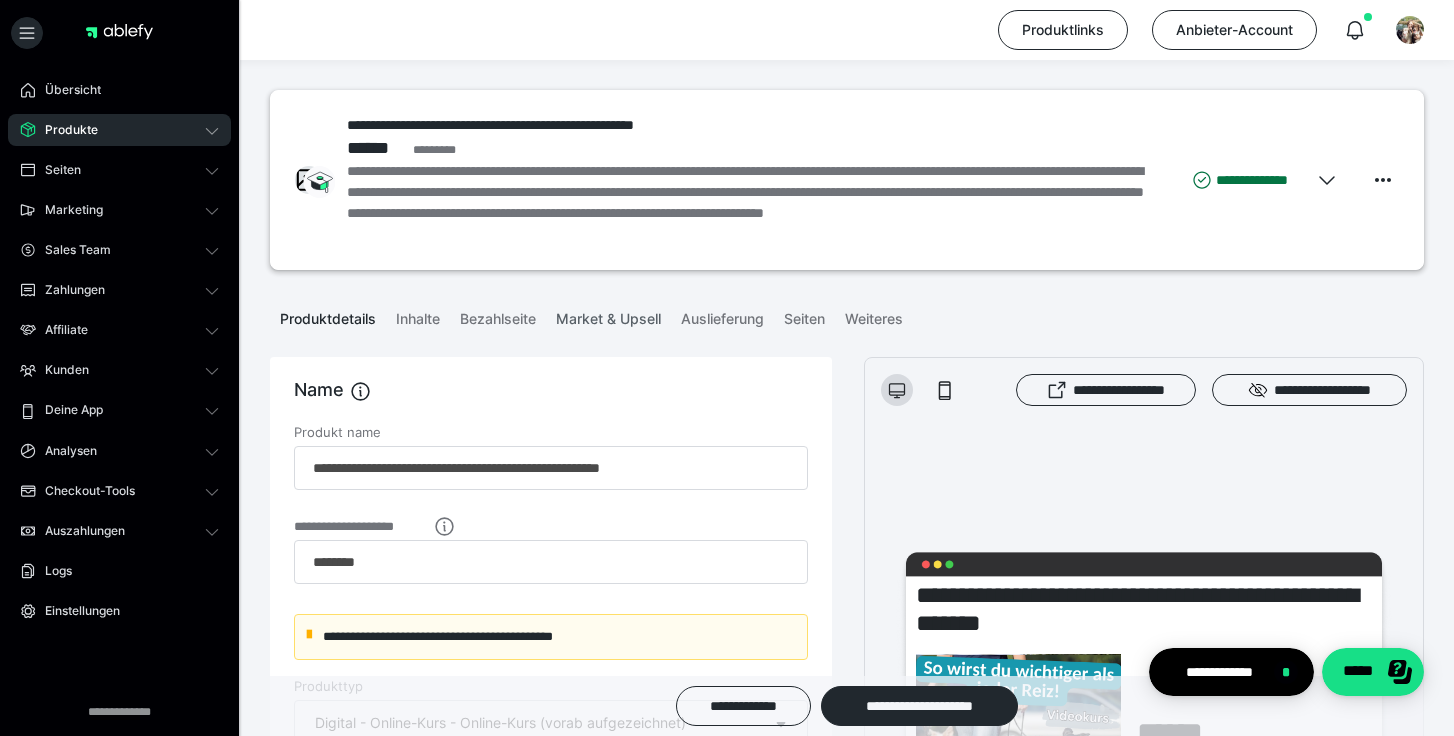 click on "Market & Upsell" at bounding box center [608, 315] 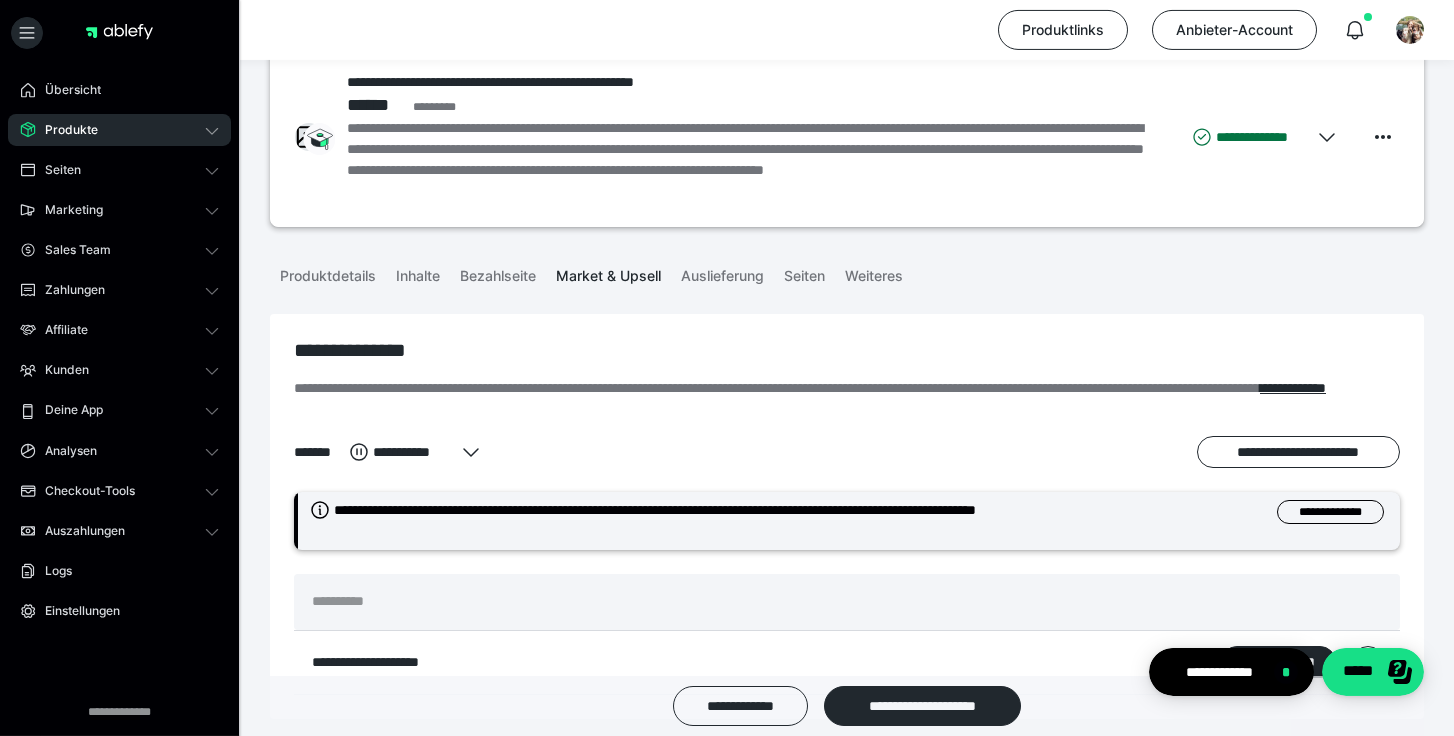 scroll, scrollTop: 0, scrollLeft: 0, axis: both 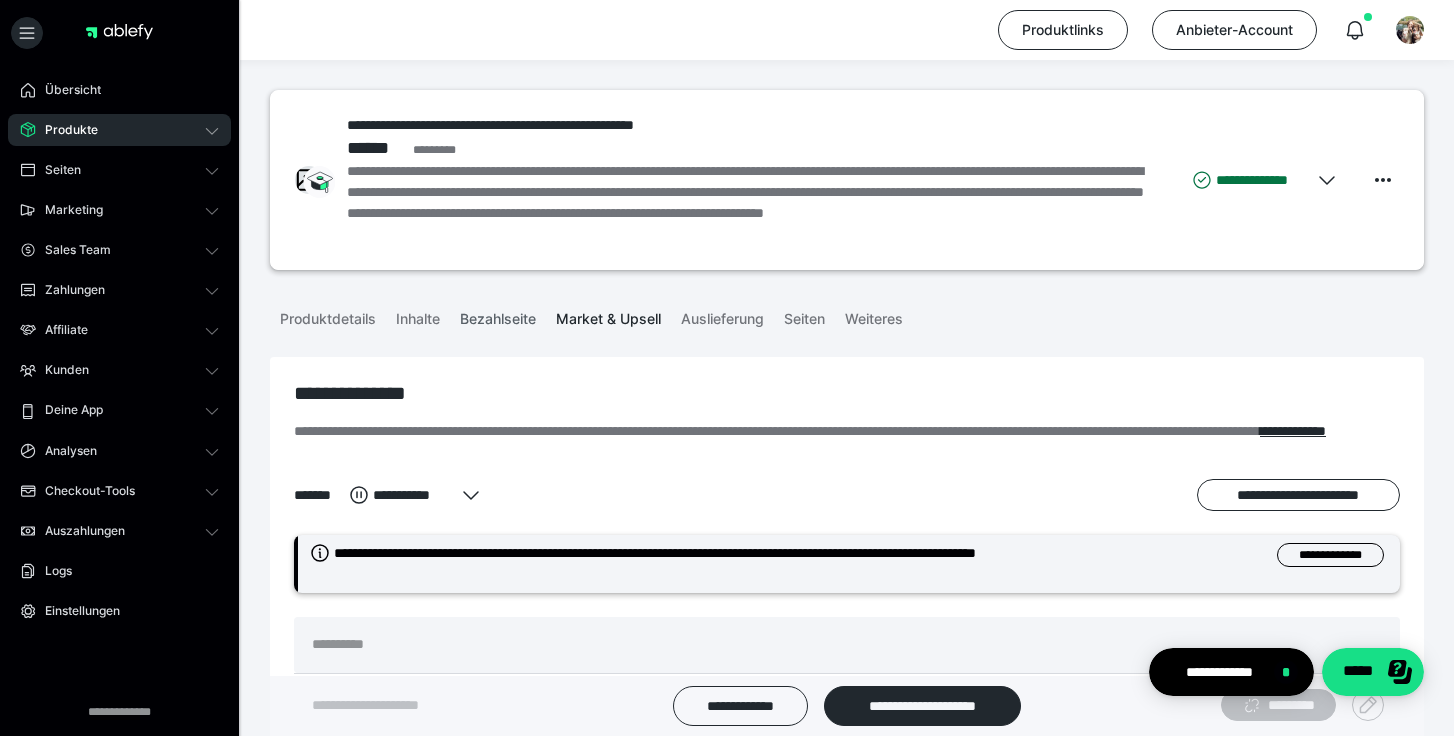 click on "Bezahlseite" at bounding box center [498, 315] 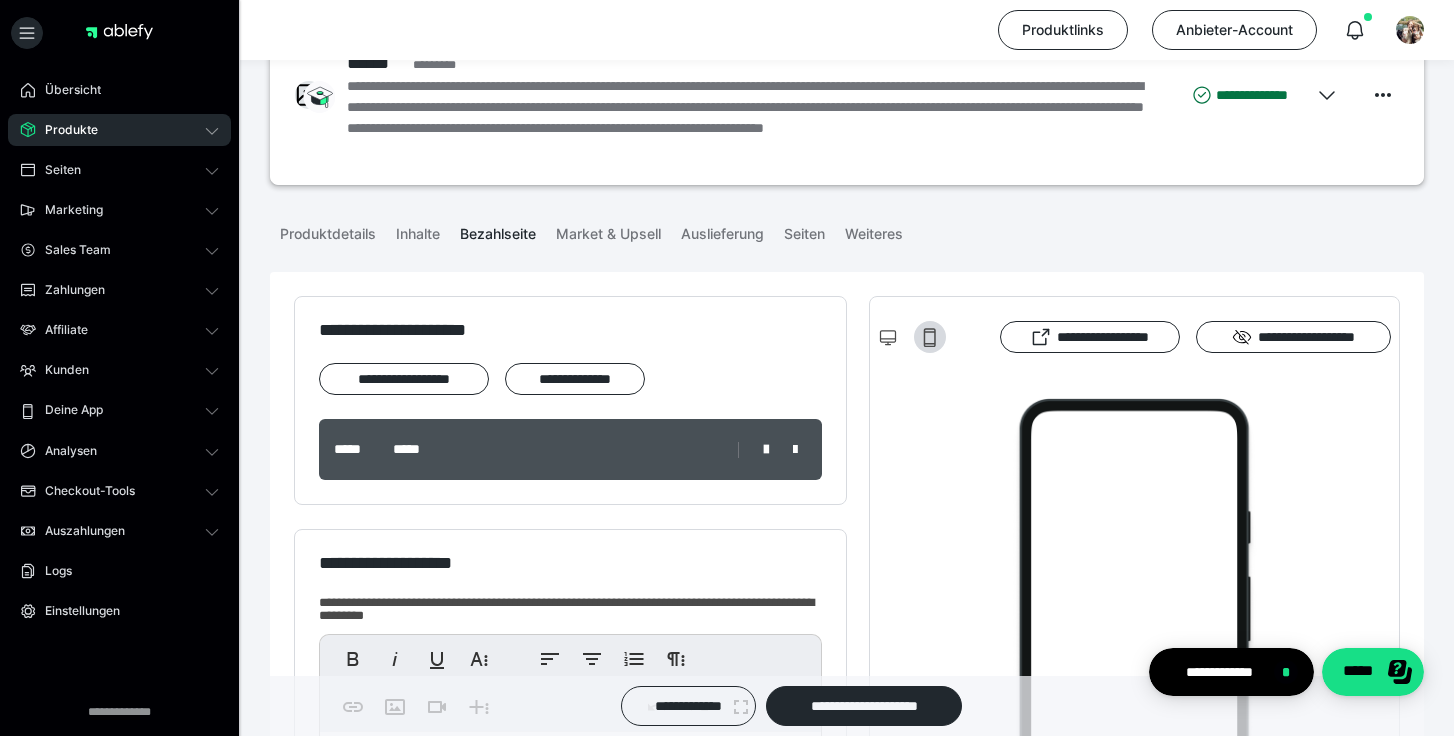 scroll, scrollTop: 0, scrollLeft: 0, axis: both 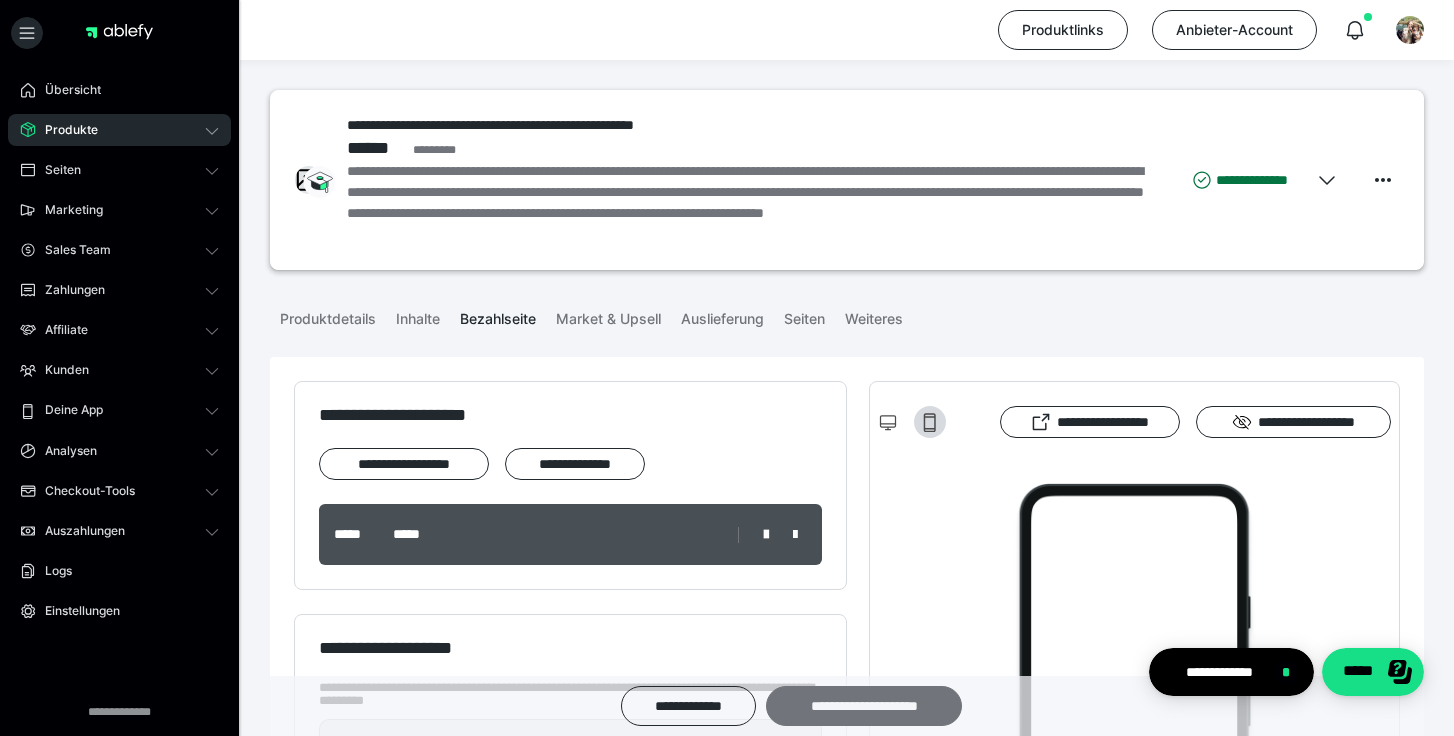 click on "**********" at bounding box center [864, 706] 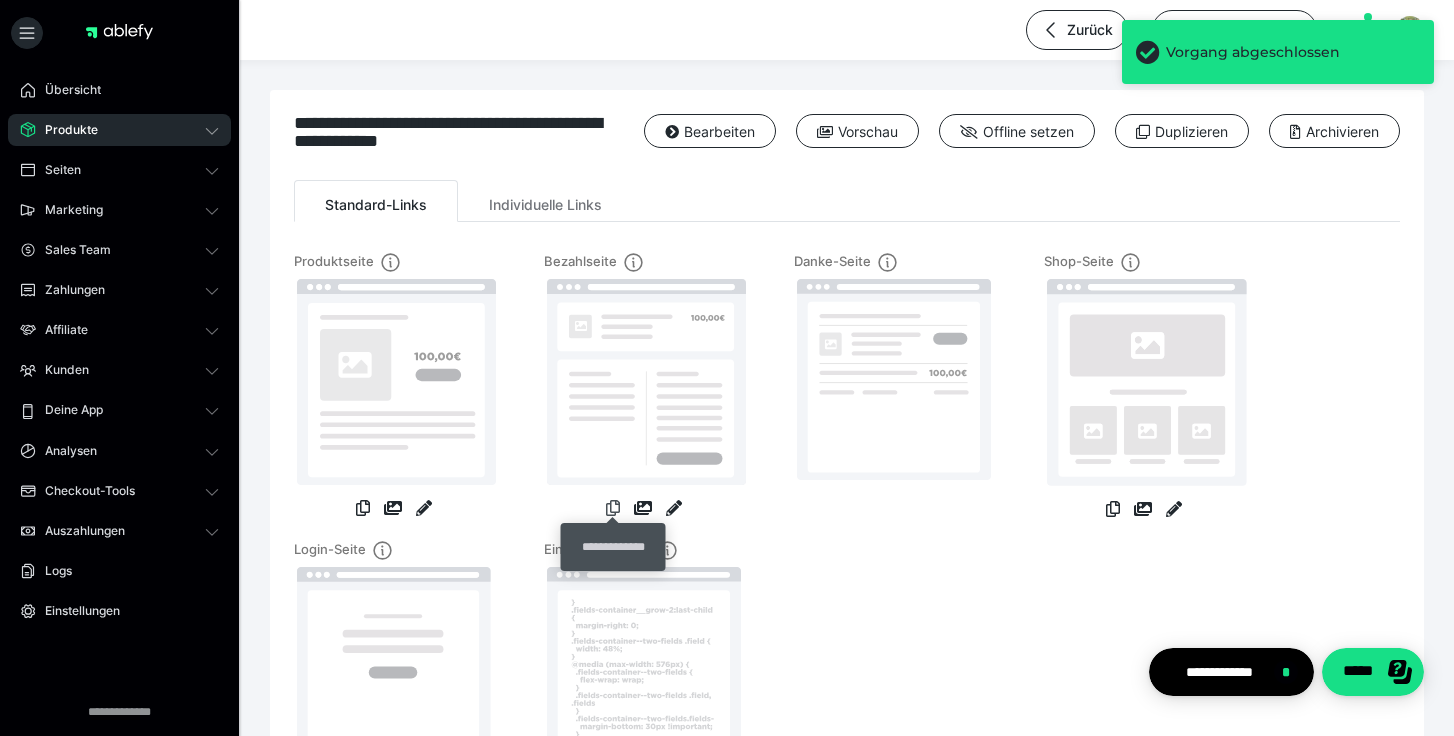 click at bounding box center (613, 508) 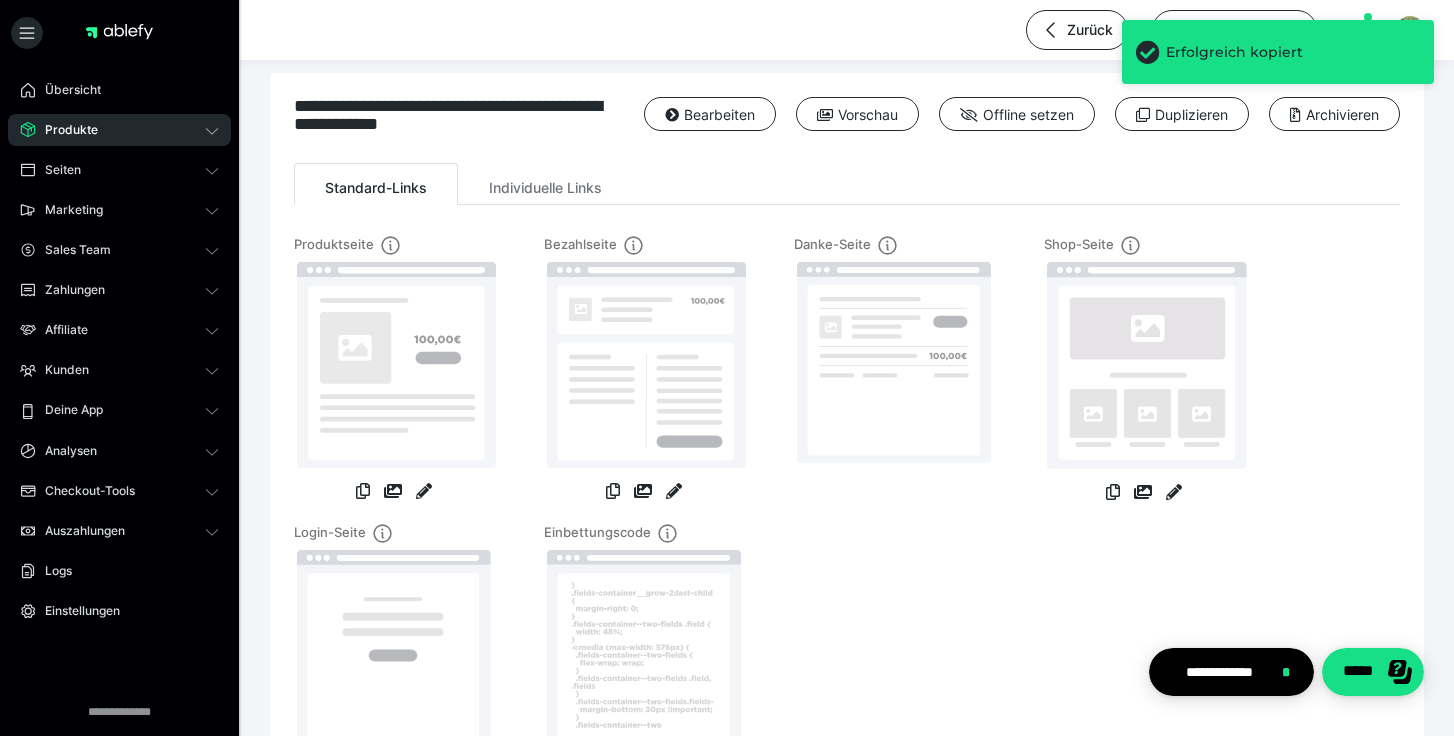scroll, scrollTop: 20, scrollLeft: 0, axis: vertical 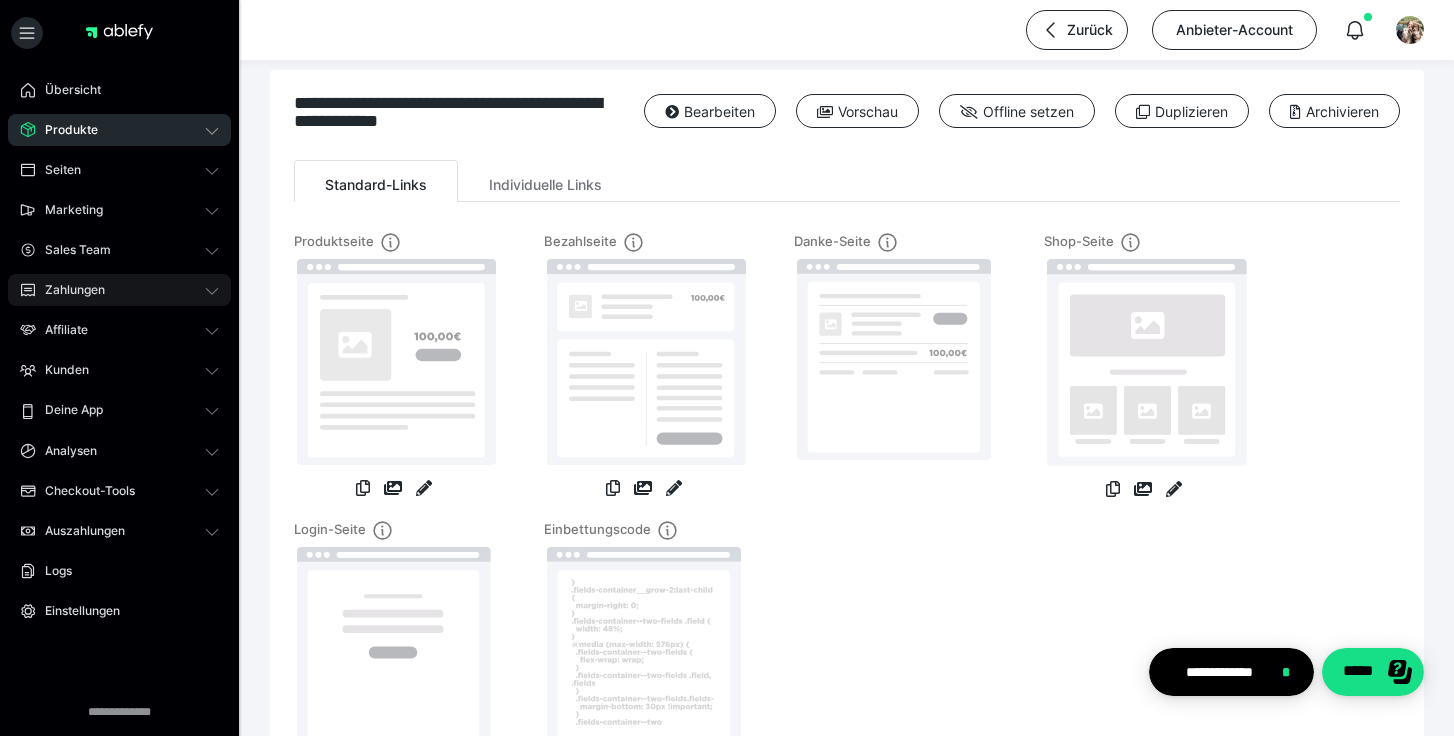 click on "Zahlungen" at bounding box center (119, 290) 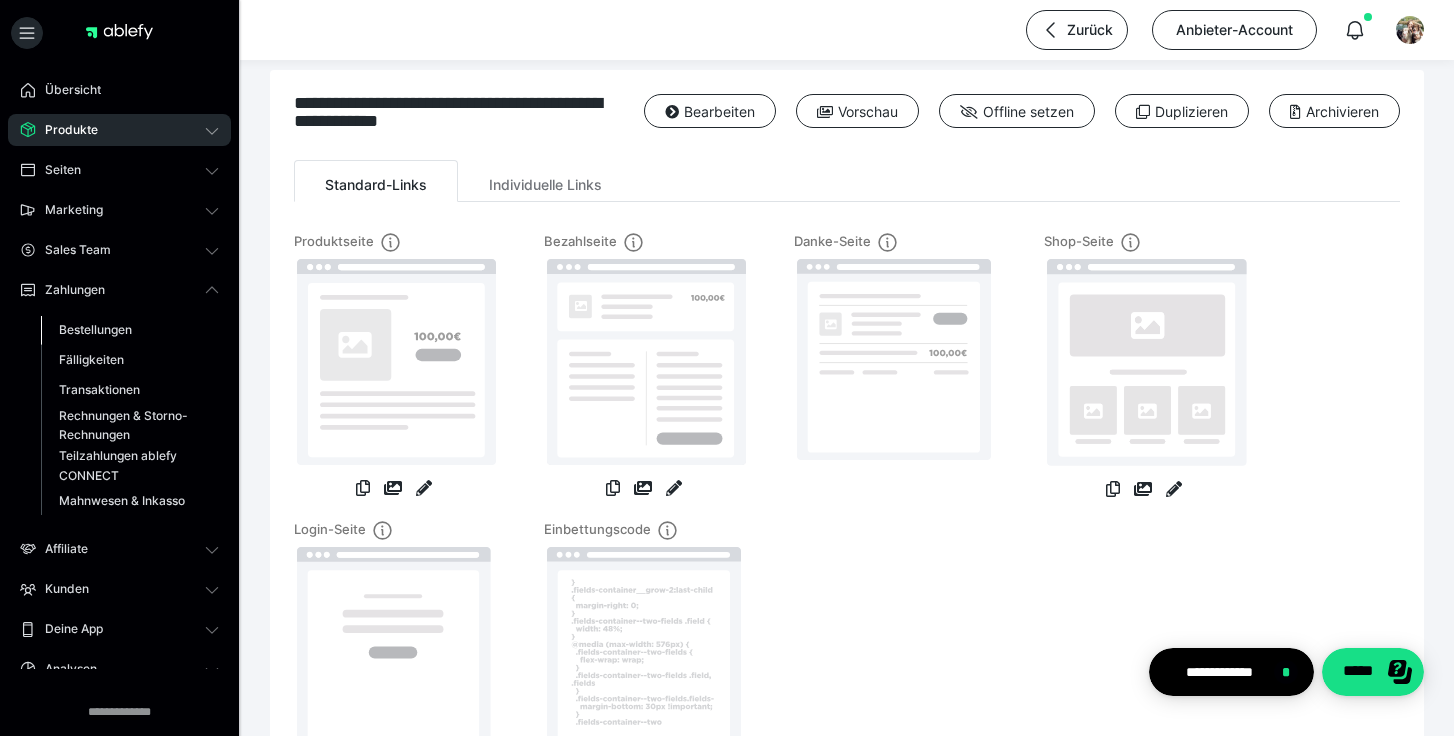 click on "Bestellungen" at bounding box center (95, 329) 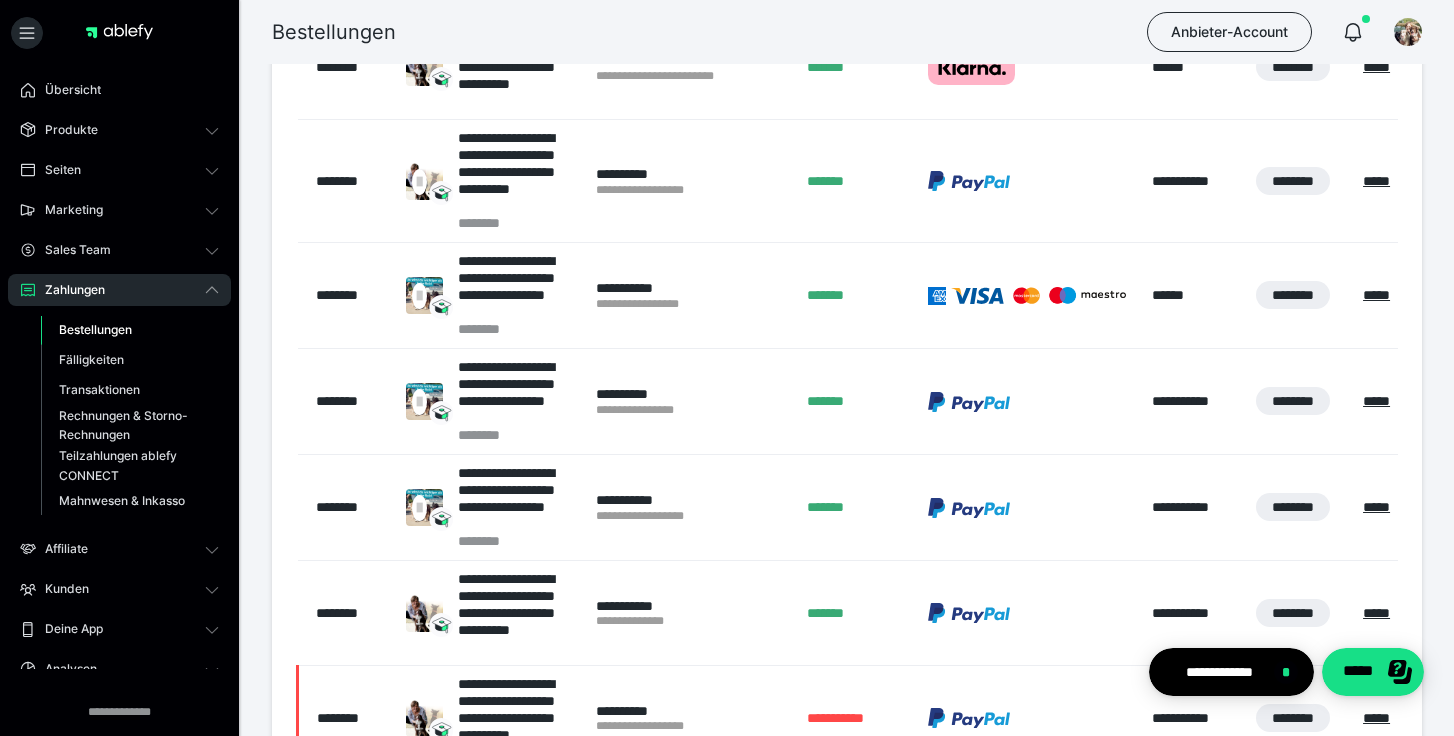 scroll, scrollTop: 1951, scrollLeft: 0, axis: vertical 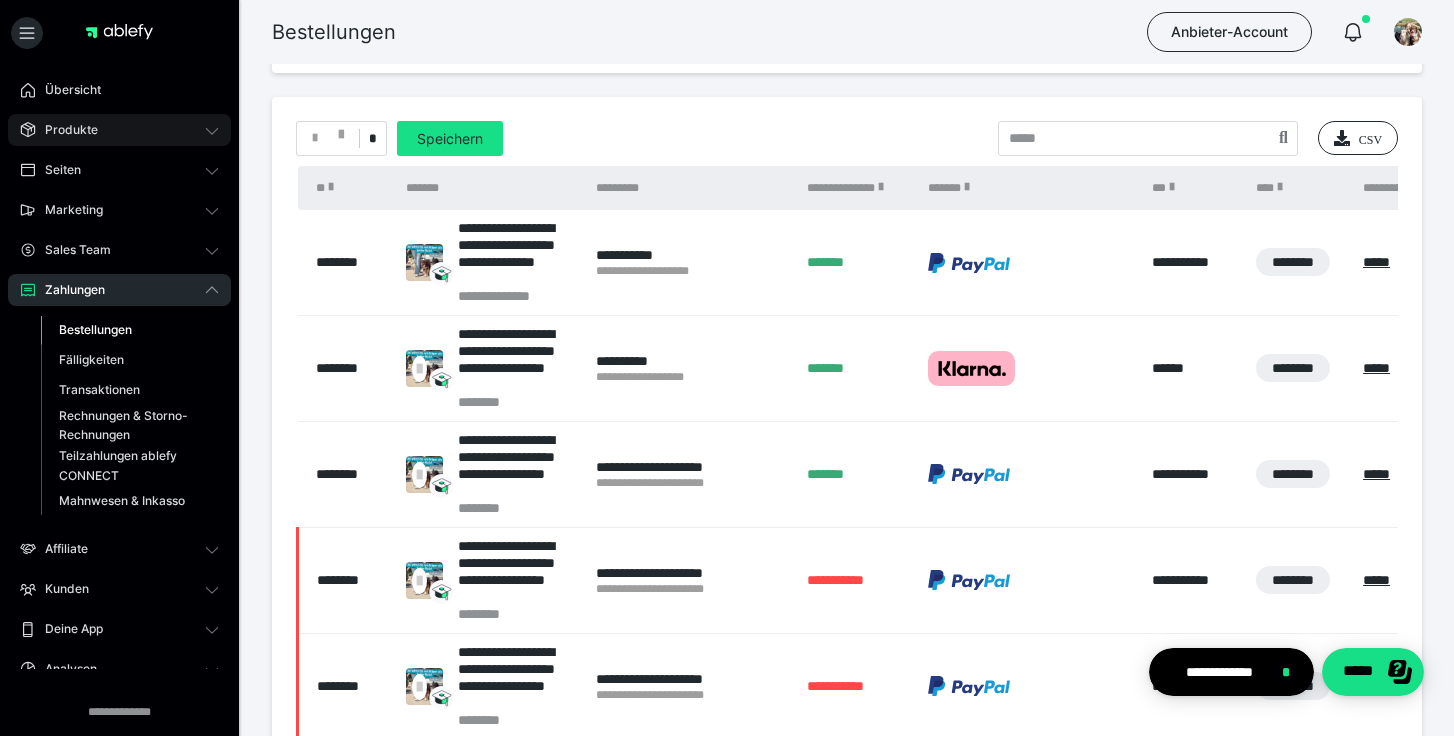 click on "Produkte" at bounding box center (64, 130) 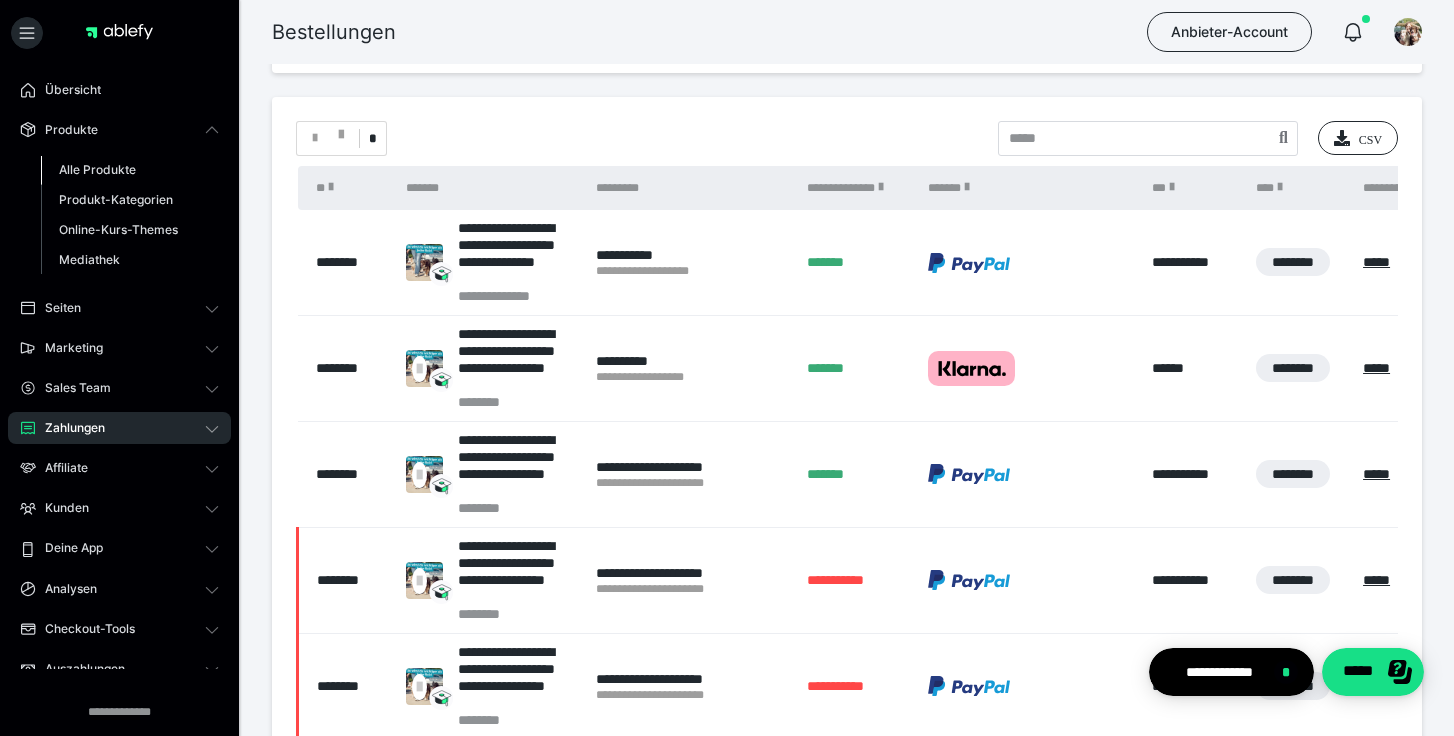click on "Alle Produkte" at bounding box center (97, 169) 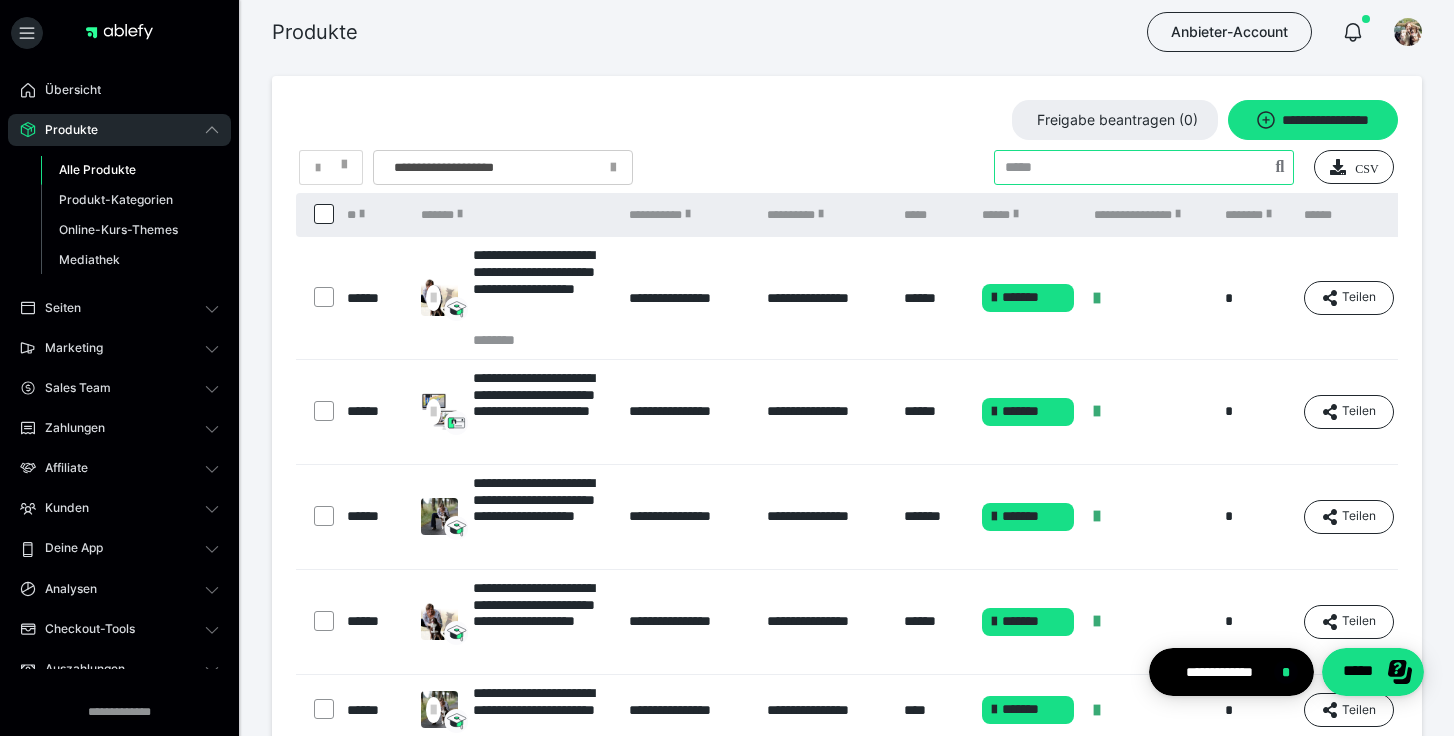 click at bounding box center (1144, 167) 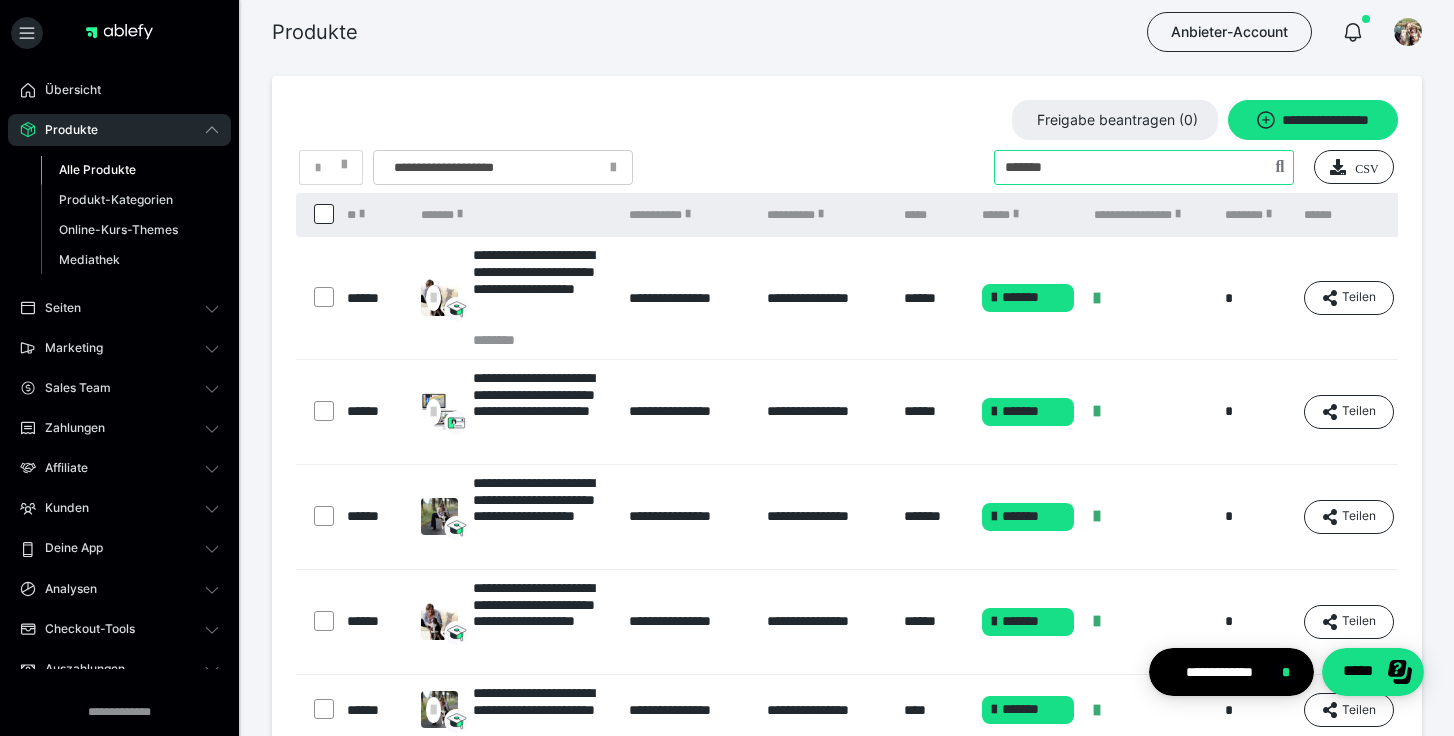 type on "*******" 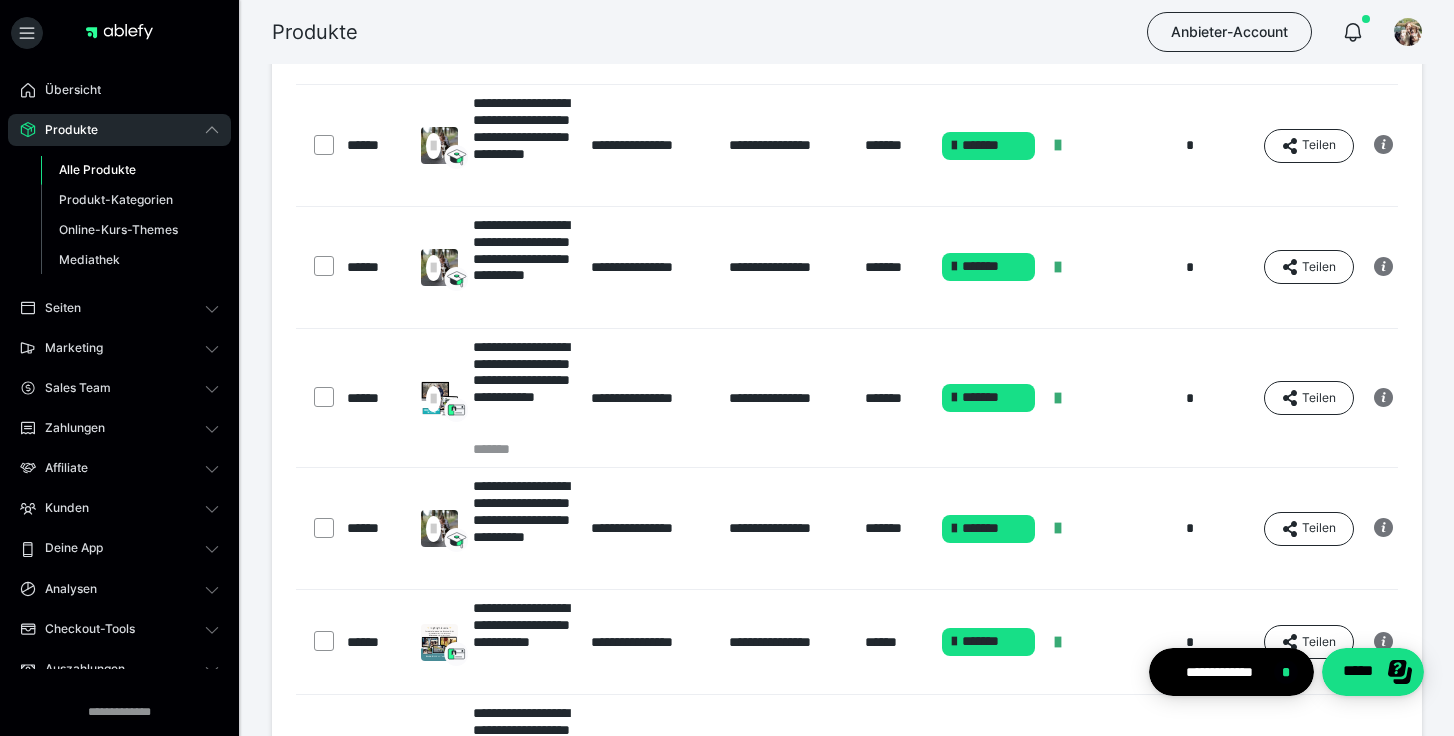 scroll, scrollTop: 539, scrollLeft: 0, axis: vertical 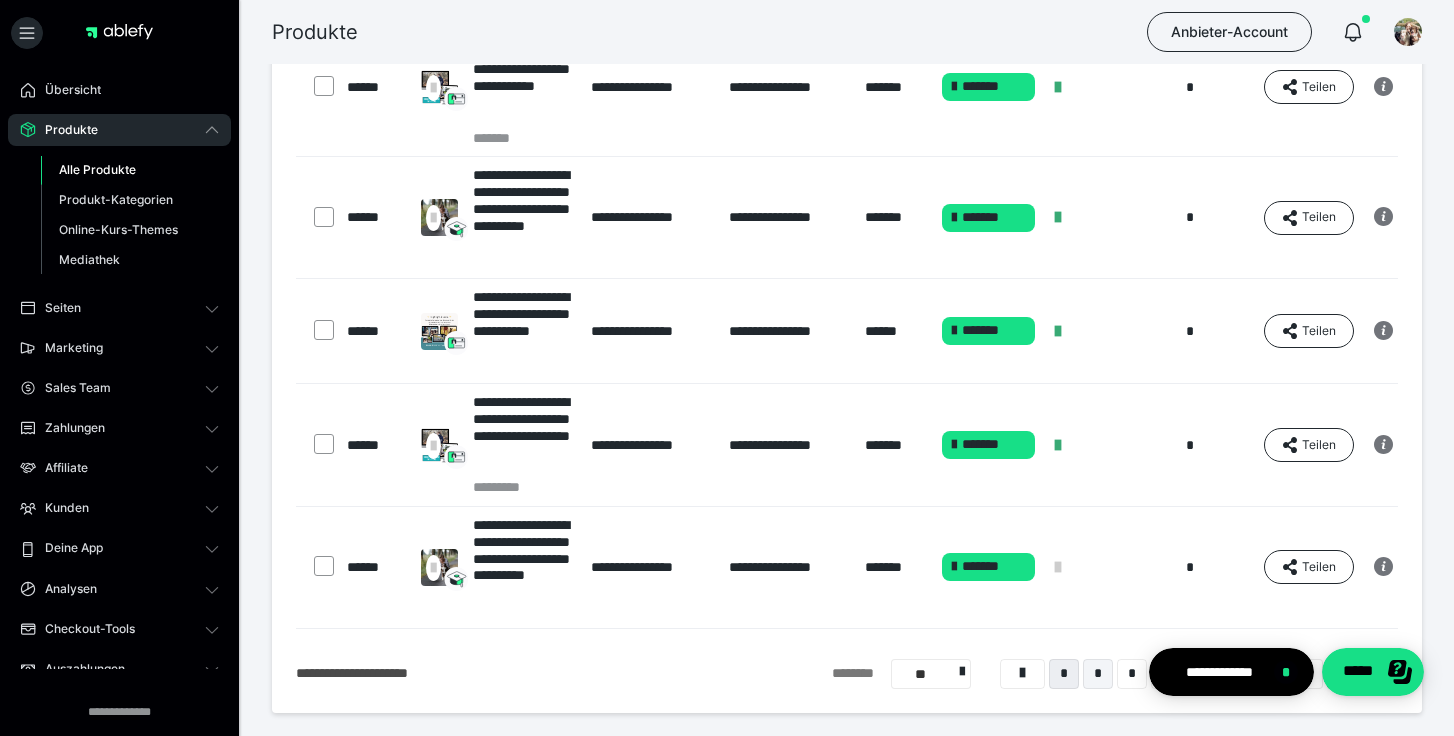 click on "*" at bounding box center [1098, 674] 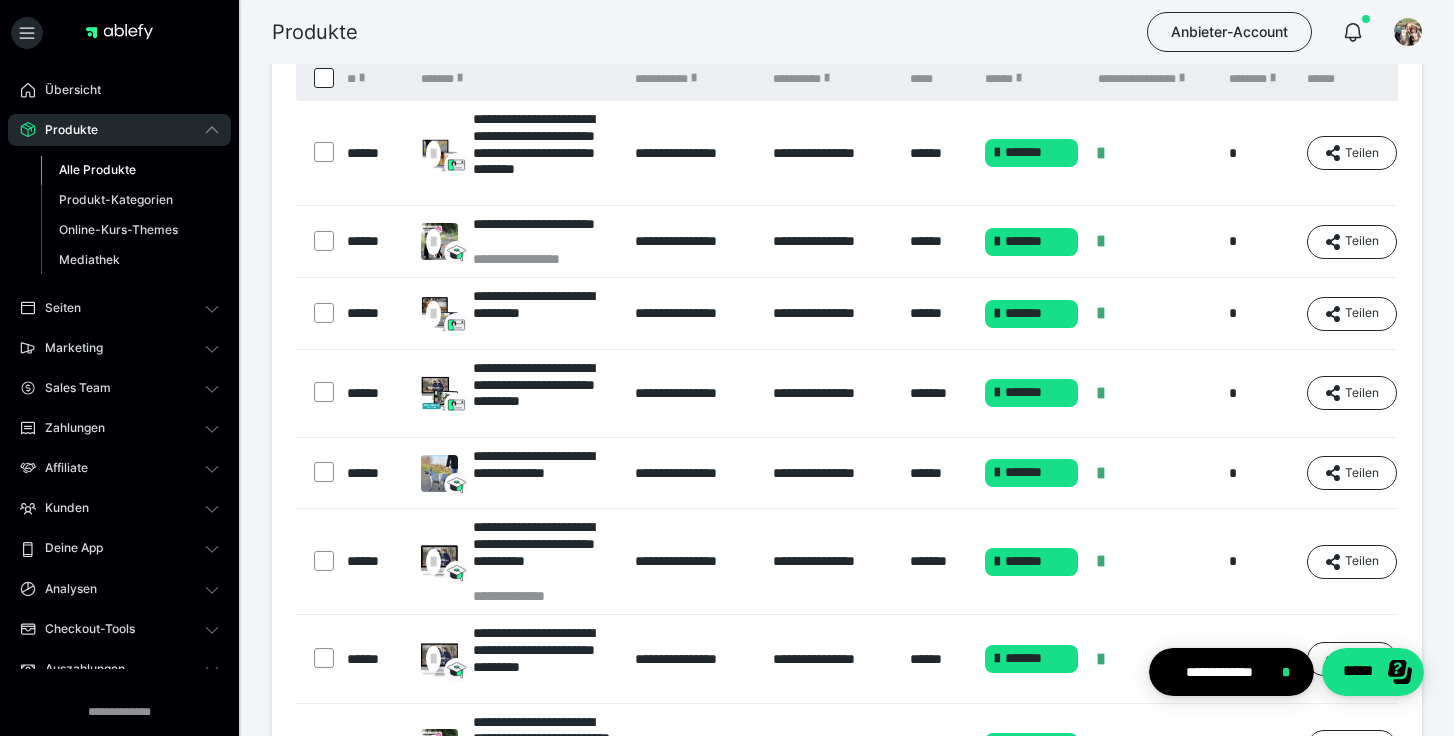 scroll, scrollTop: 193, scrollLeft: 0, axis: vertical 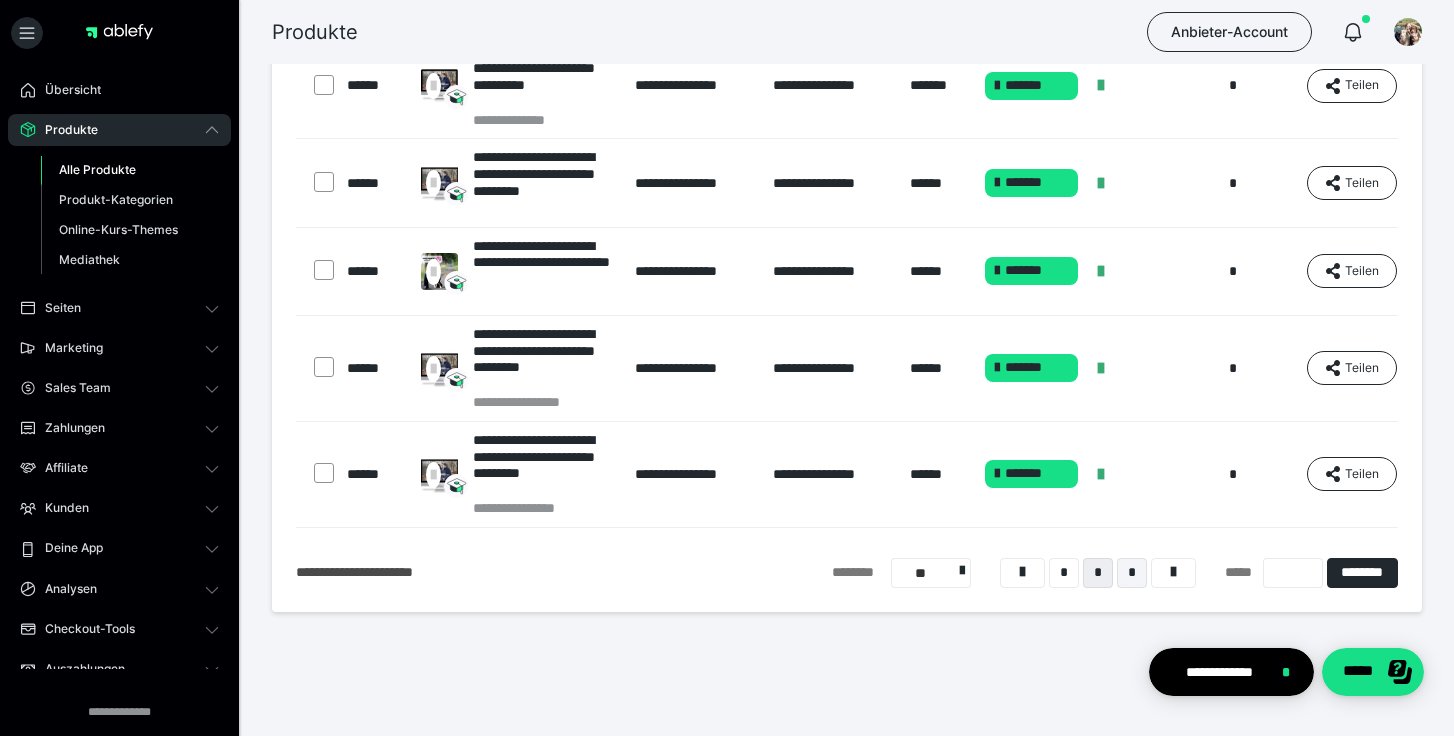 click on "*" at bounding box center [1132, 573] 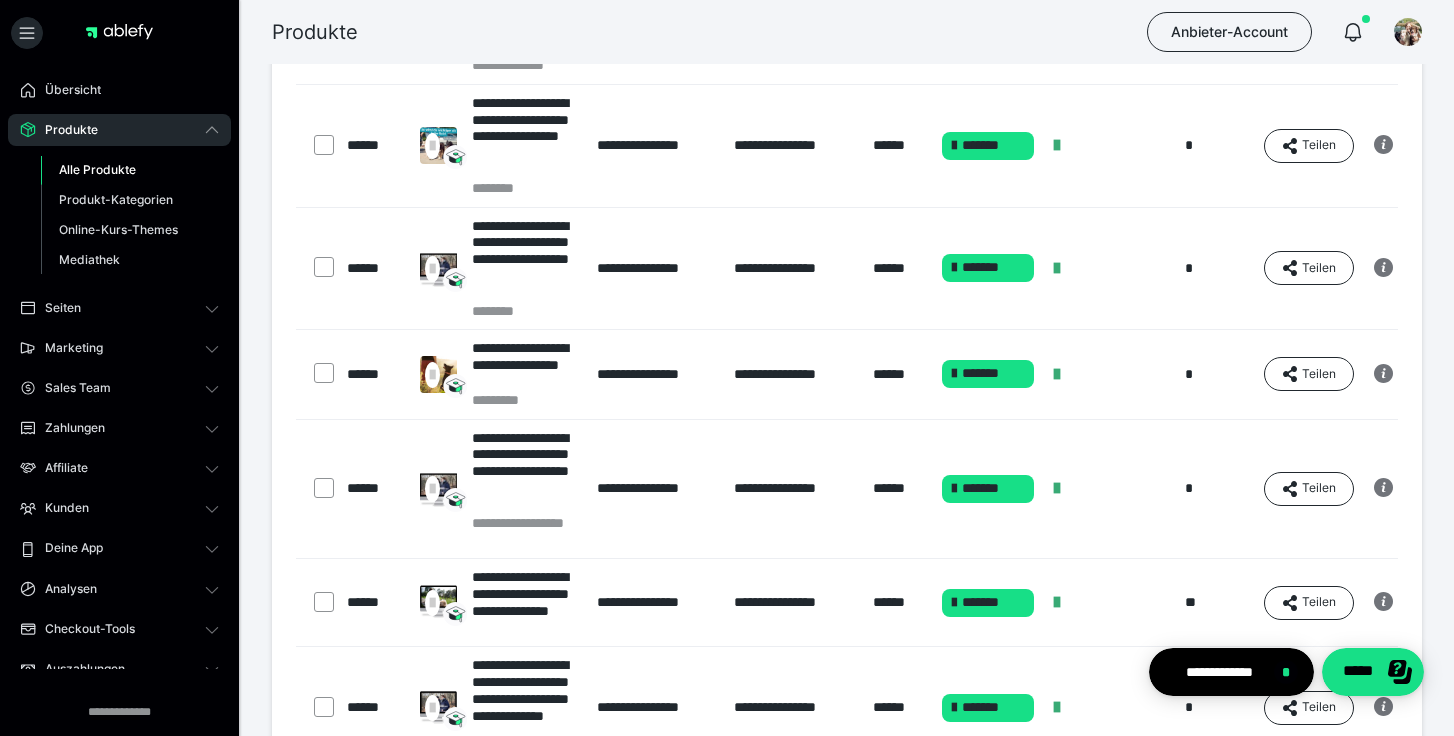 scroll, scrollTop: 281, scrollLeft: 0, axis: vertical 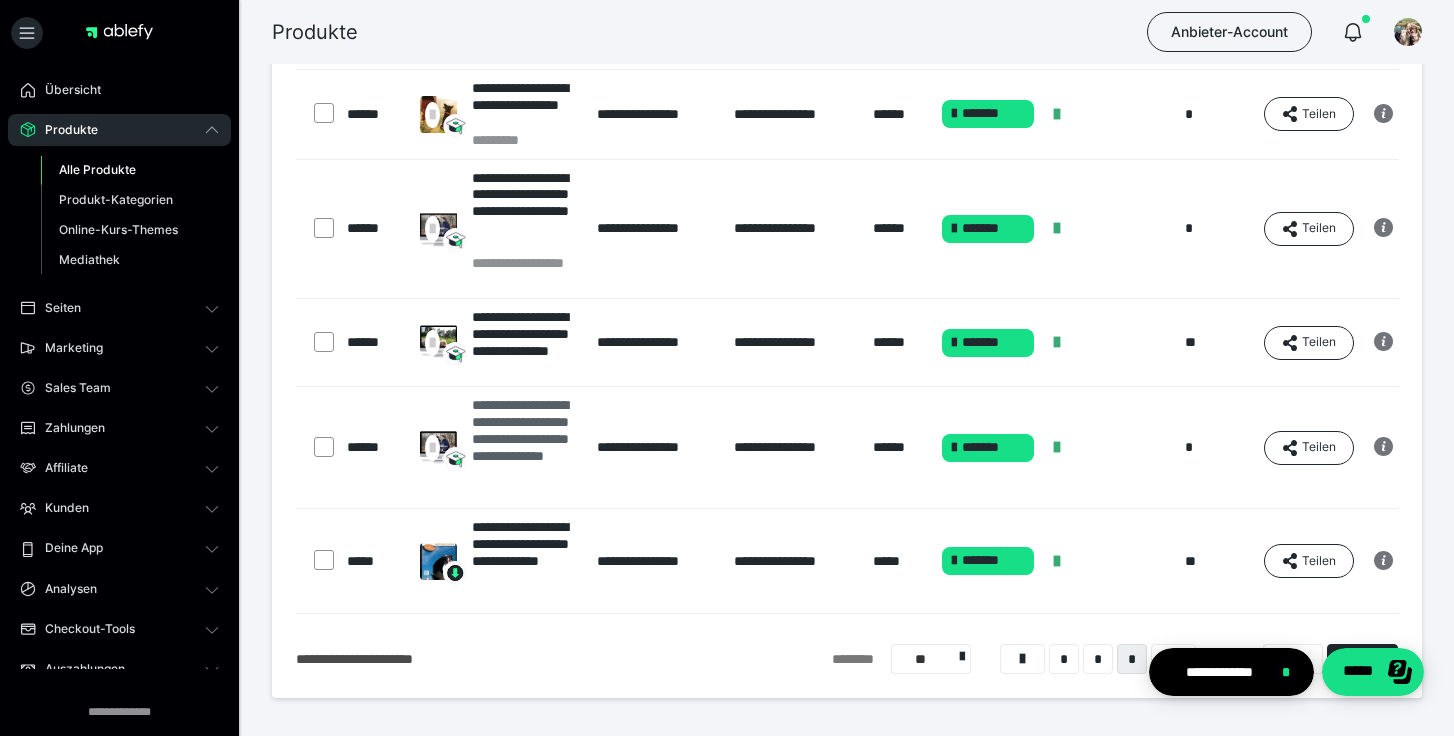 click on "**********" at bounding box center (525, 447) 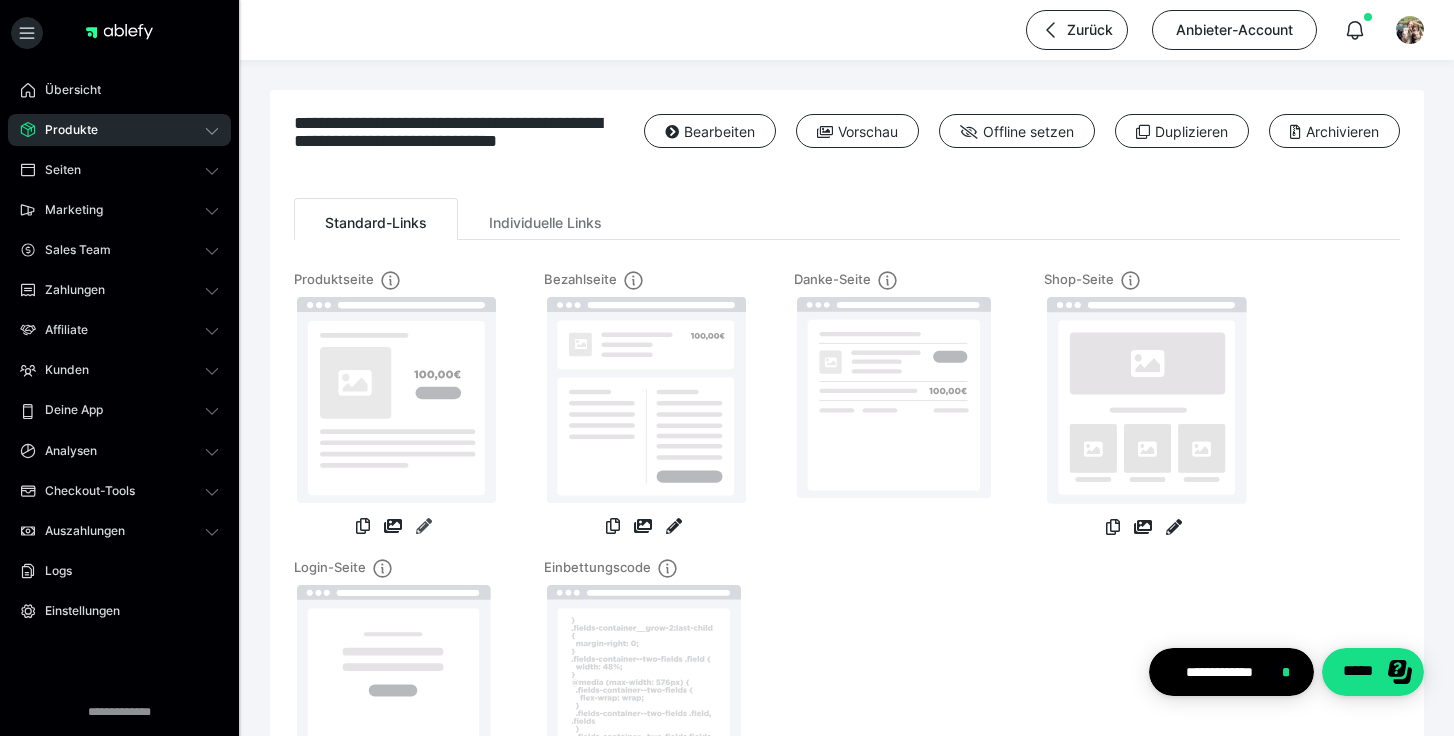 click at bounding box center [424, 526] 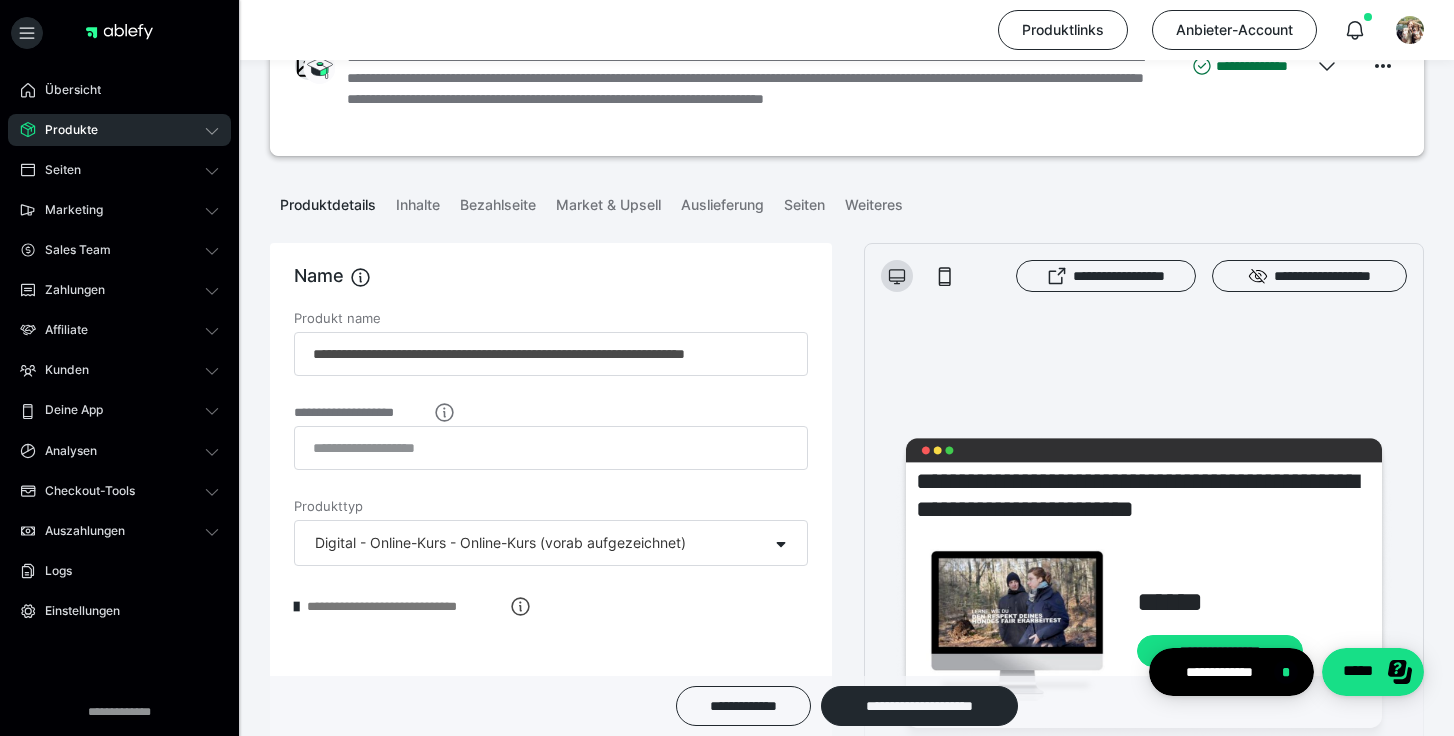 scroll, scrollTop: 270, scrollLeft: 0, axis: vertical 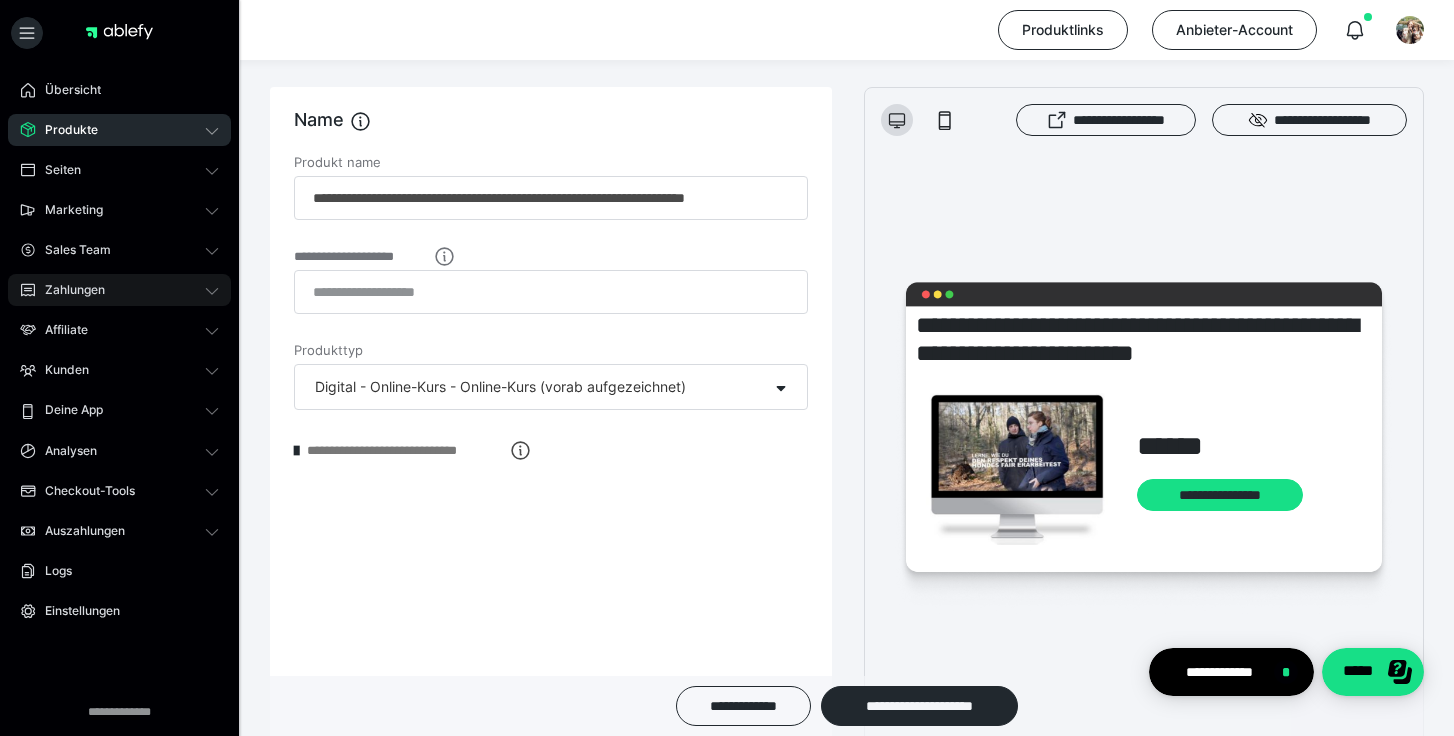 click on "Zahlungen" at bounding box center [119, 290] 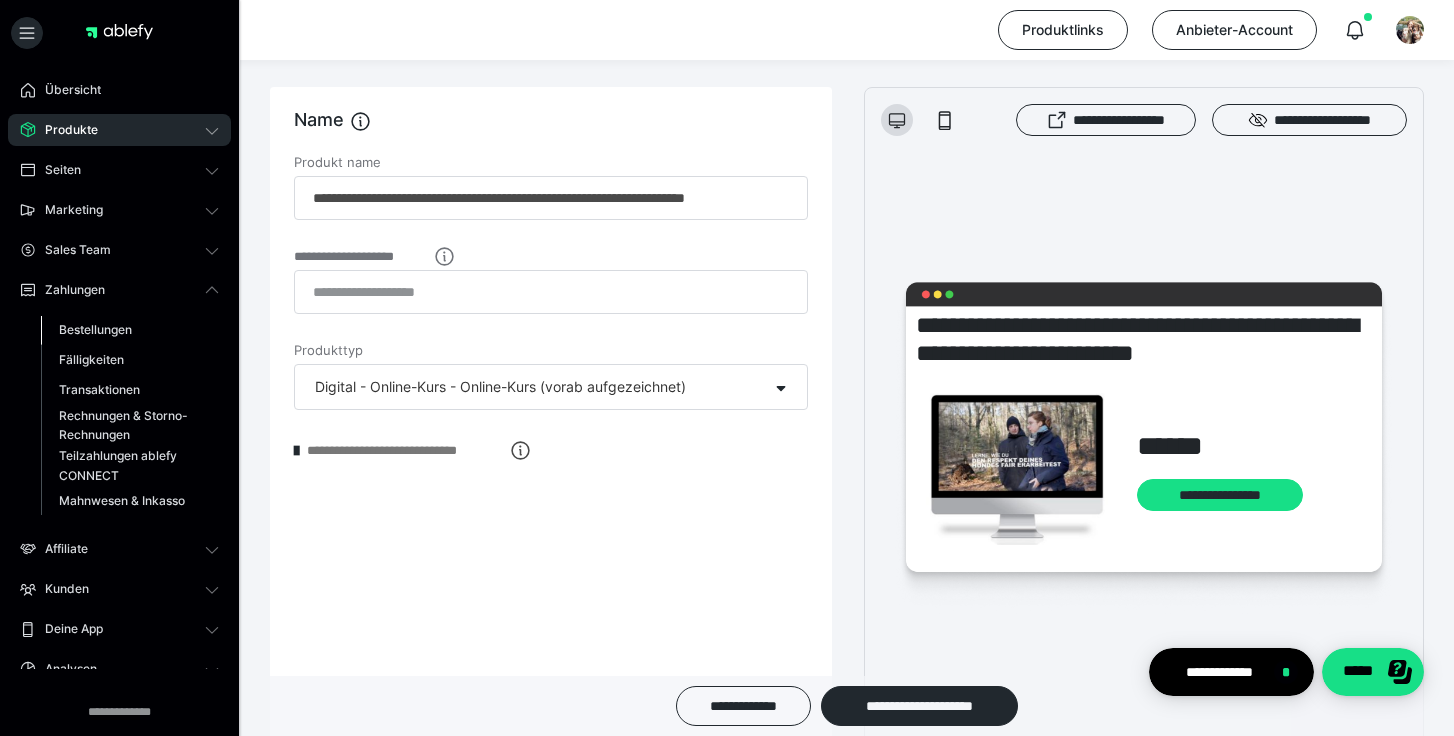 click on "Bestellungen" at bounding box center [95, 329] 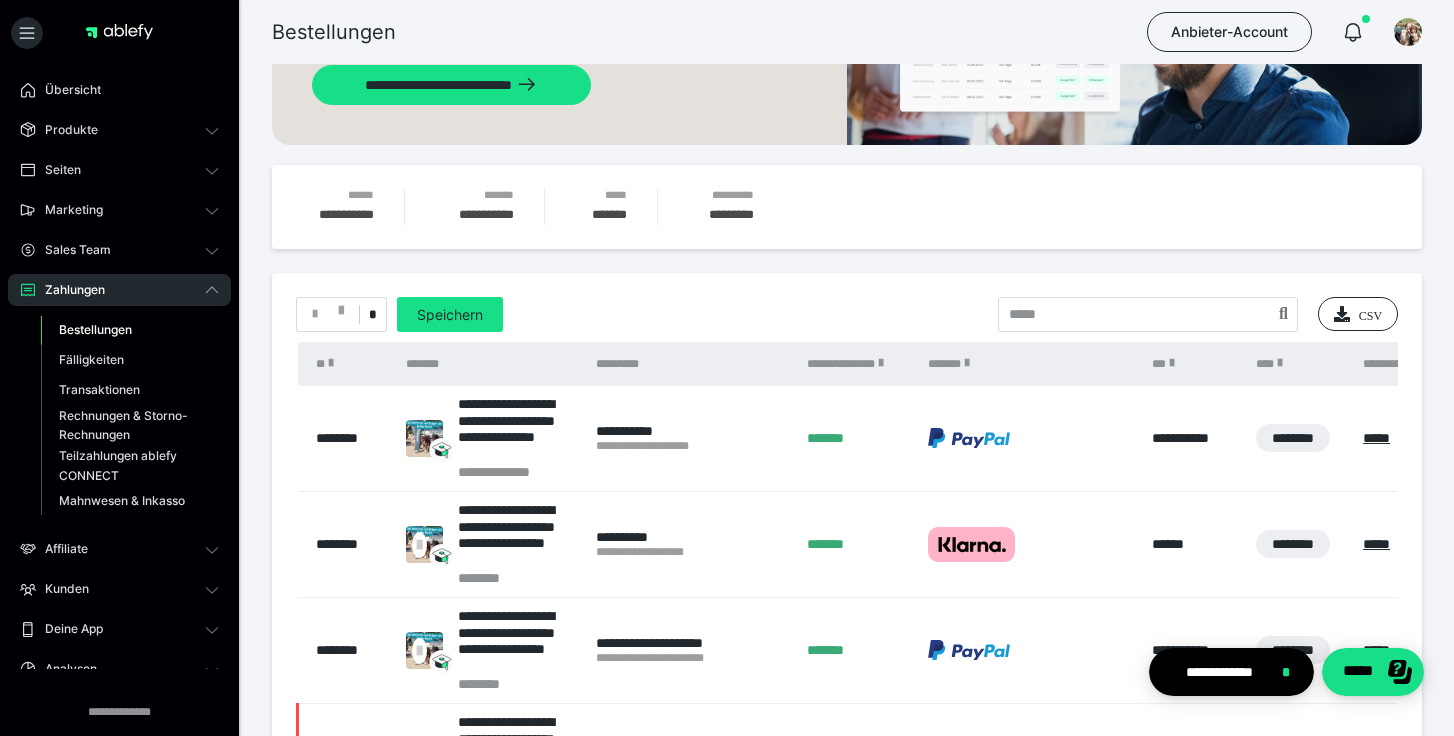 scroll, scrollTop: 185, scrollLeft: 0, axis: vertical 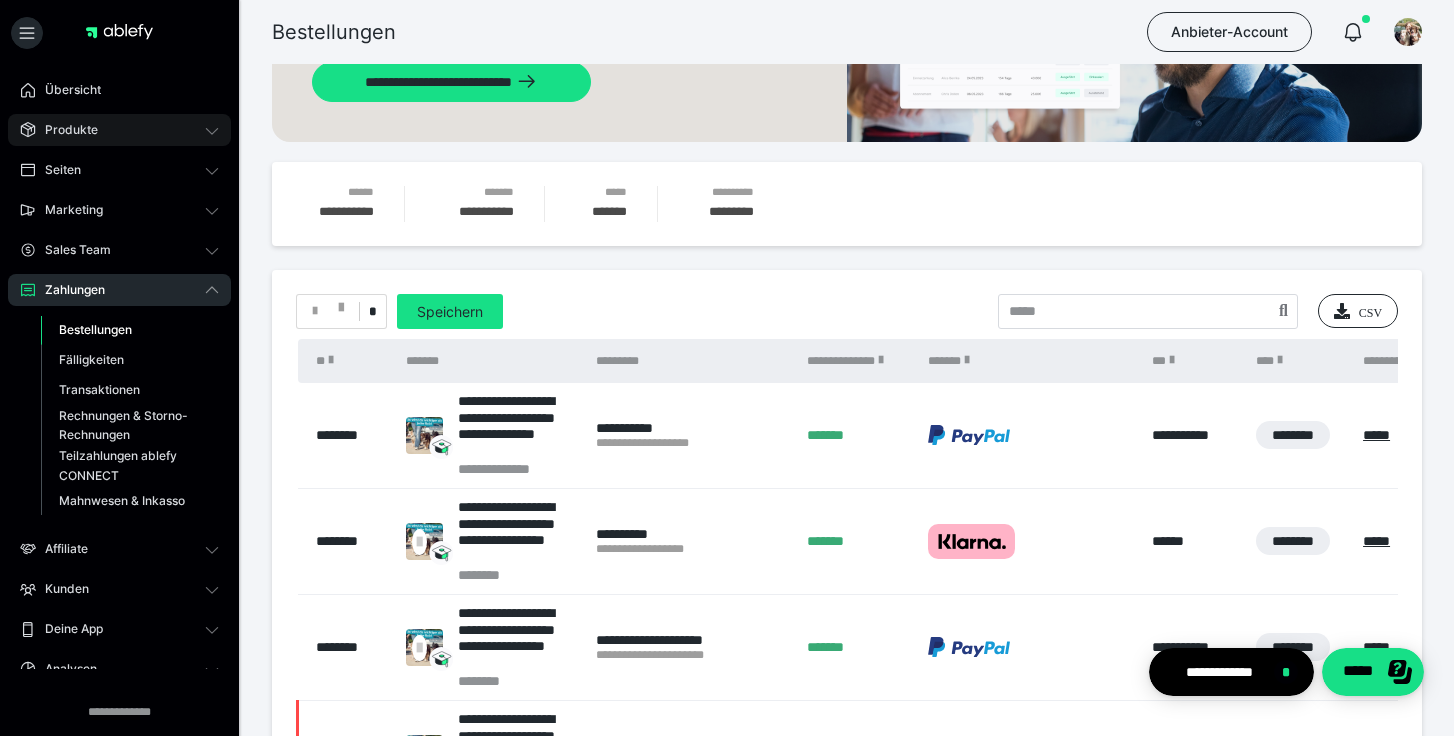 click on "Produkte" at bounding box center [119, 130] 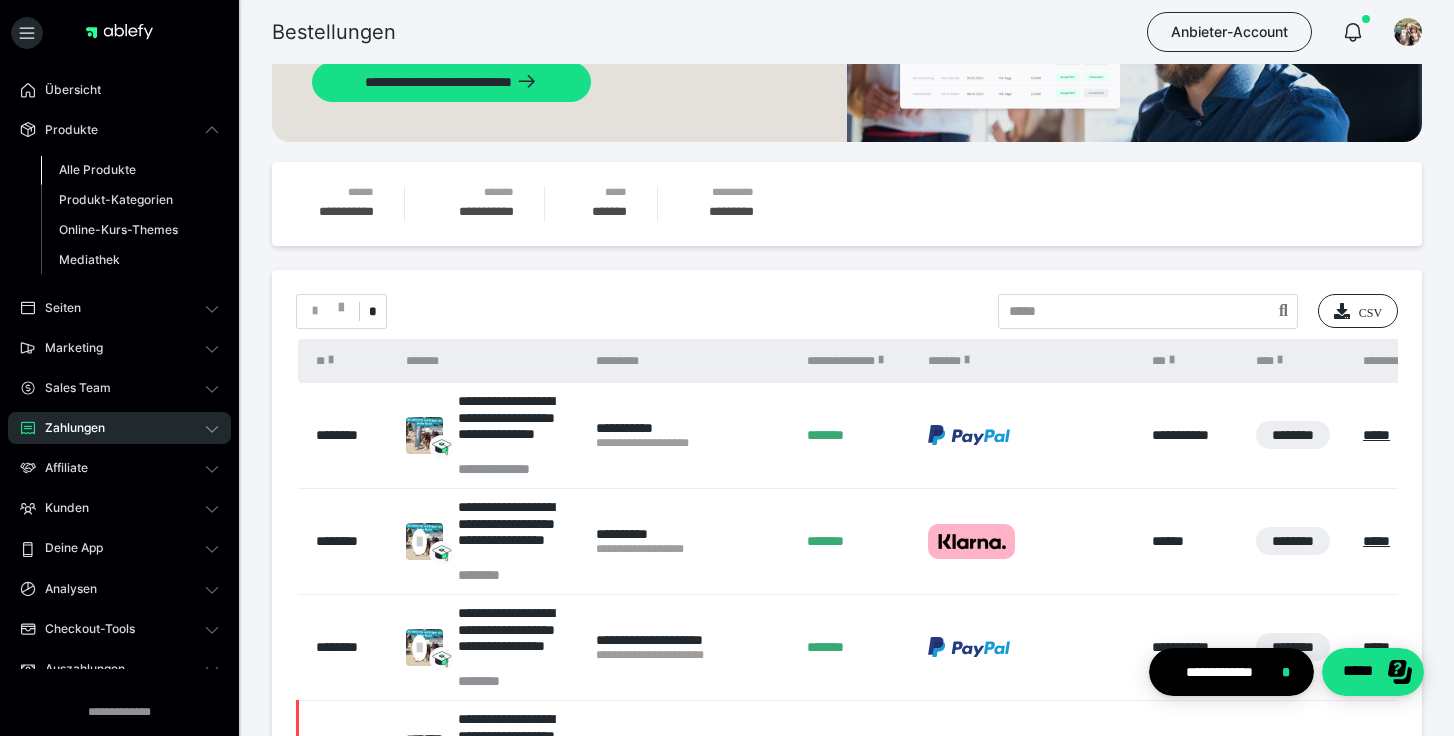 click on "Alle Produkte" at bounding box center (97, 169) 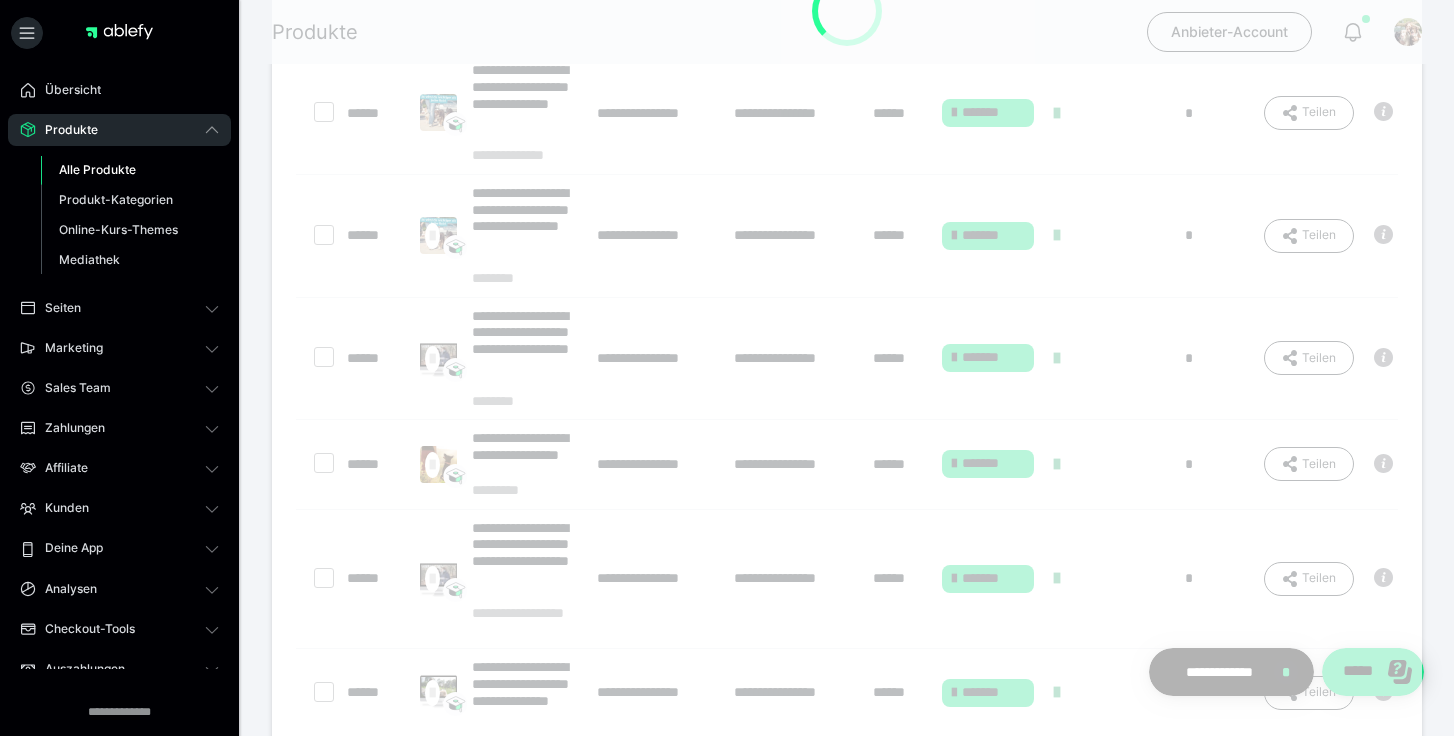 scroll, scrollTop: 0, scrollLeft: 0, axis: both 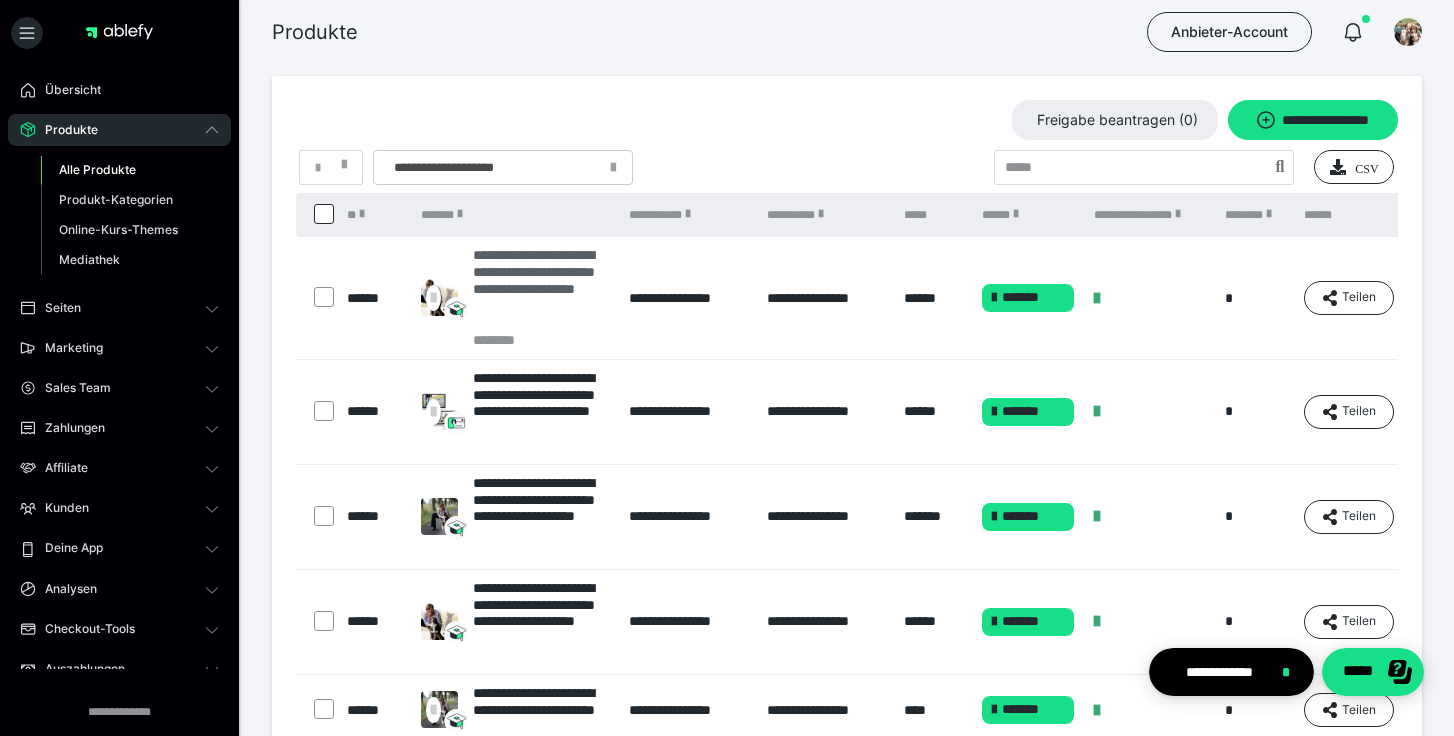 click on "**********" at bounding box center (541, 289) 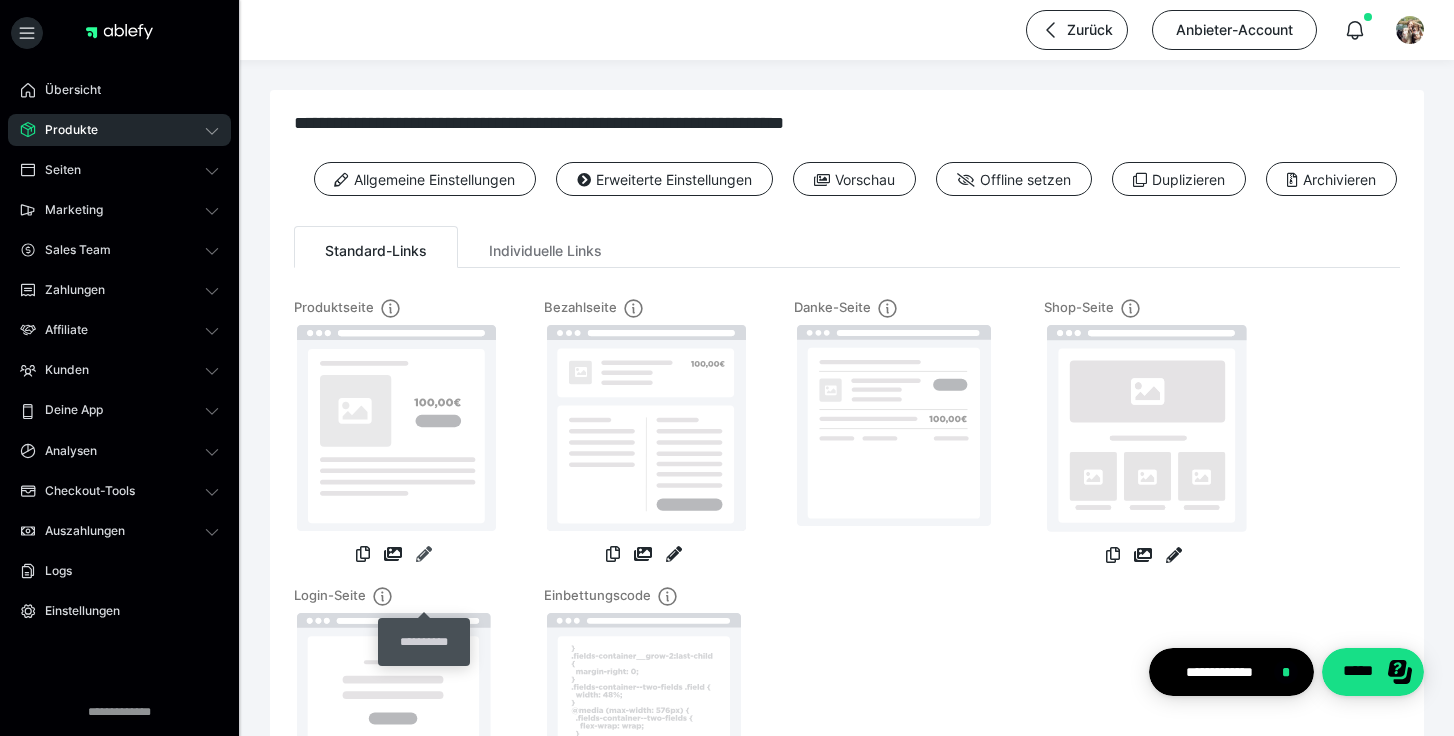 click at bounding box center (424, 554) 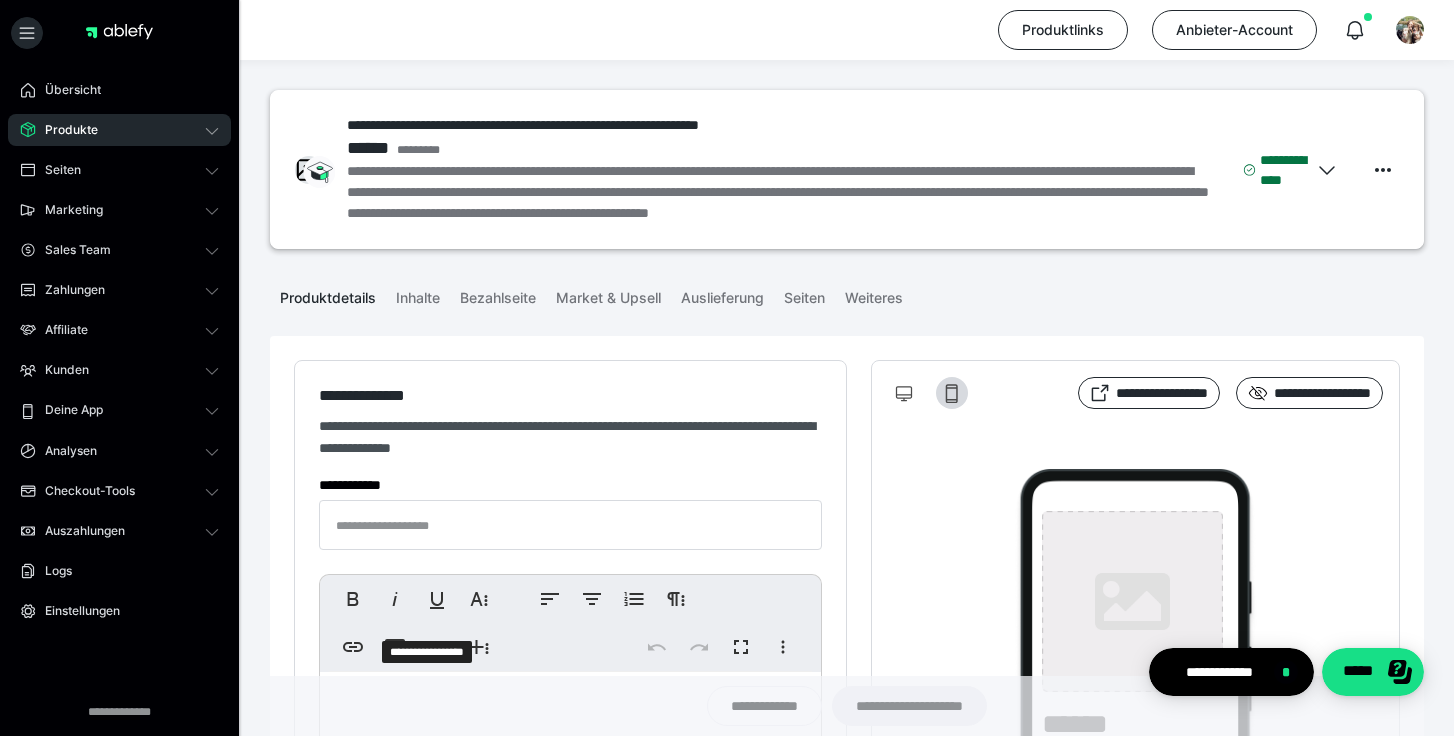 type on "**********" 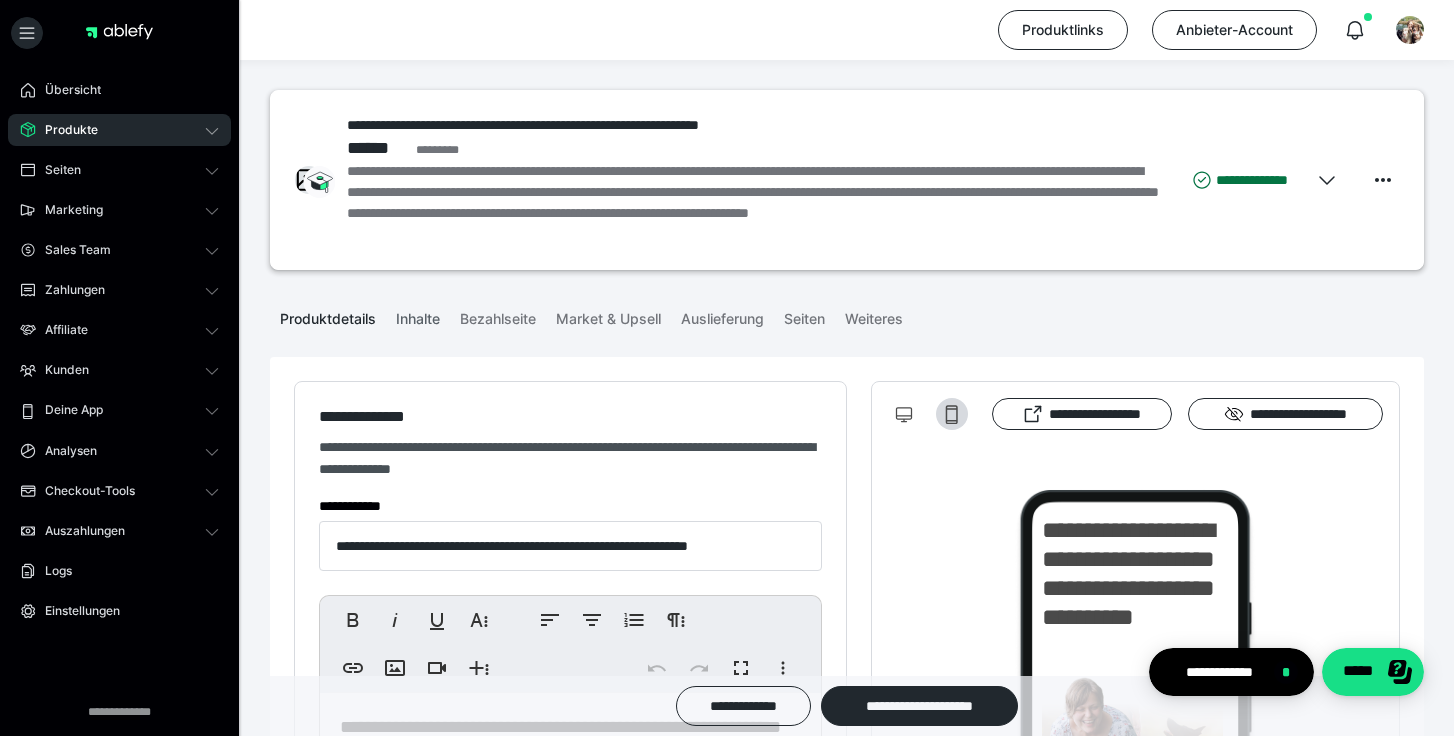 click on "Inhalte" at bounding box center [418, 315] 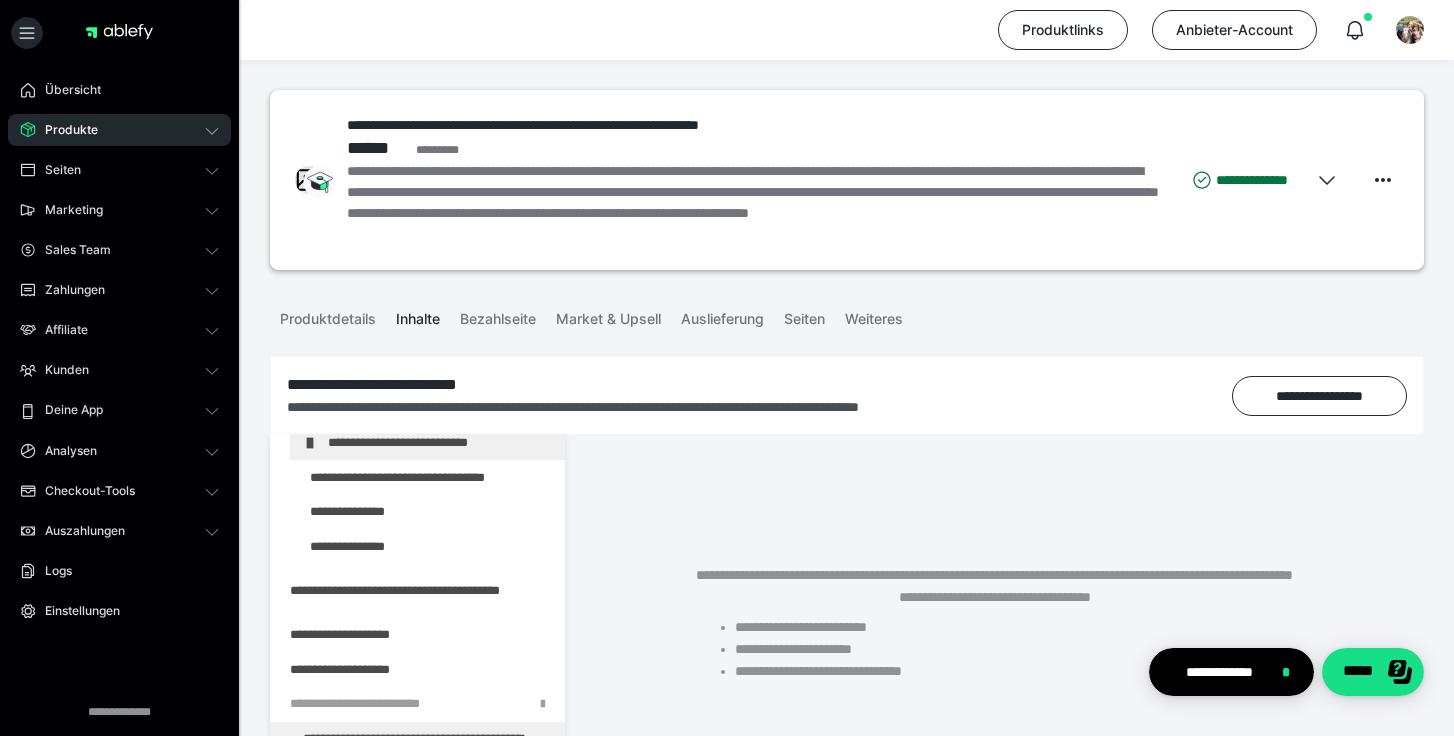 scroll, scrollTop: 204, scrollLeft: 0, axis: vertical 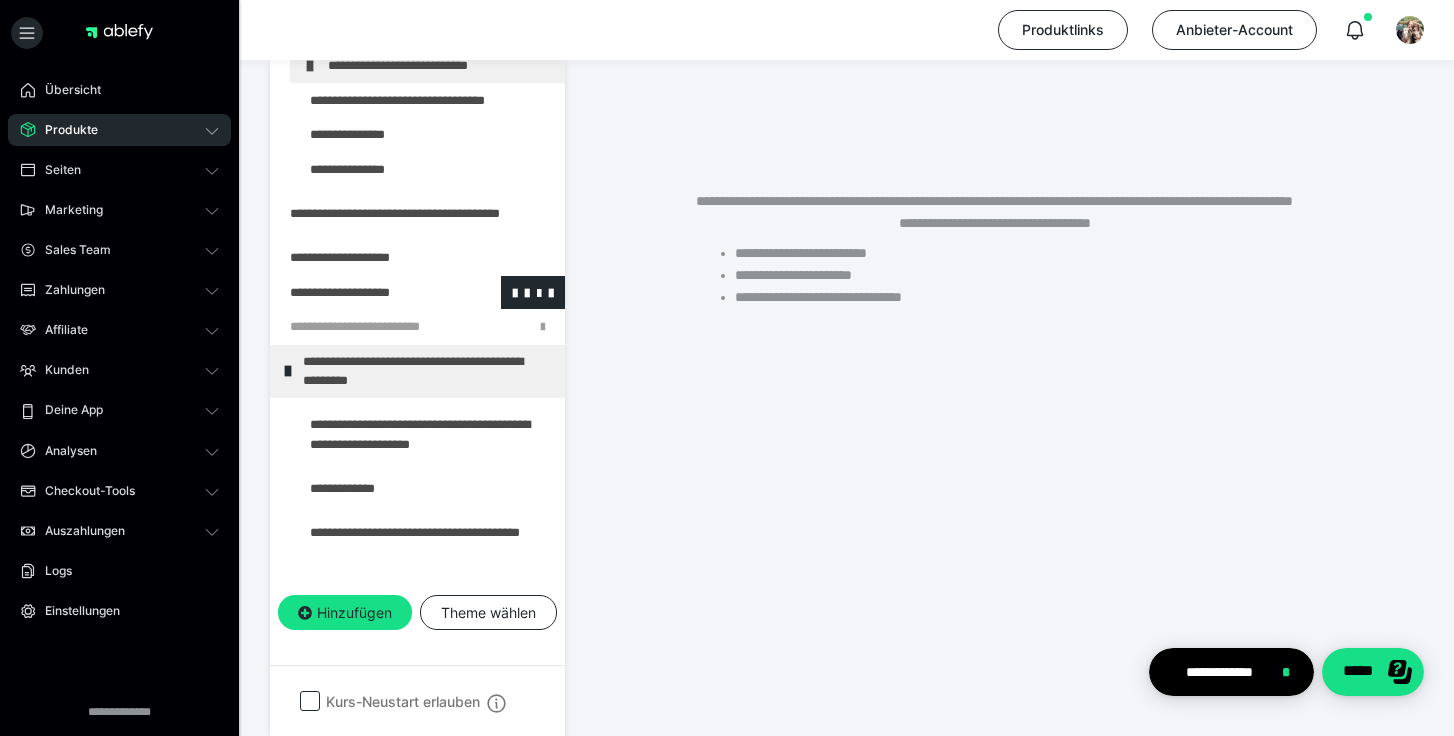 click at bounding box center (365, 293) 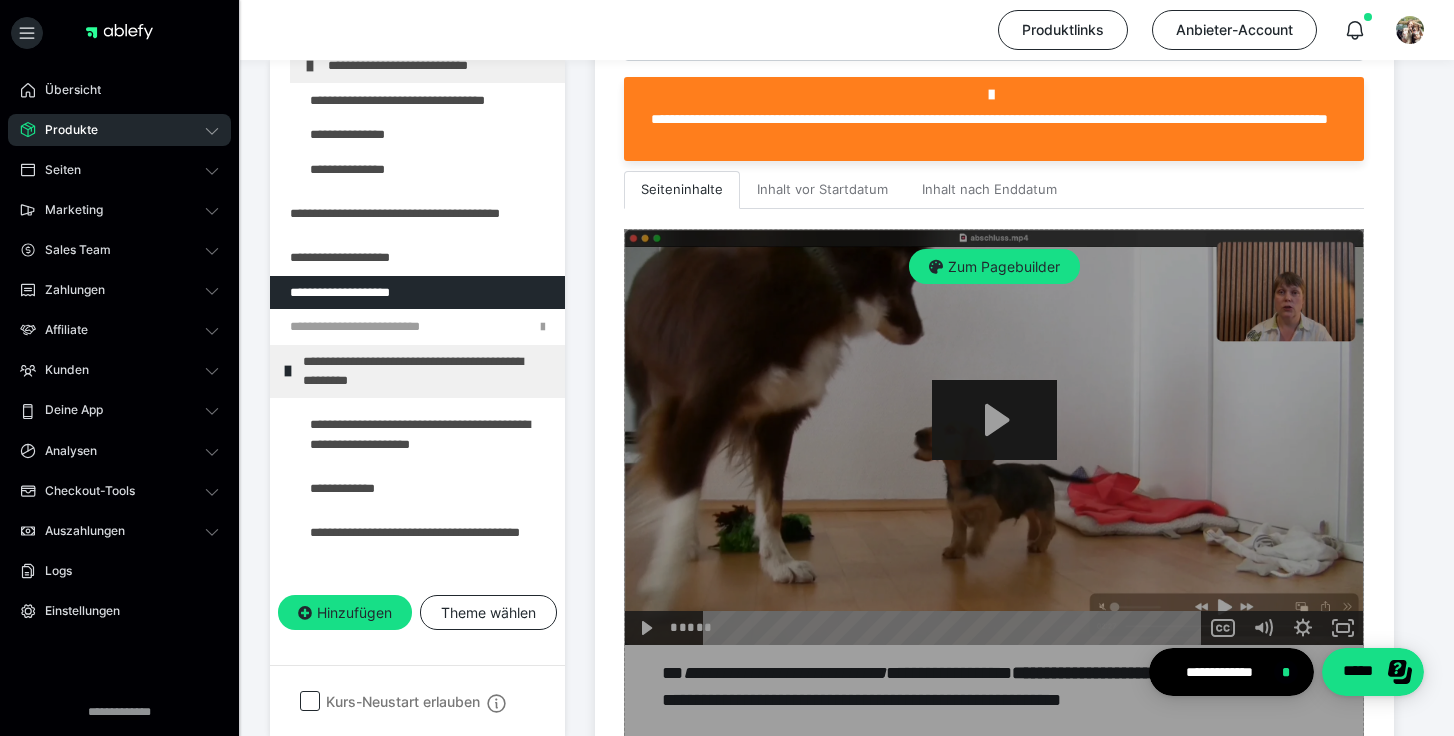 scroll, scrollTop: 583, scrollLeft: 0, axis: vertical 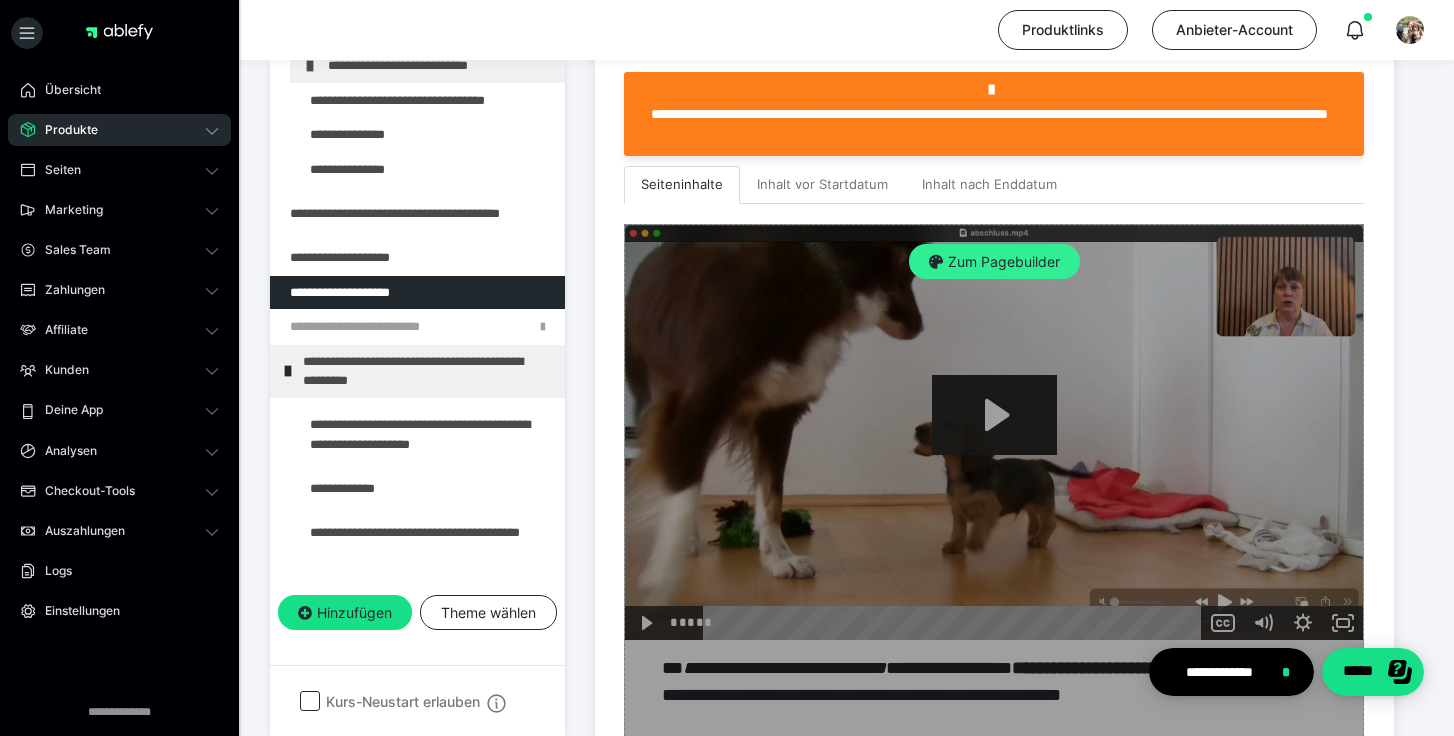 click on "Zum Pagebuilder" at bounding box center [994, 262] 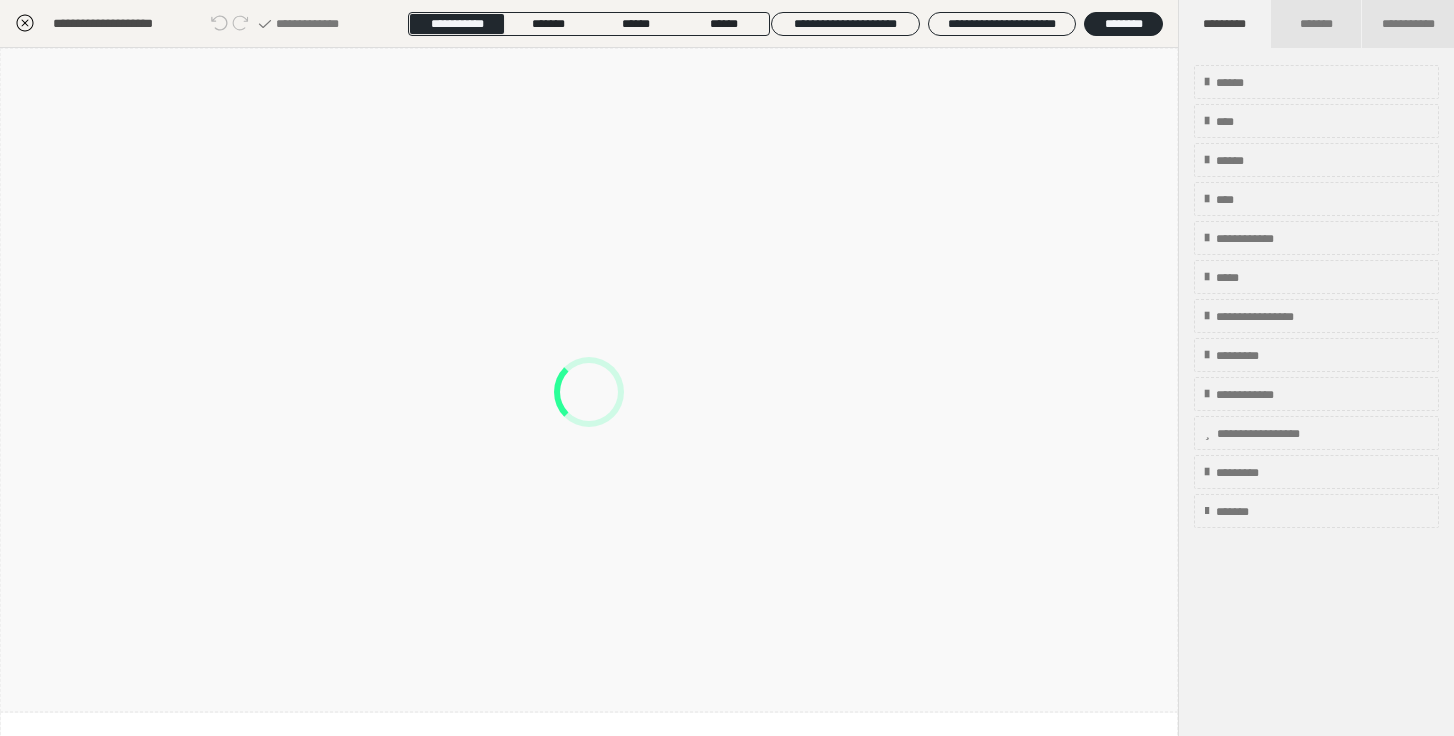 scroll, scrollTop: 374, scrollLeft: 0, axis: vertical 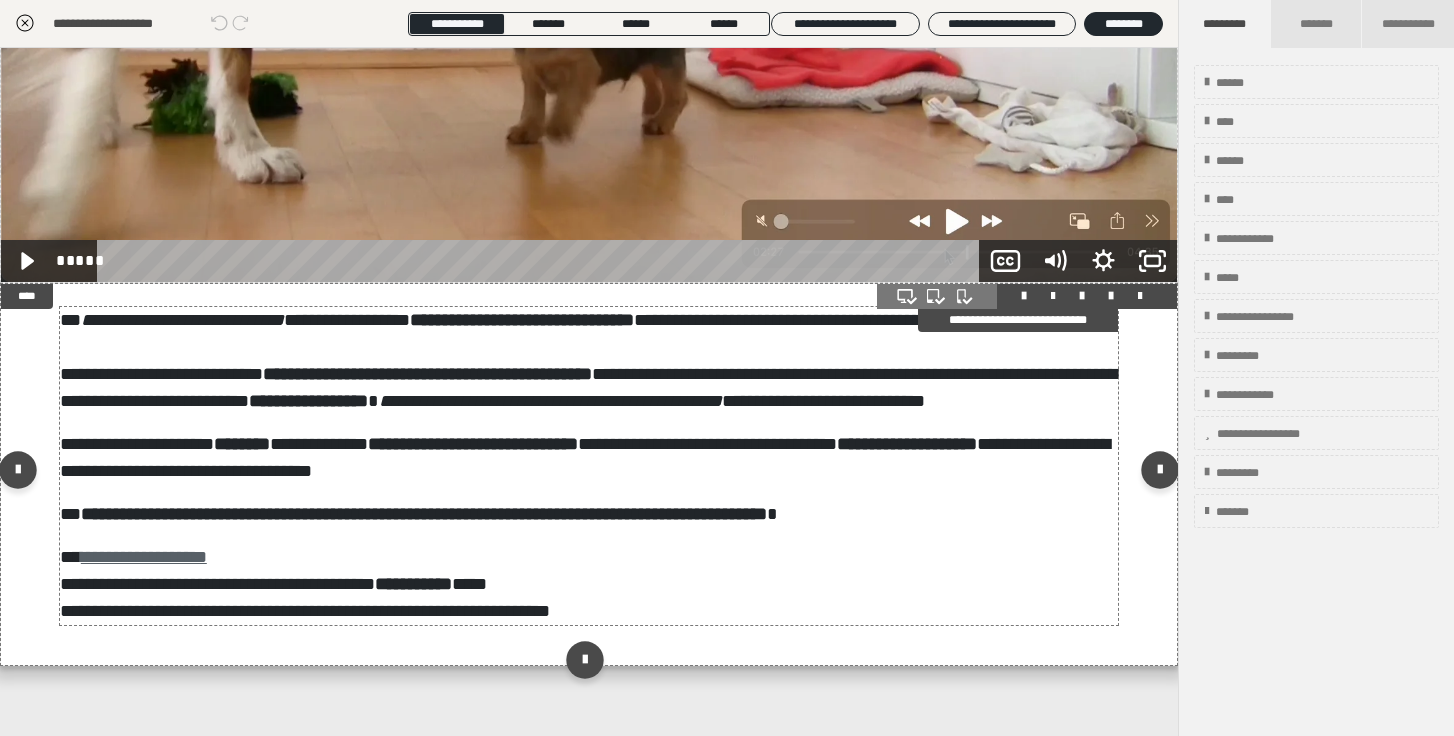 click on "**********" at bounding box center (144, 557) 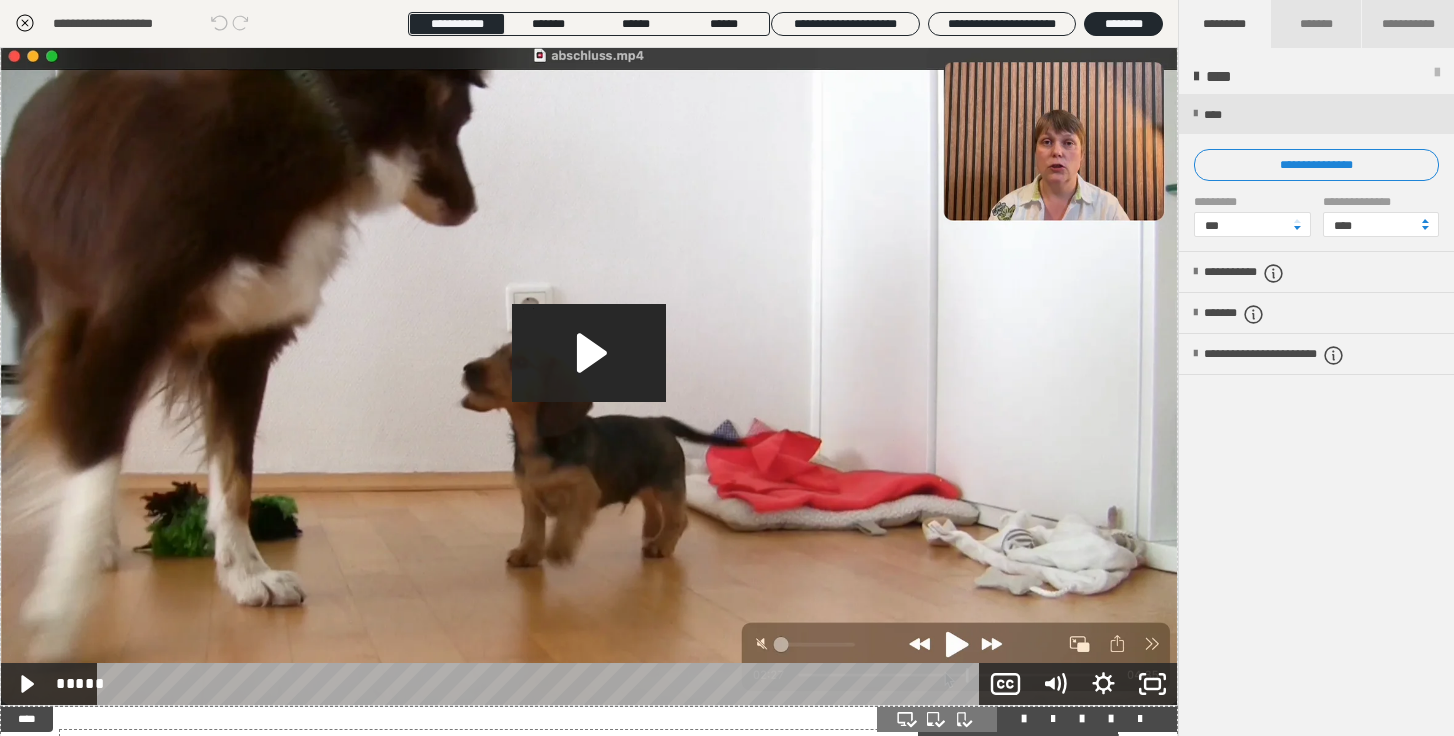 scroll, scrollTop: 0, scrollLeft: 0, axis: both 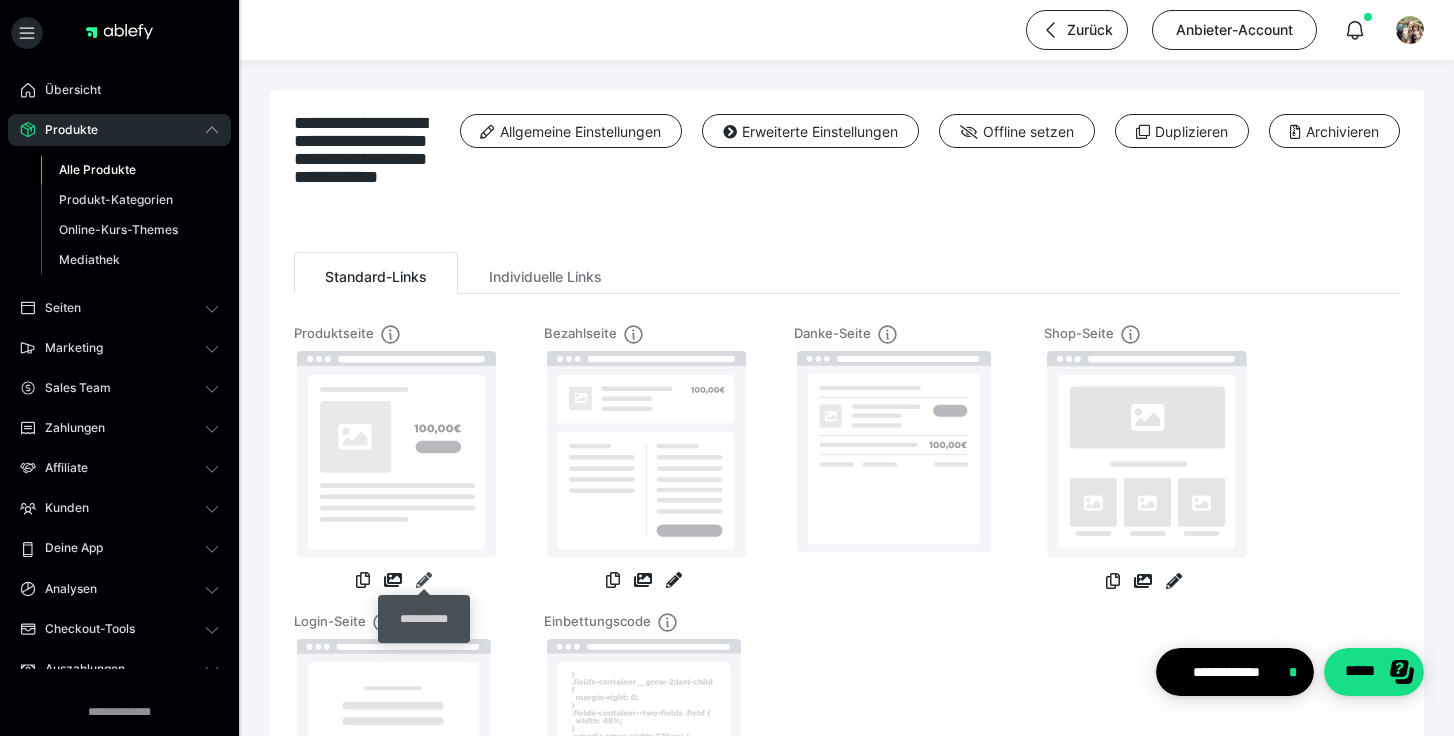 click at bounding box center (424, 580) 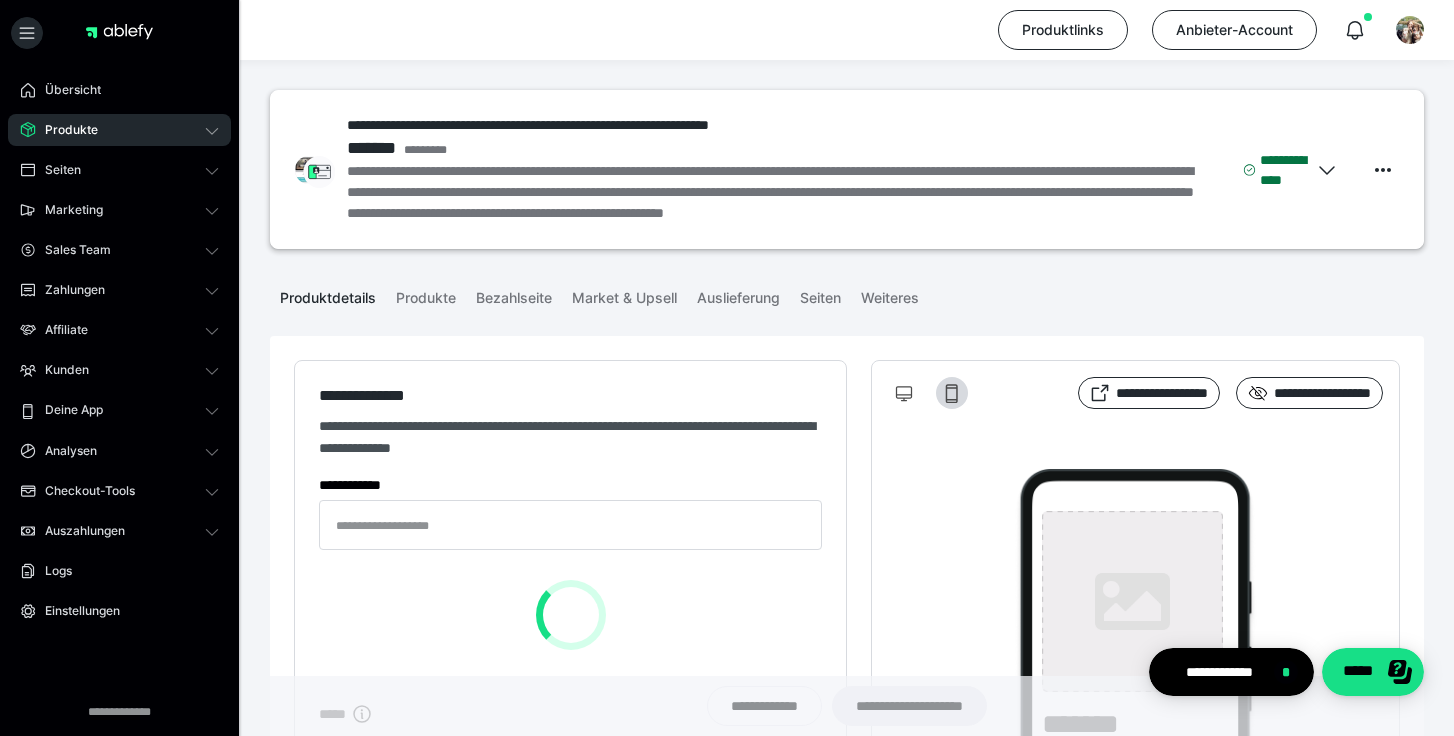 type on "**********" 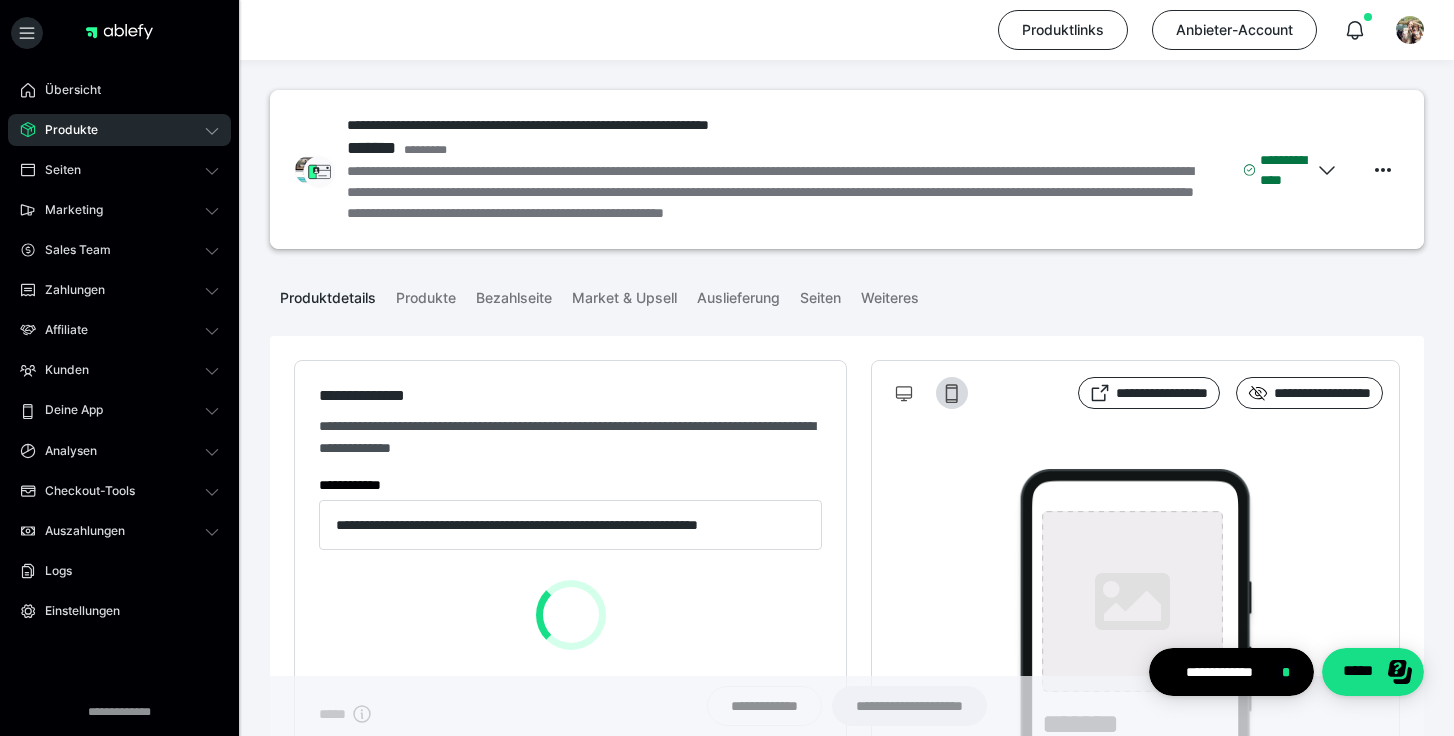 type on "**********" 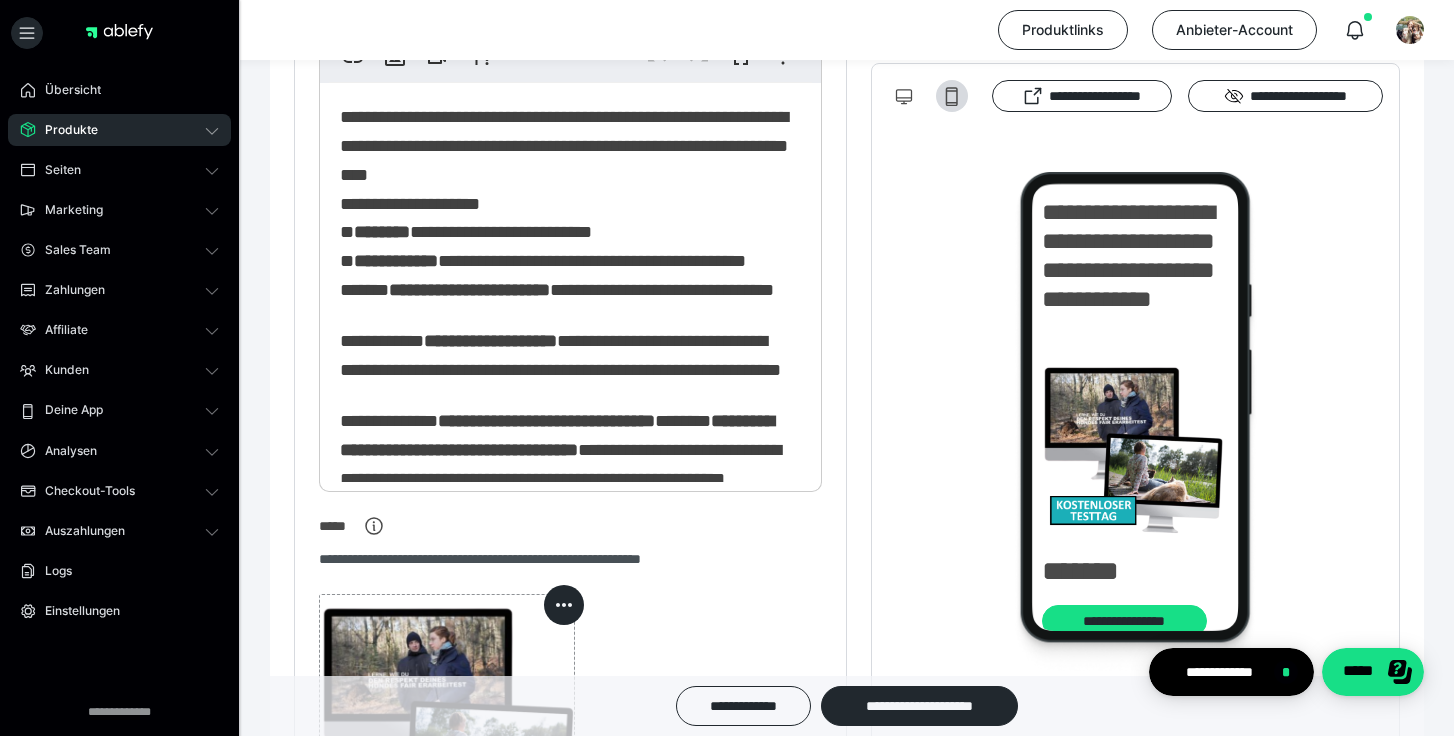 scroll, scrollTop: 675, scrollLeft: 0, axis: vertical 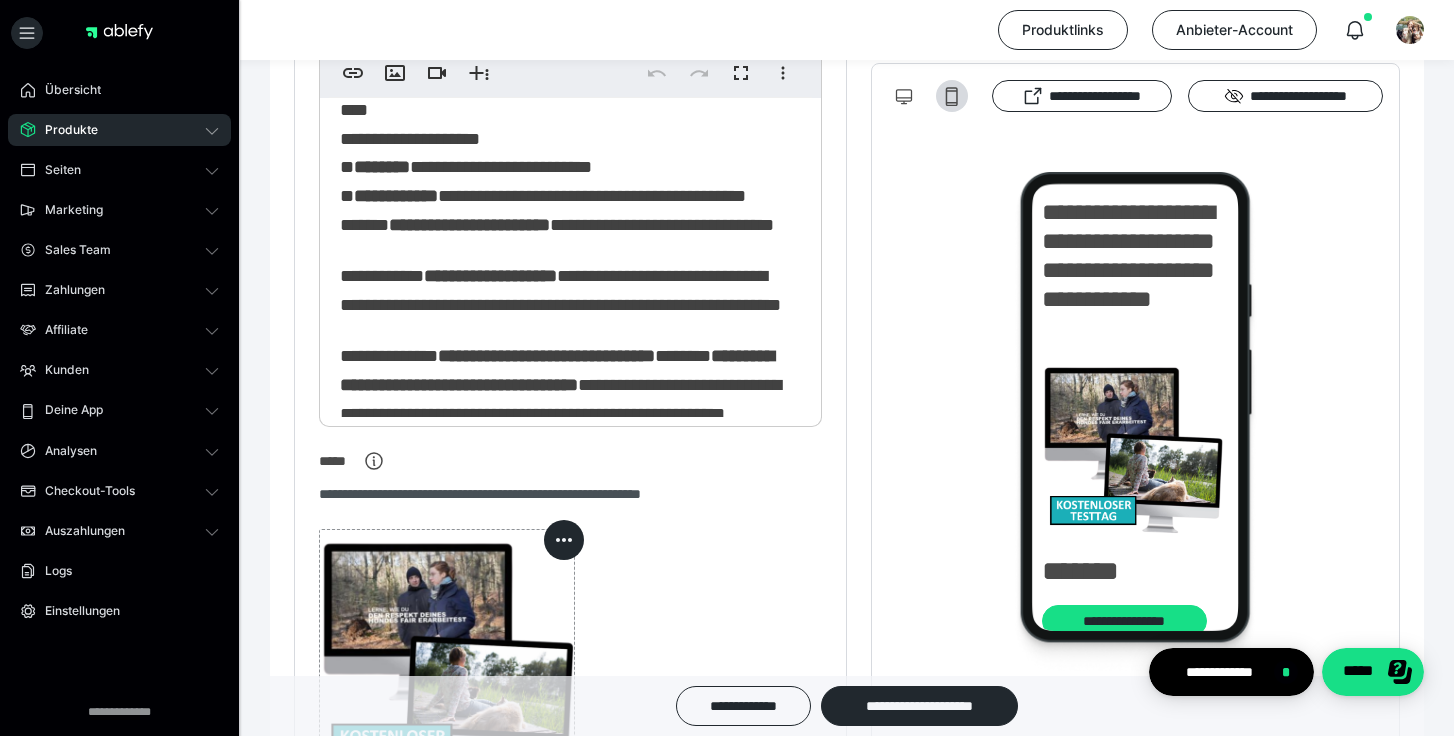 click on "********" at bounding box center [382, 167] 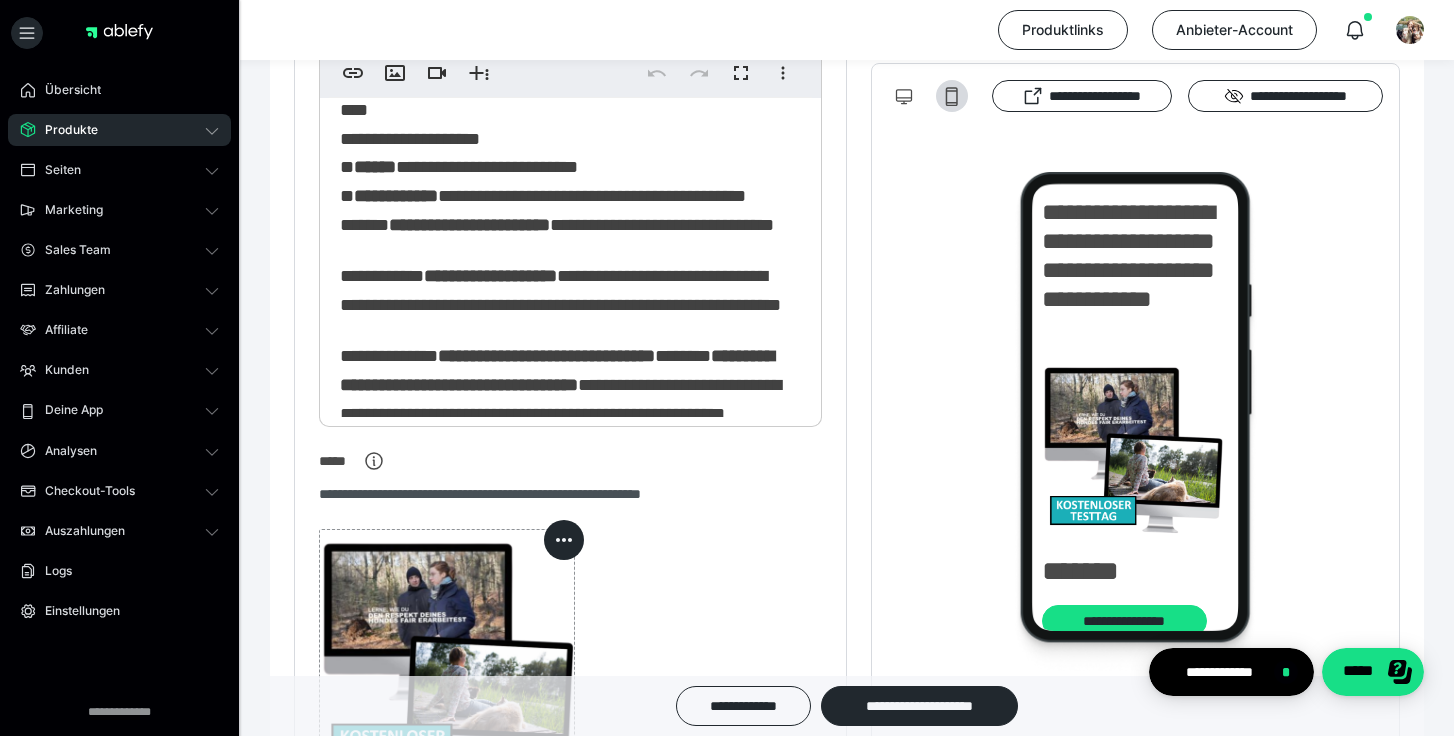 type 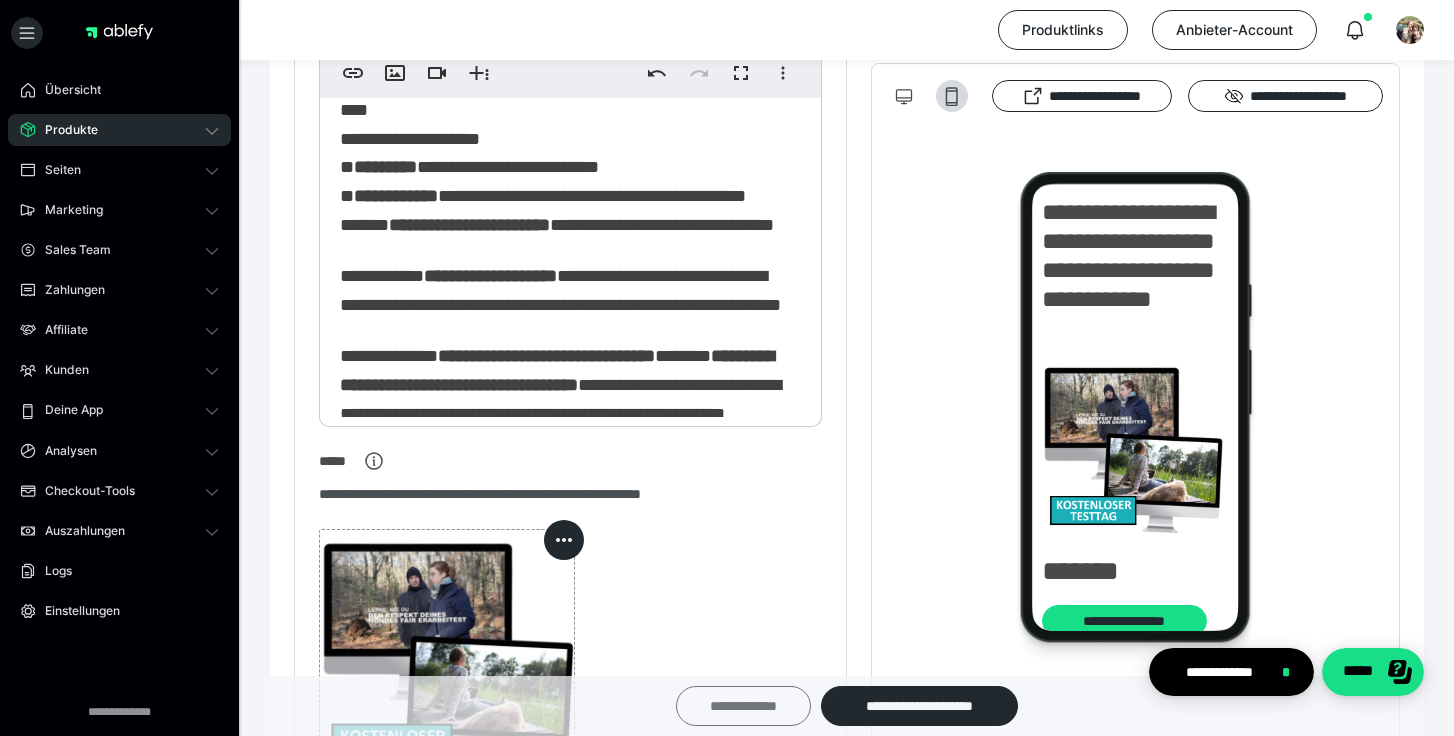 click on "**********" at bounding box center [743, 706] 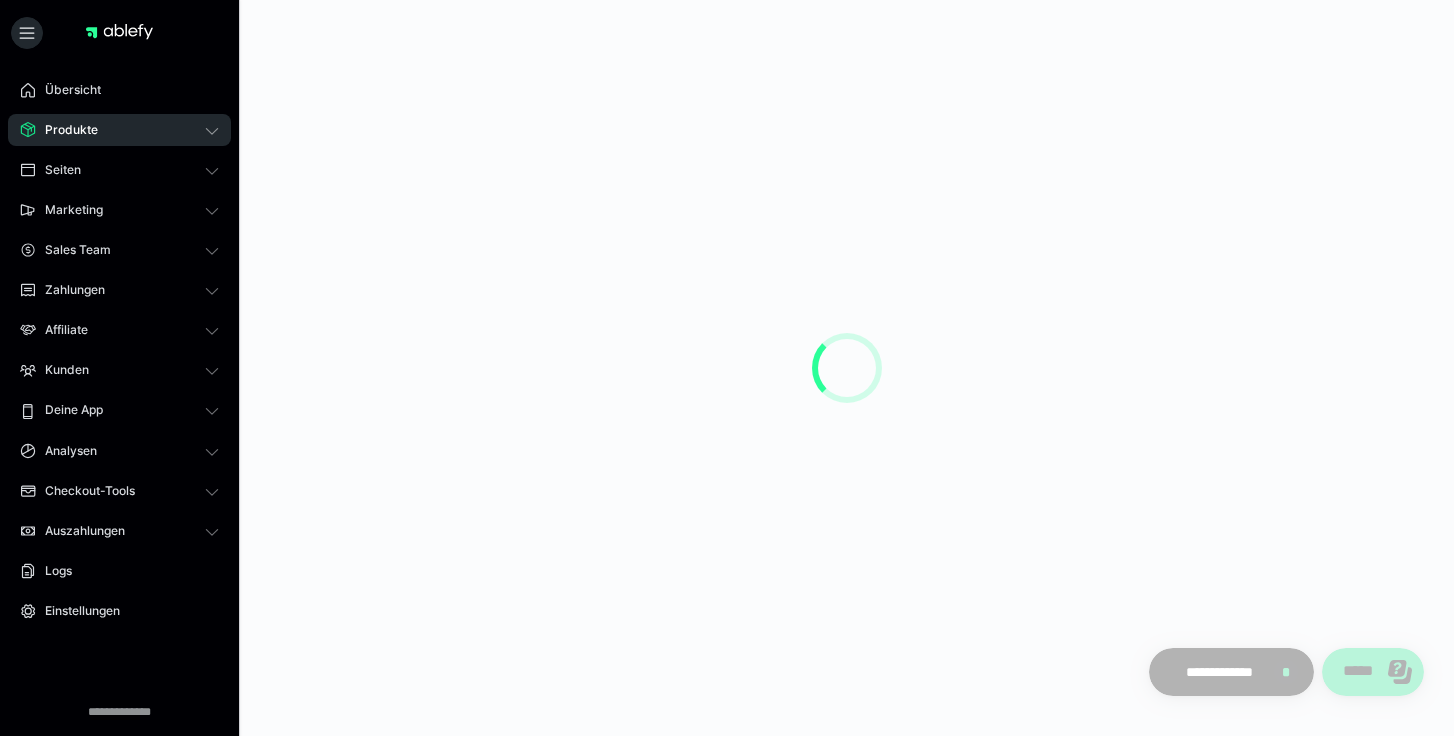 scroll, scrollTop: 0, scrollLeft: 0, axis: both 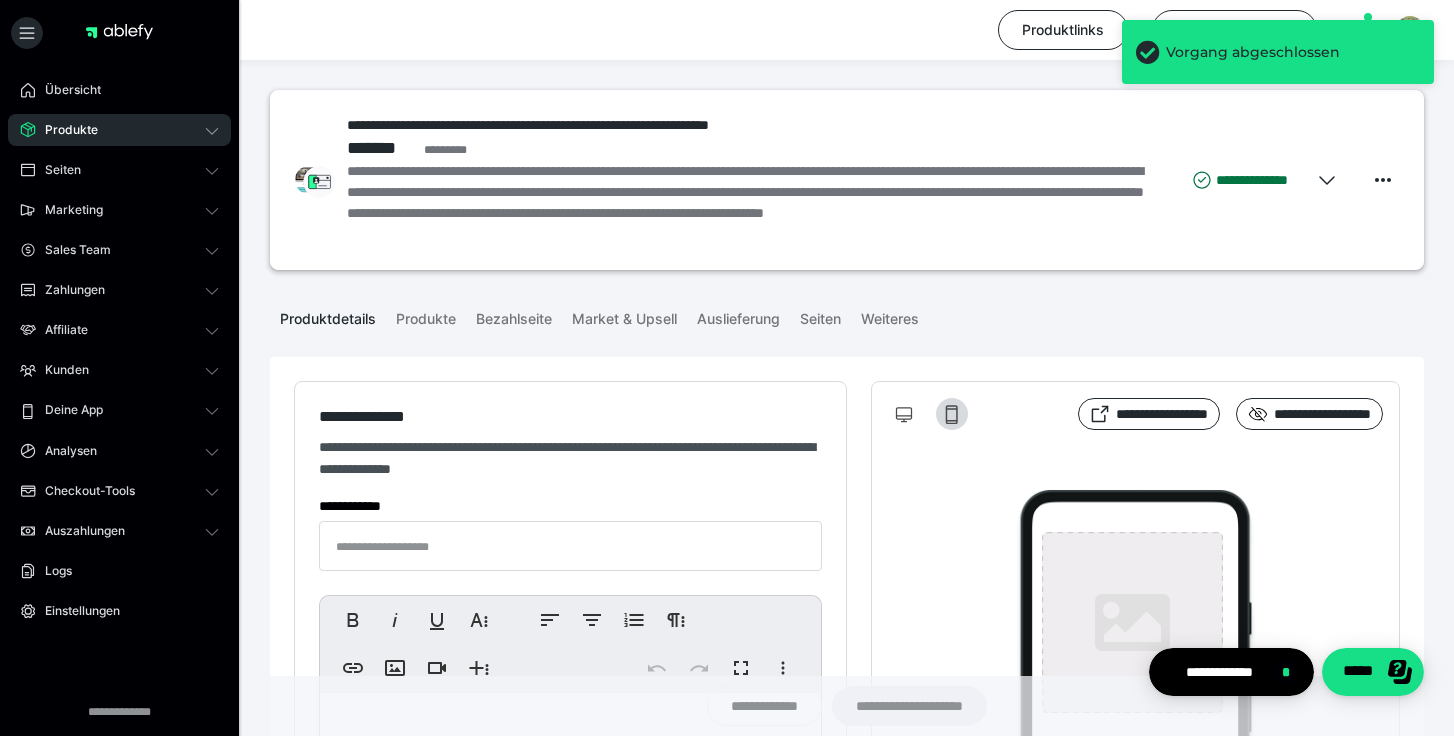 type on "**********" 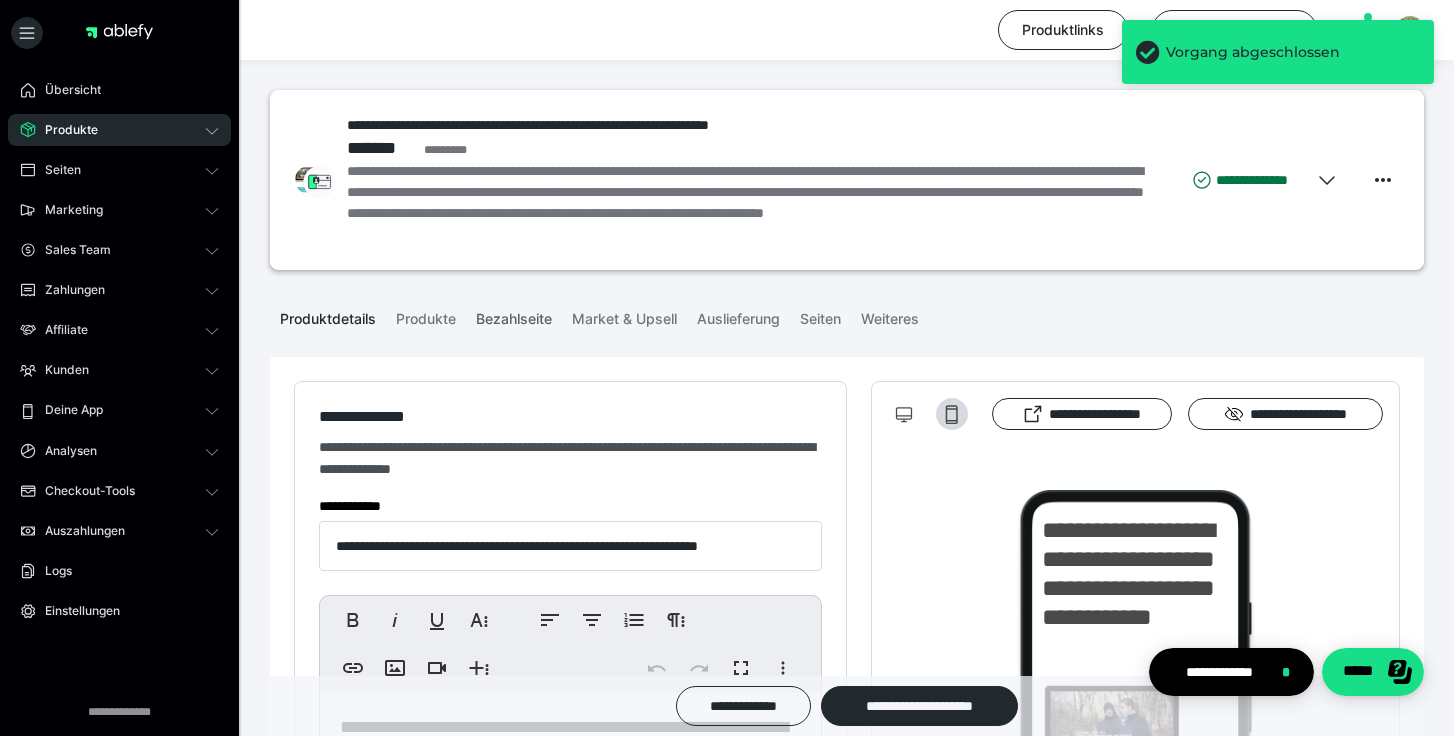 click on "Bezahlseite" at bounding box center (514, 315) 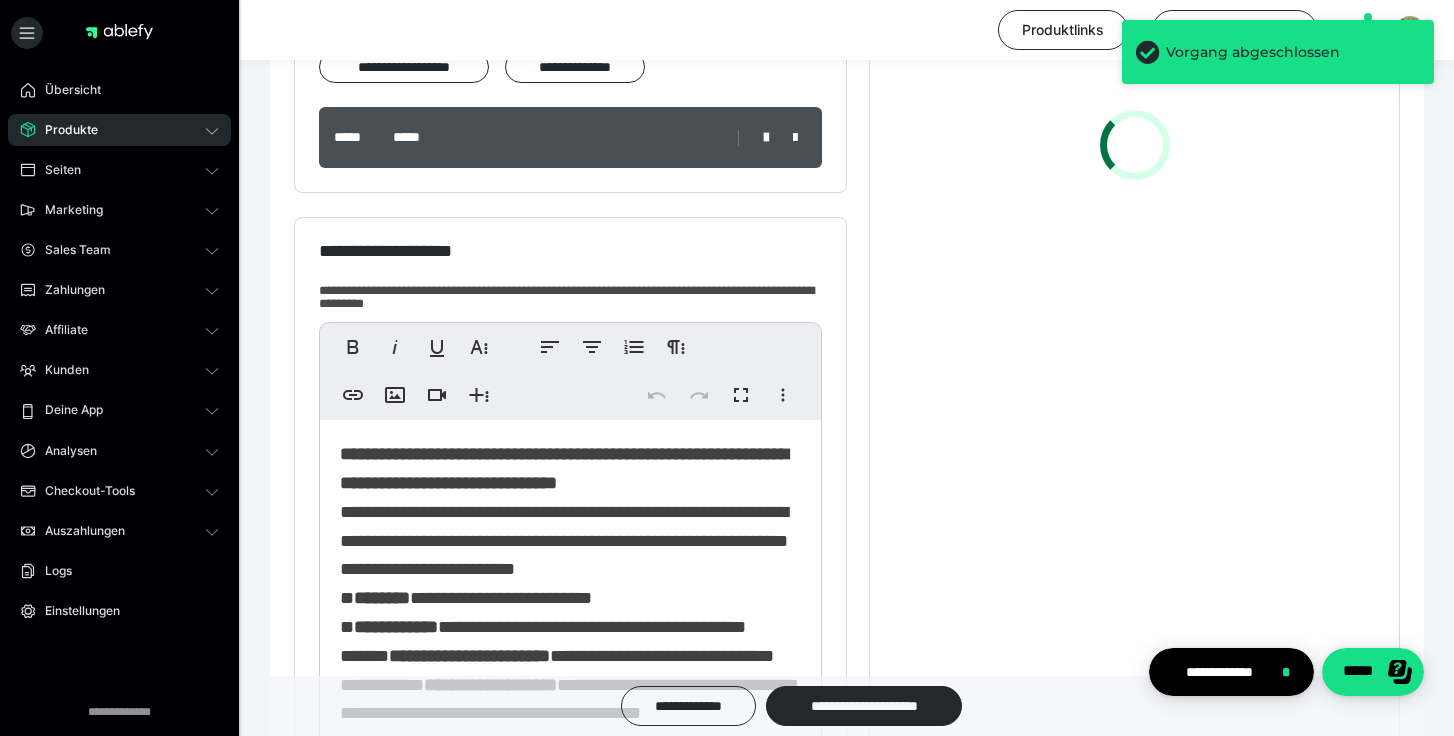 scroll, scrollTop: 577, scrollLeft: 0, axis: vertical 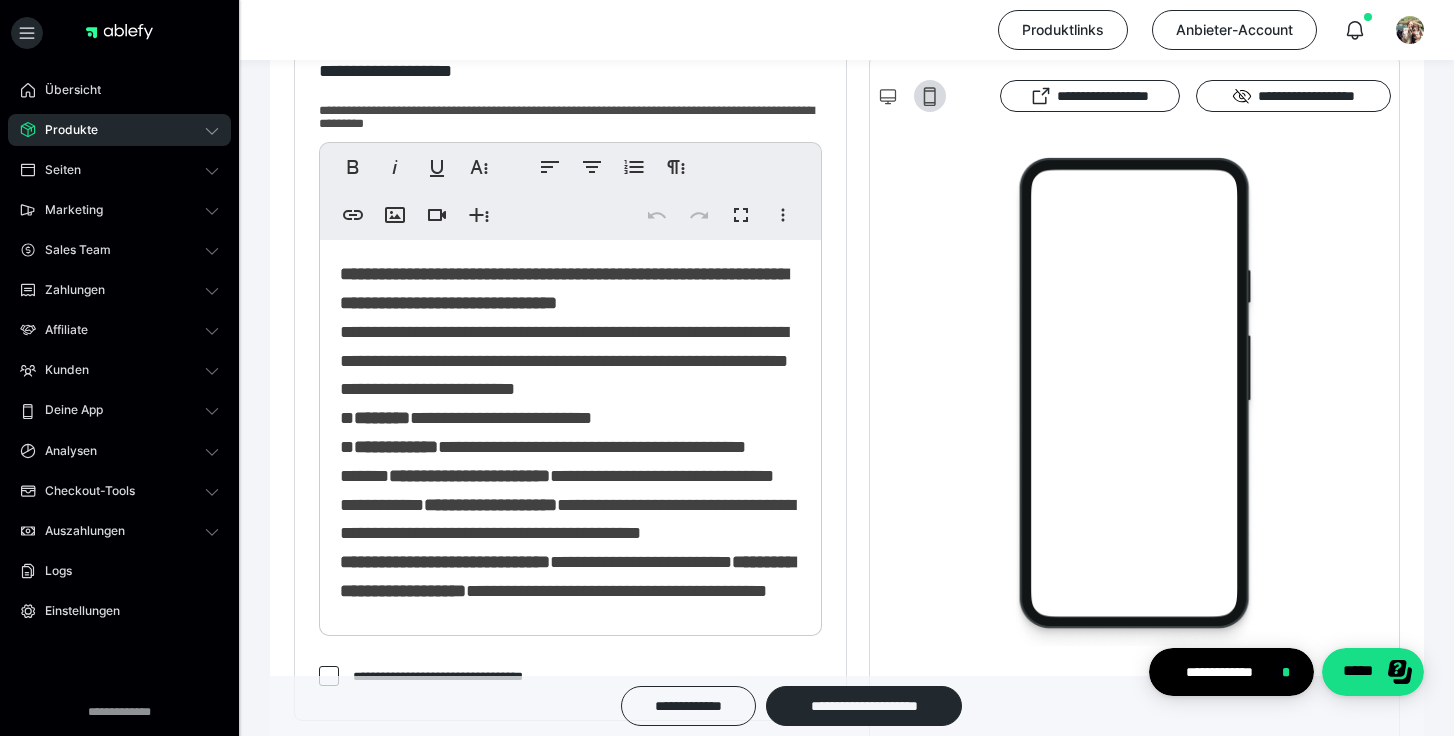 click on "********" at bounding box center [382, 418] 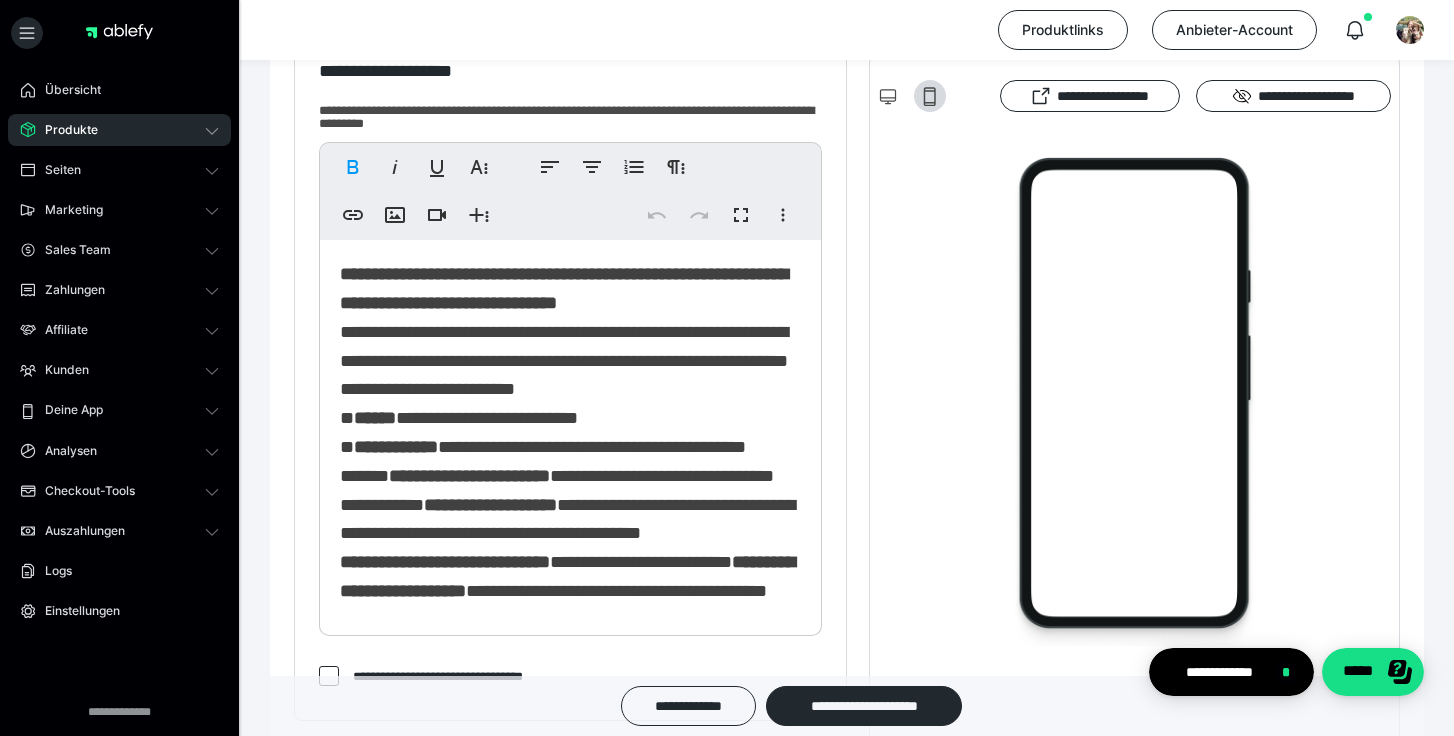 type 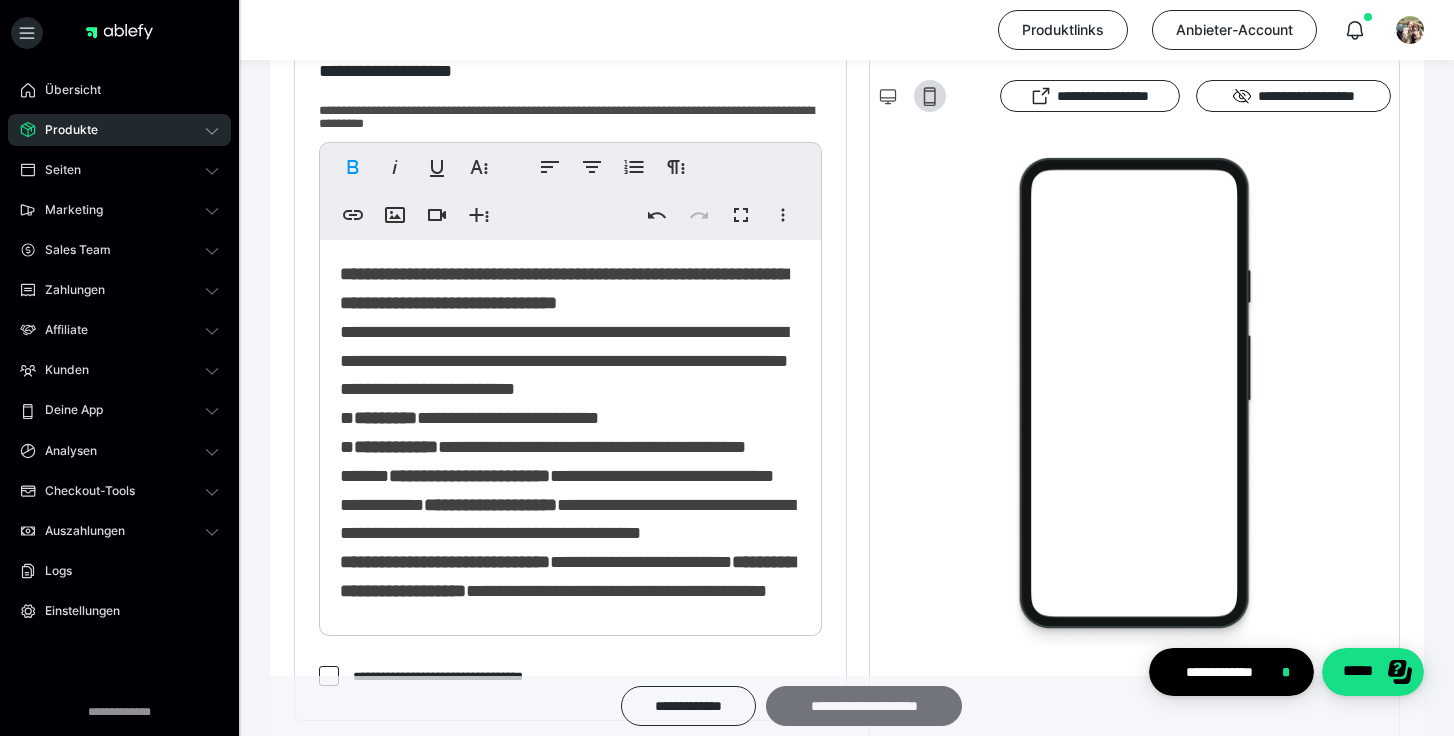 click on "**********" at bounding box center (864, 706) 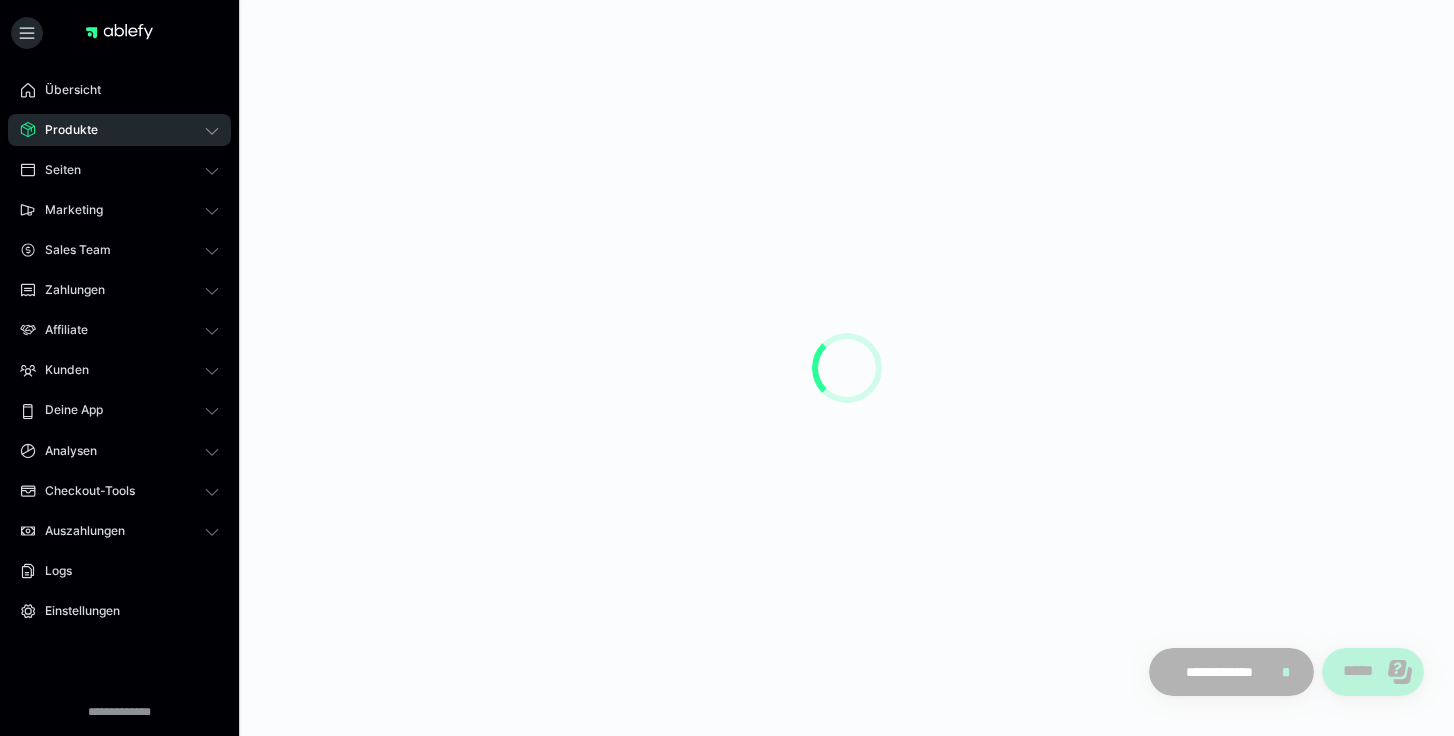 scroll, scrollTop: 0, scrollLeft: 0, axis: both 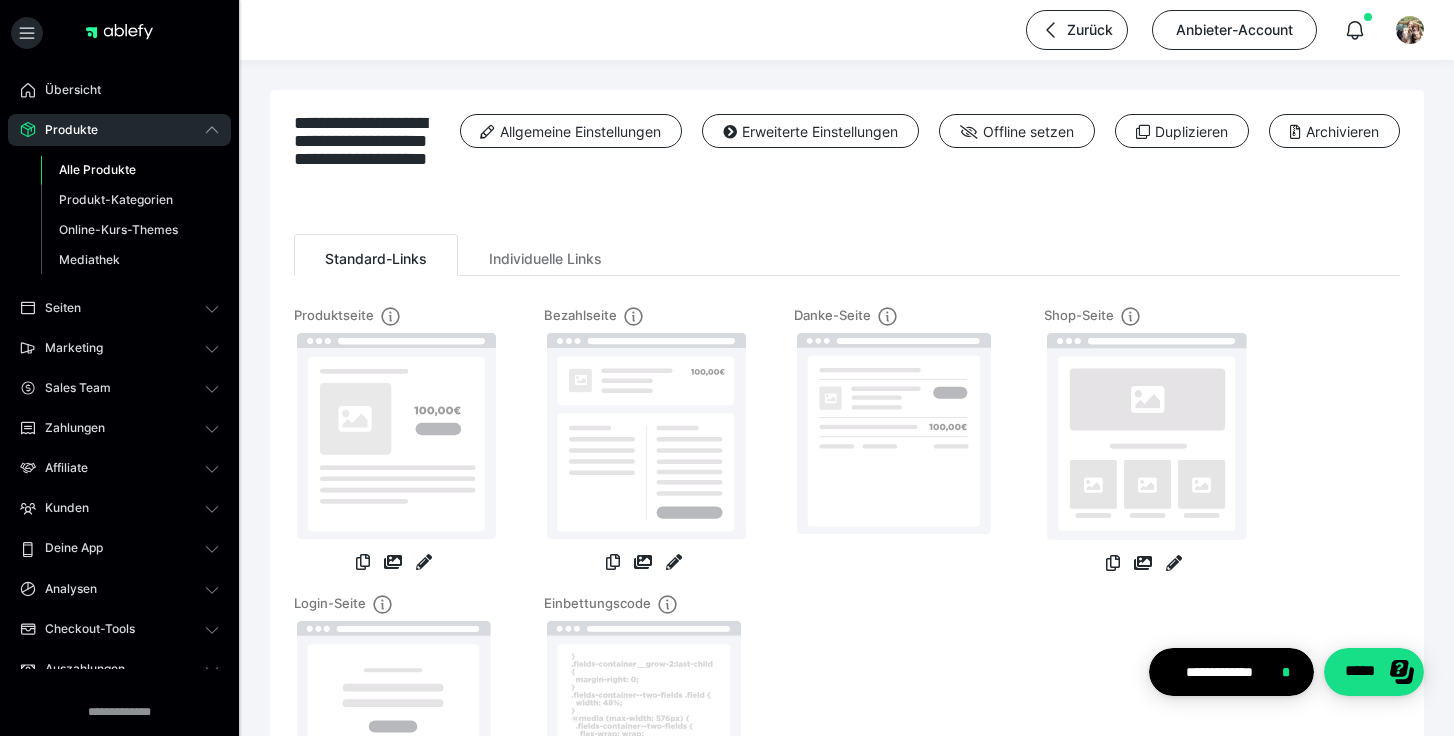 click at bounding box center (424, 564) 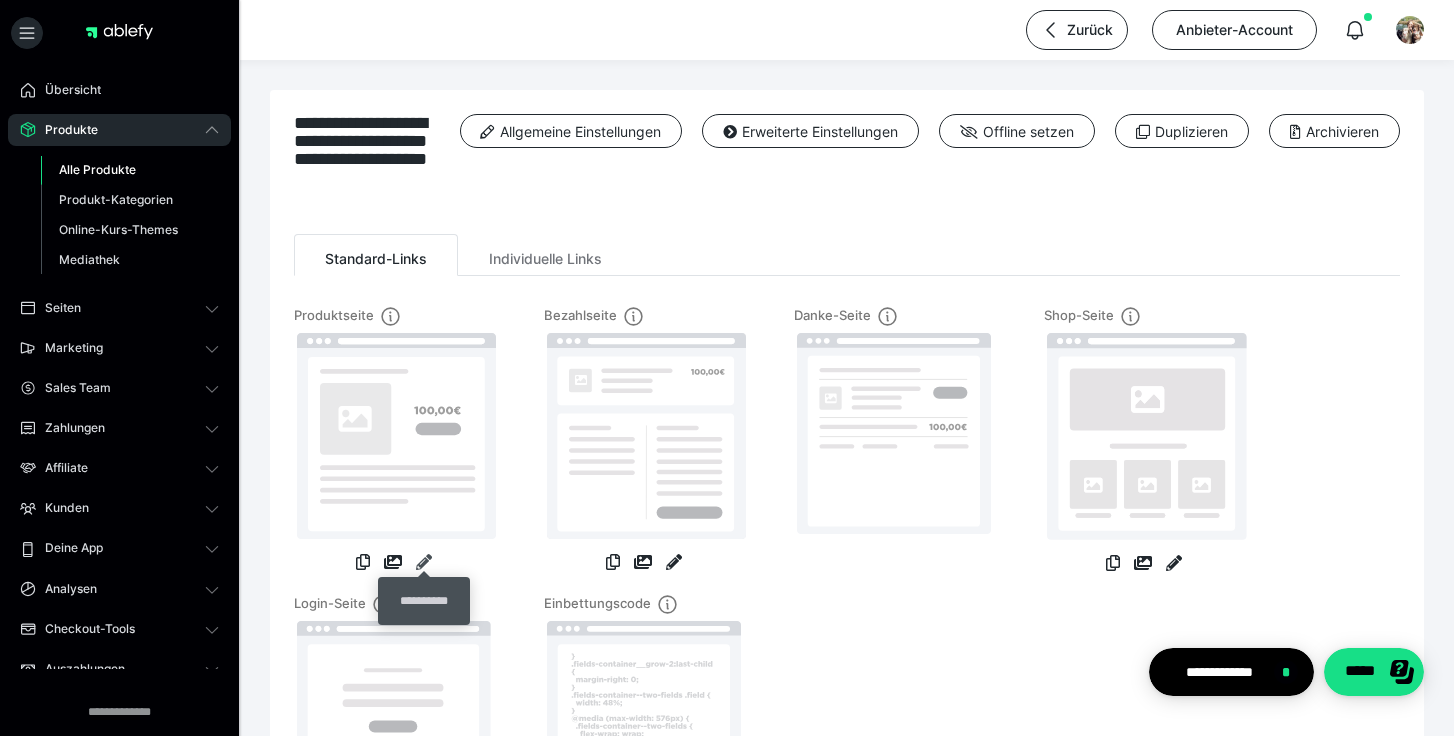 click at bounding box center [424, 562] 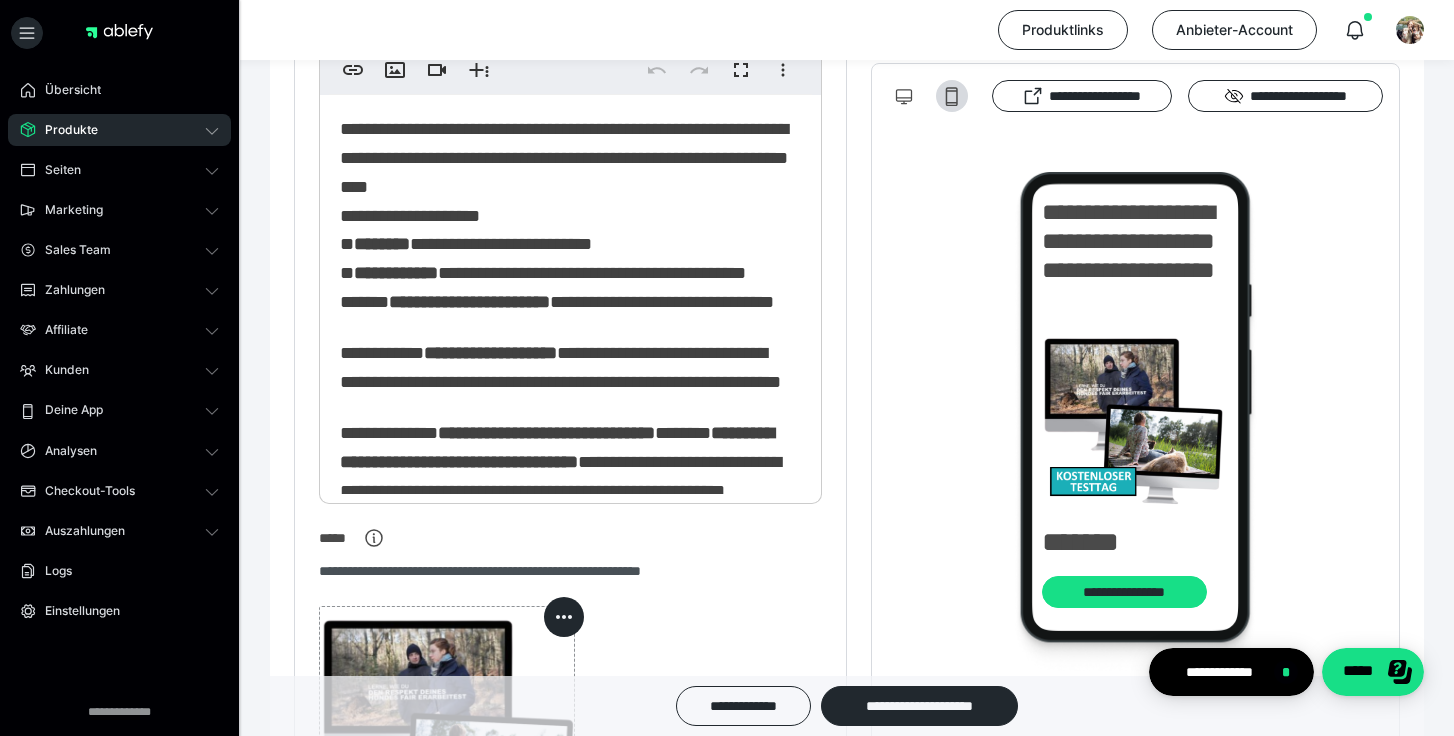 scroll, scrollTop: 601, scrollLeft: 0, axis: vertical 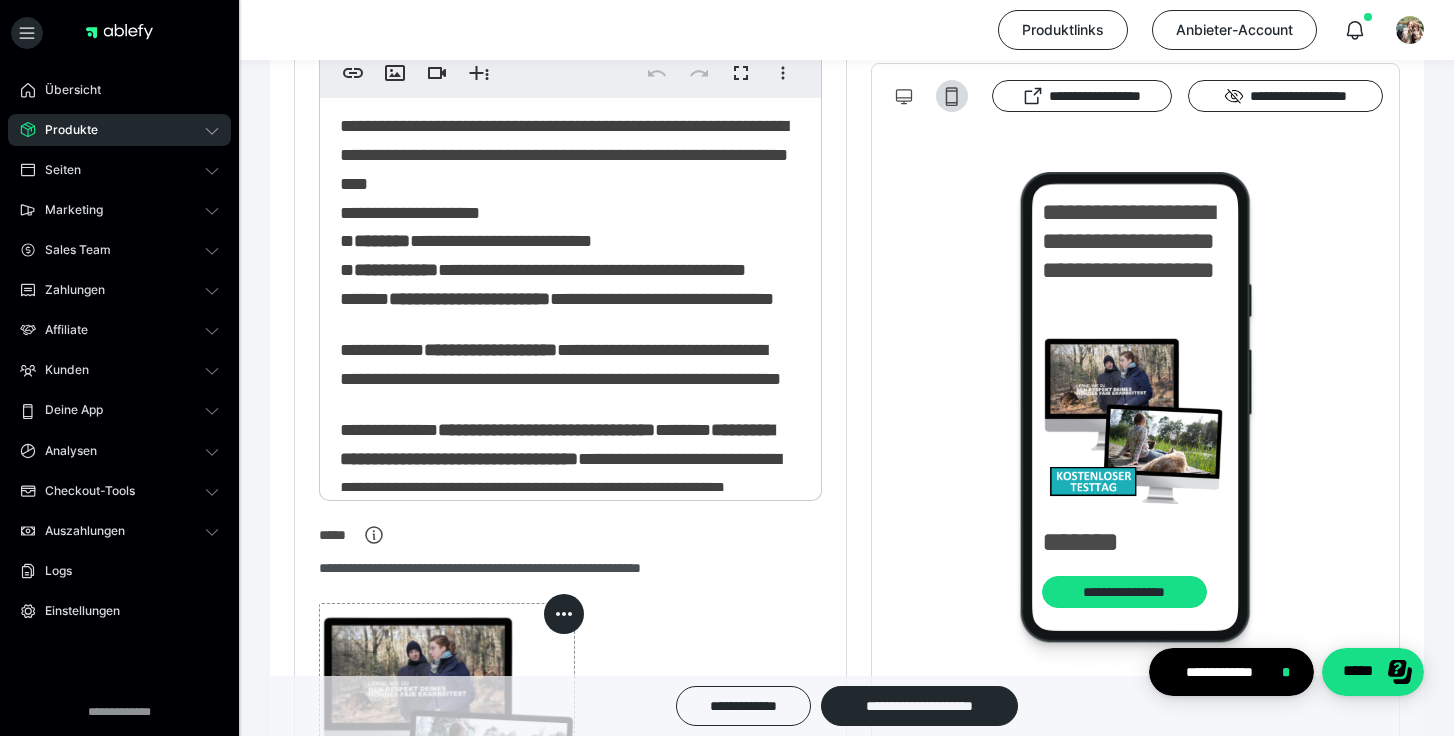 click on "********" at bounding box center [382, 241] 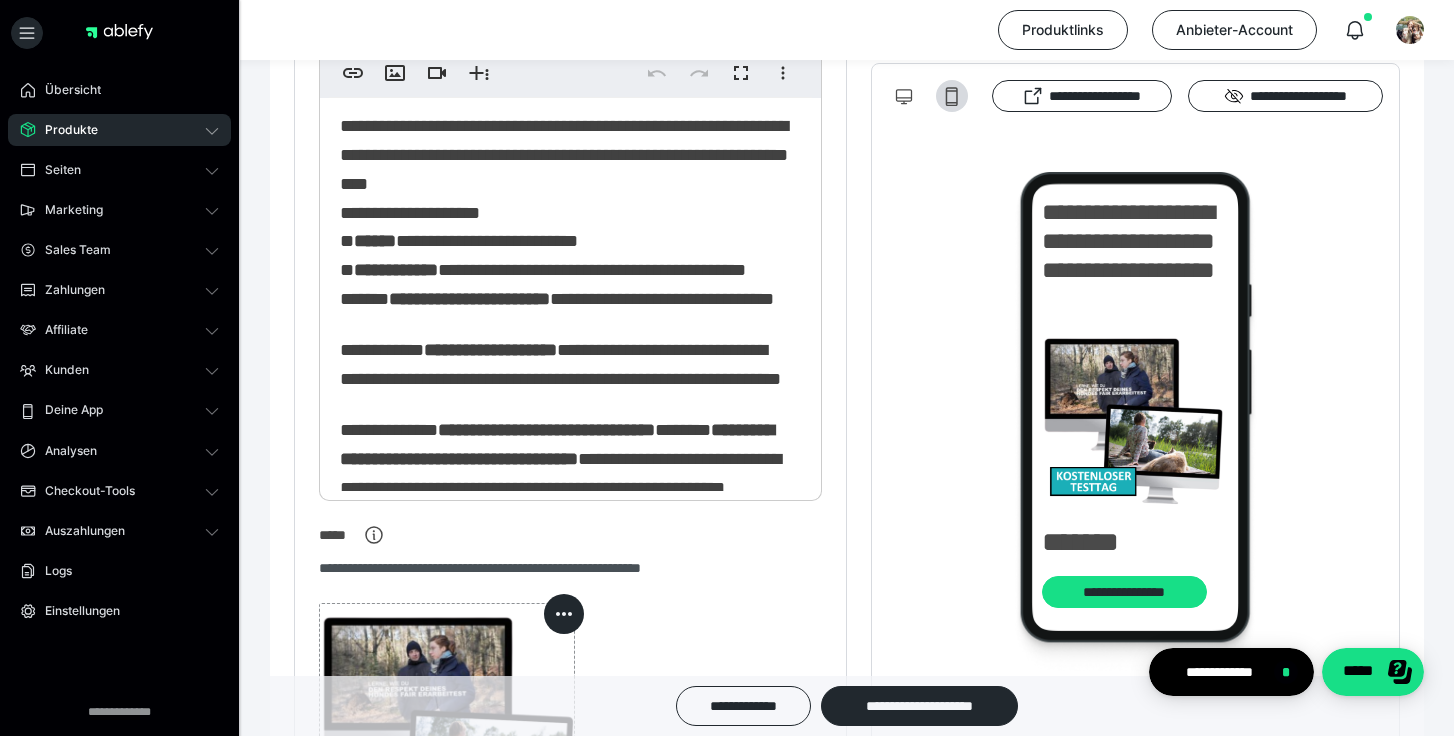 type 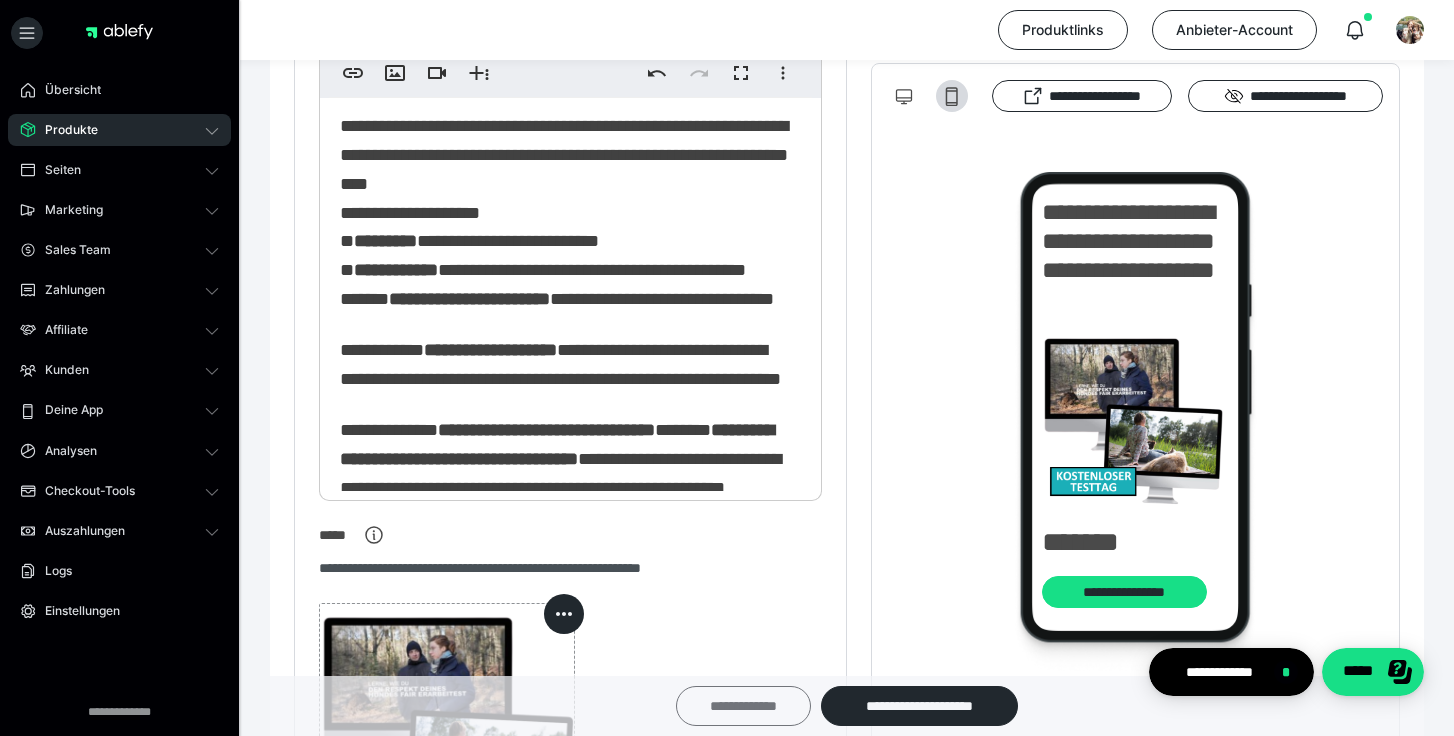 click on "**********" at bounding box center (743, 706) 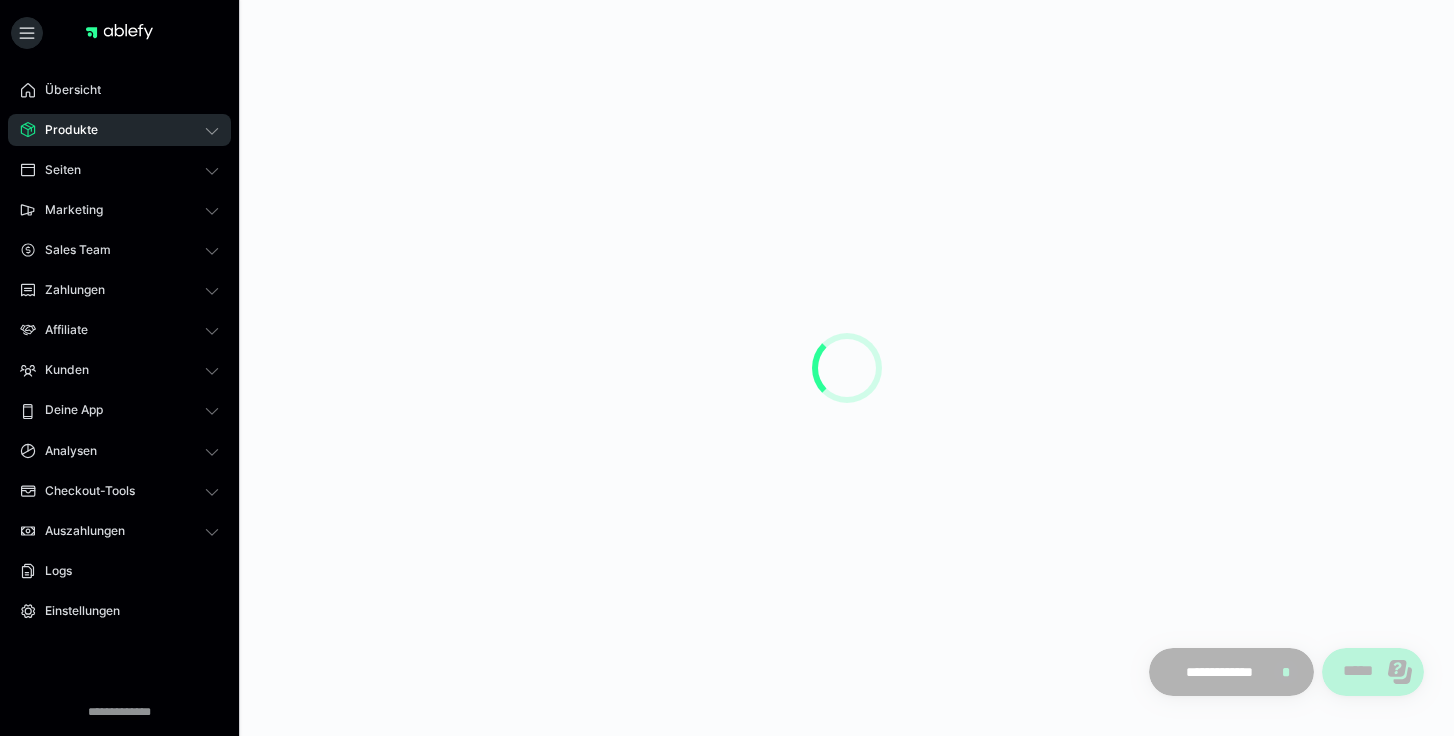 scroll, scrollTop: 0, scrollLeft: 0, axis: both 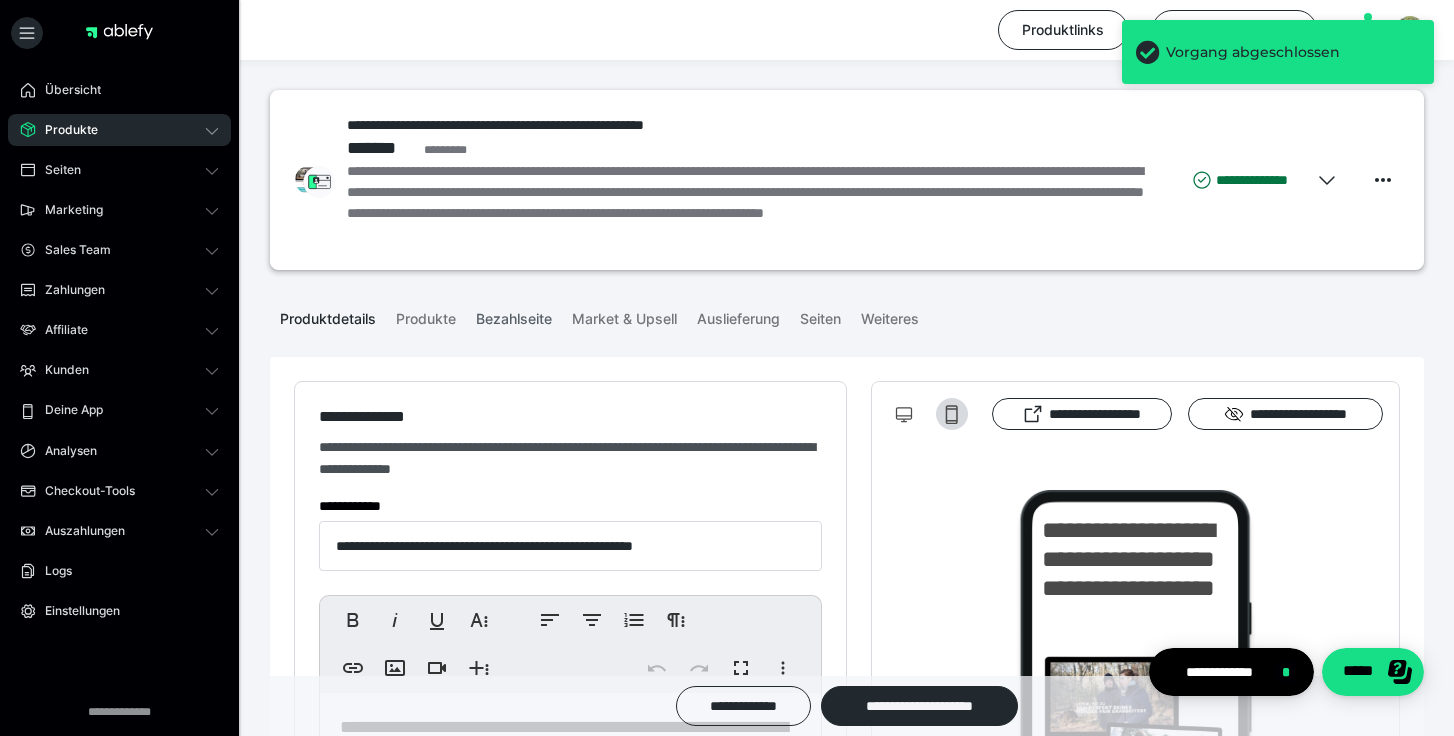 click on "Bezahlseite" at bounding box center (514, 315) 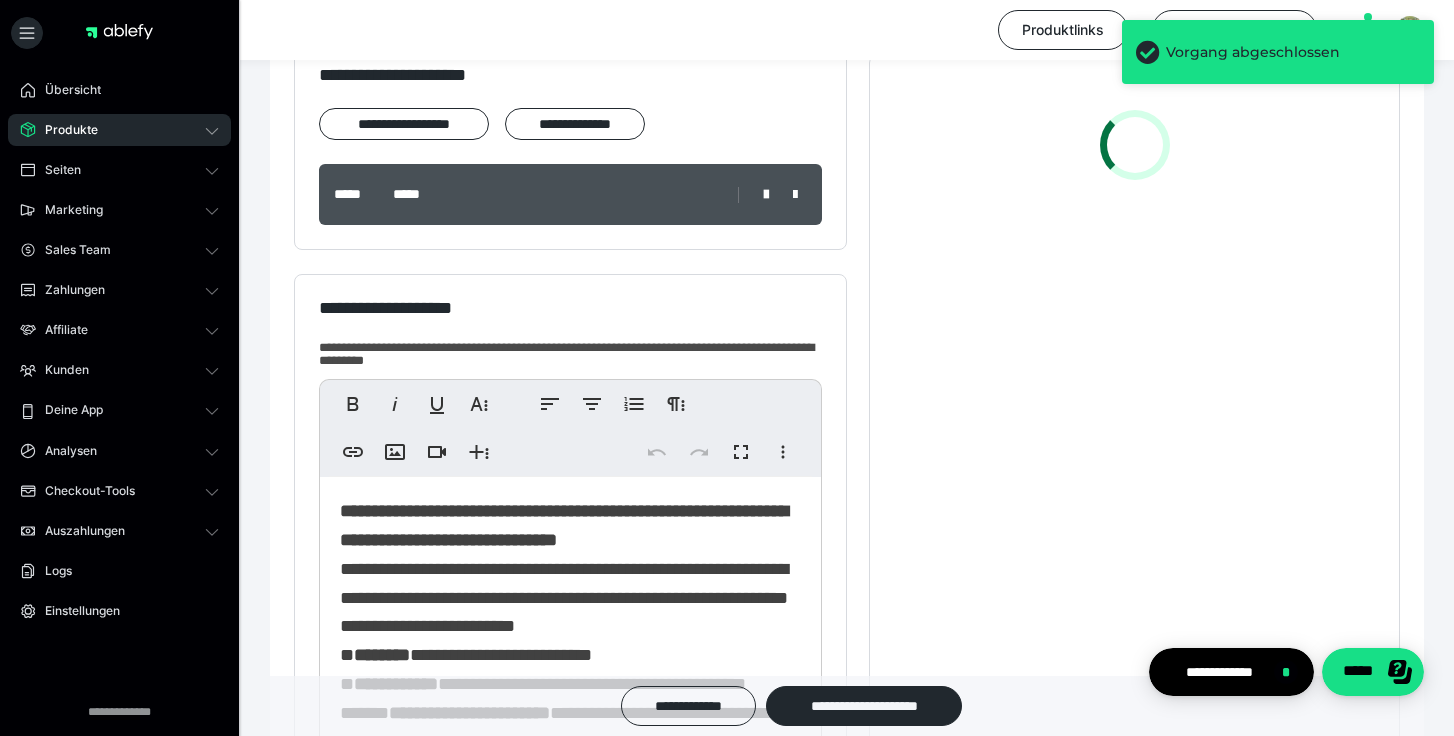 scroll, scrollTop: 341, scrollLeft: 0, axis: vertical 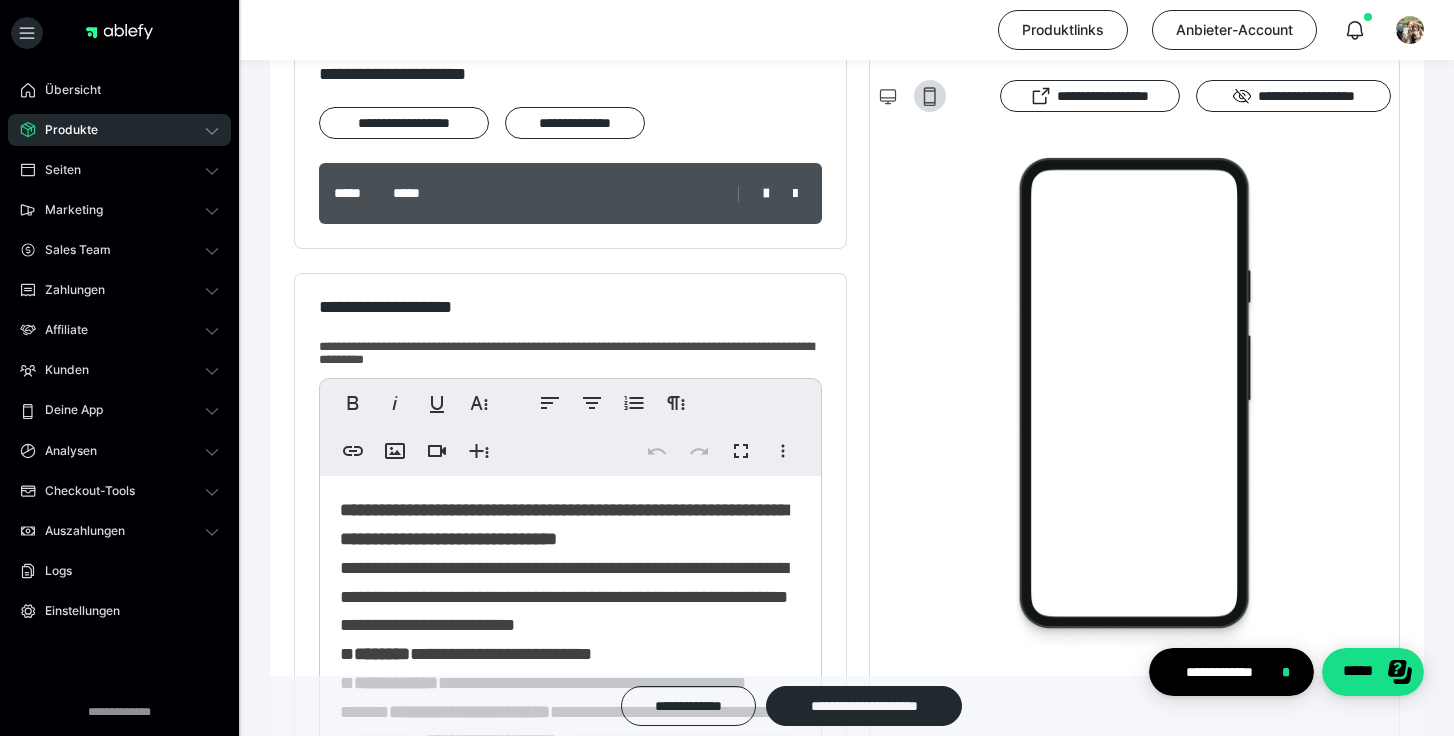 click on "********" at bounding box center [382, 654] 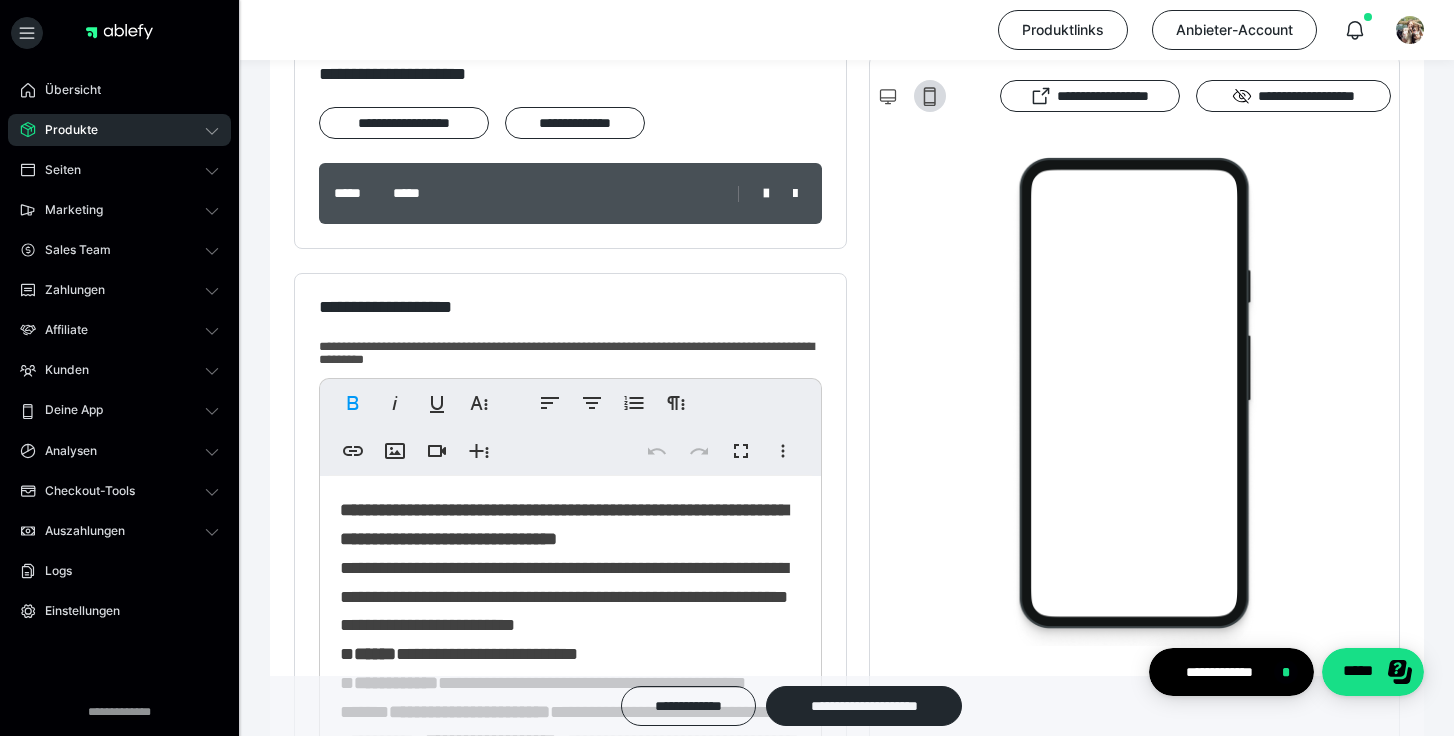 type 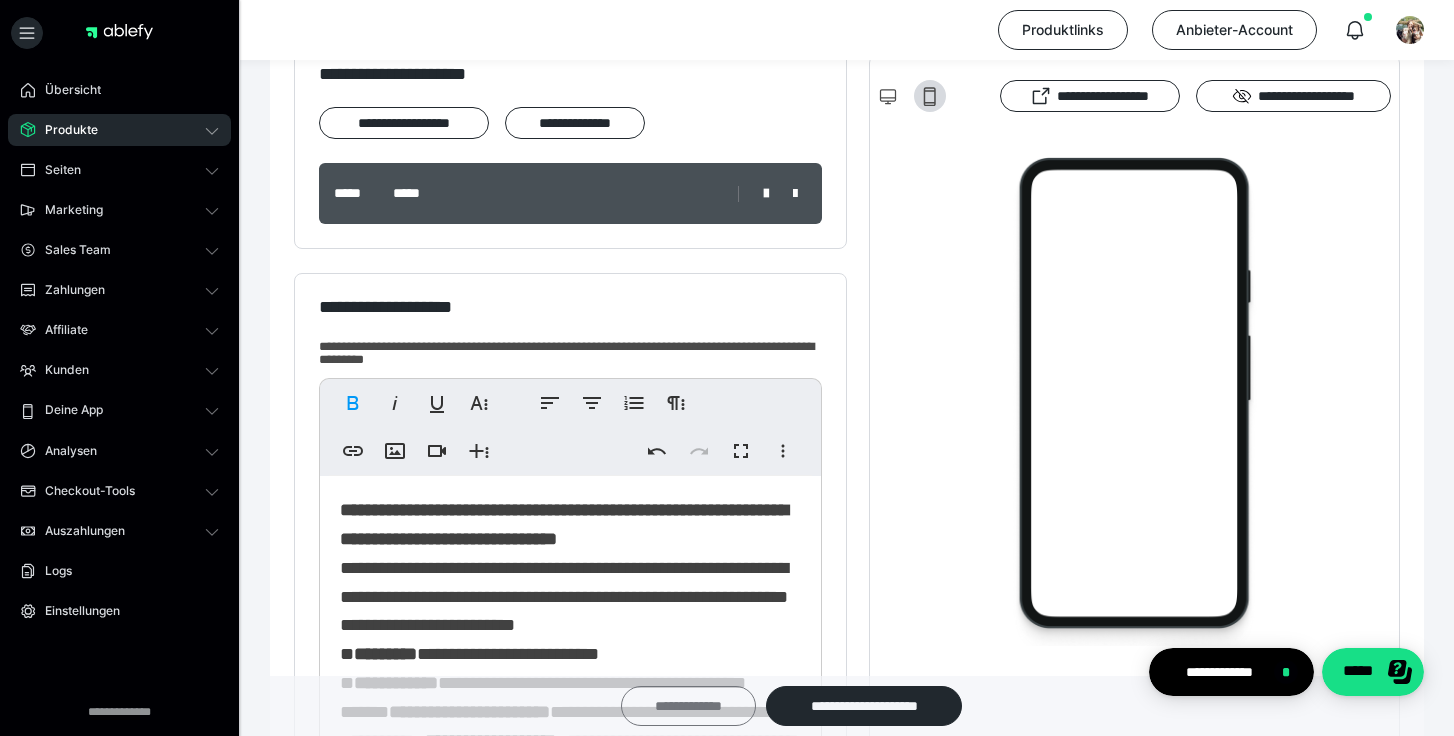 click on "**********" at bounding box center [688, 706] 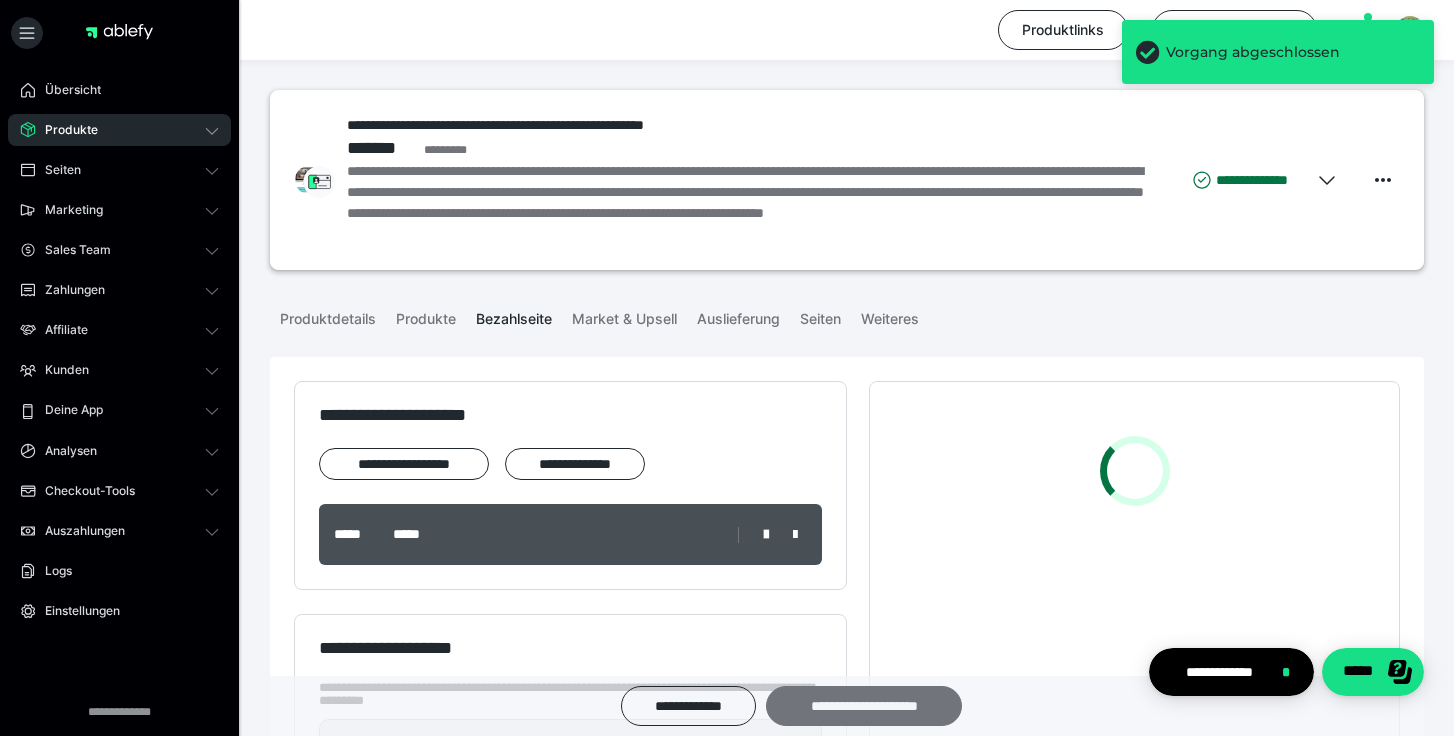 click on "**********" at bounding box center (864, 706) 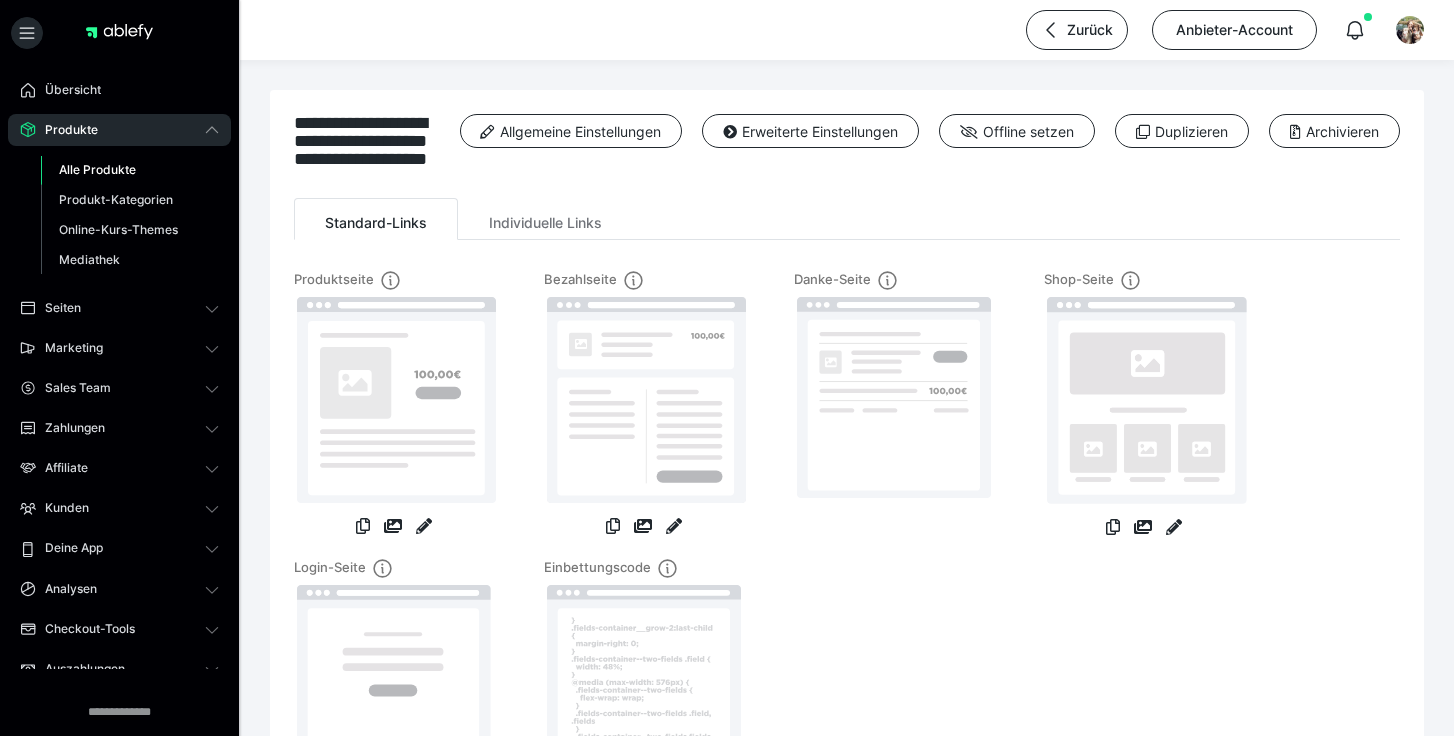 scroll, scrollTop: 0, scrollLeft: 0, axis: both 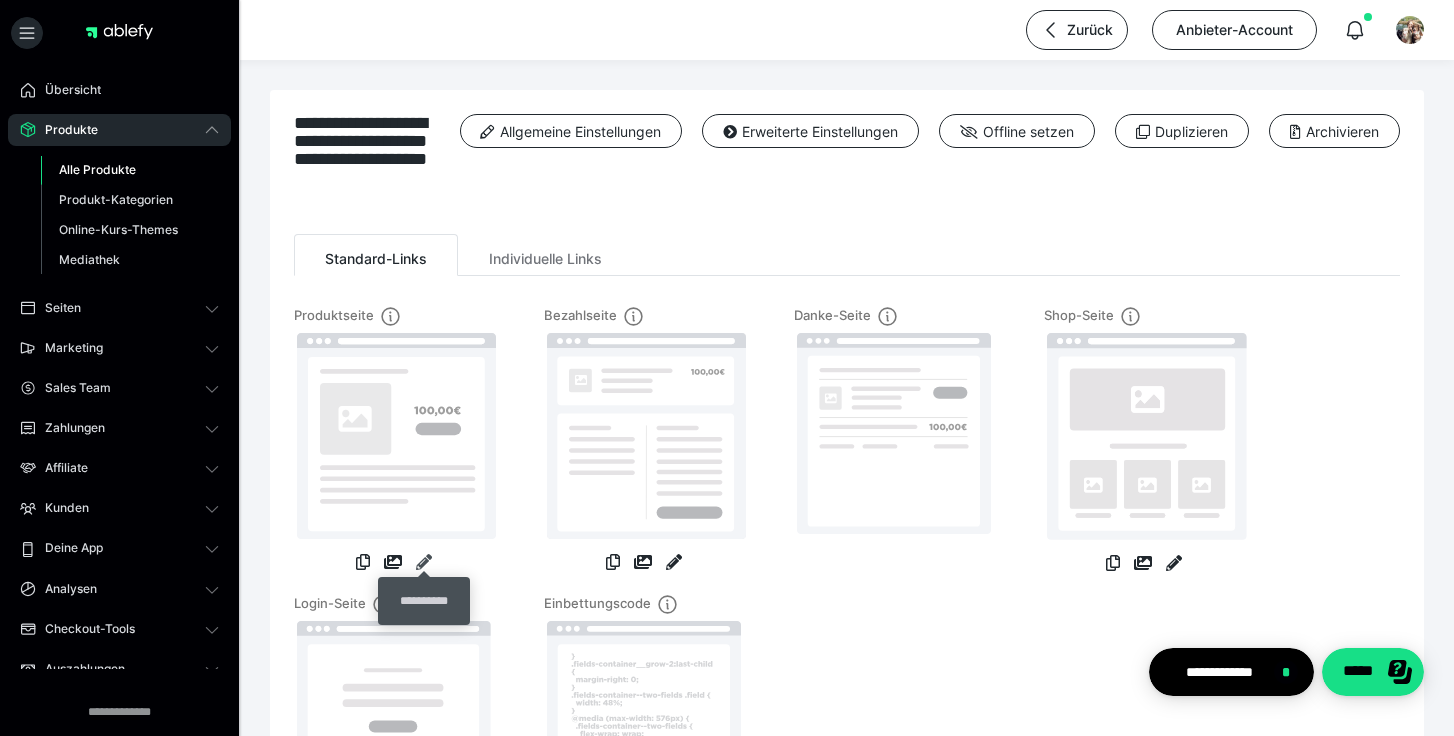 click at bounding box center [424, 562] 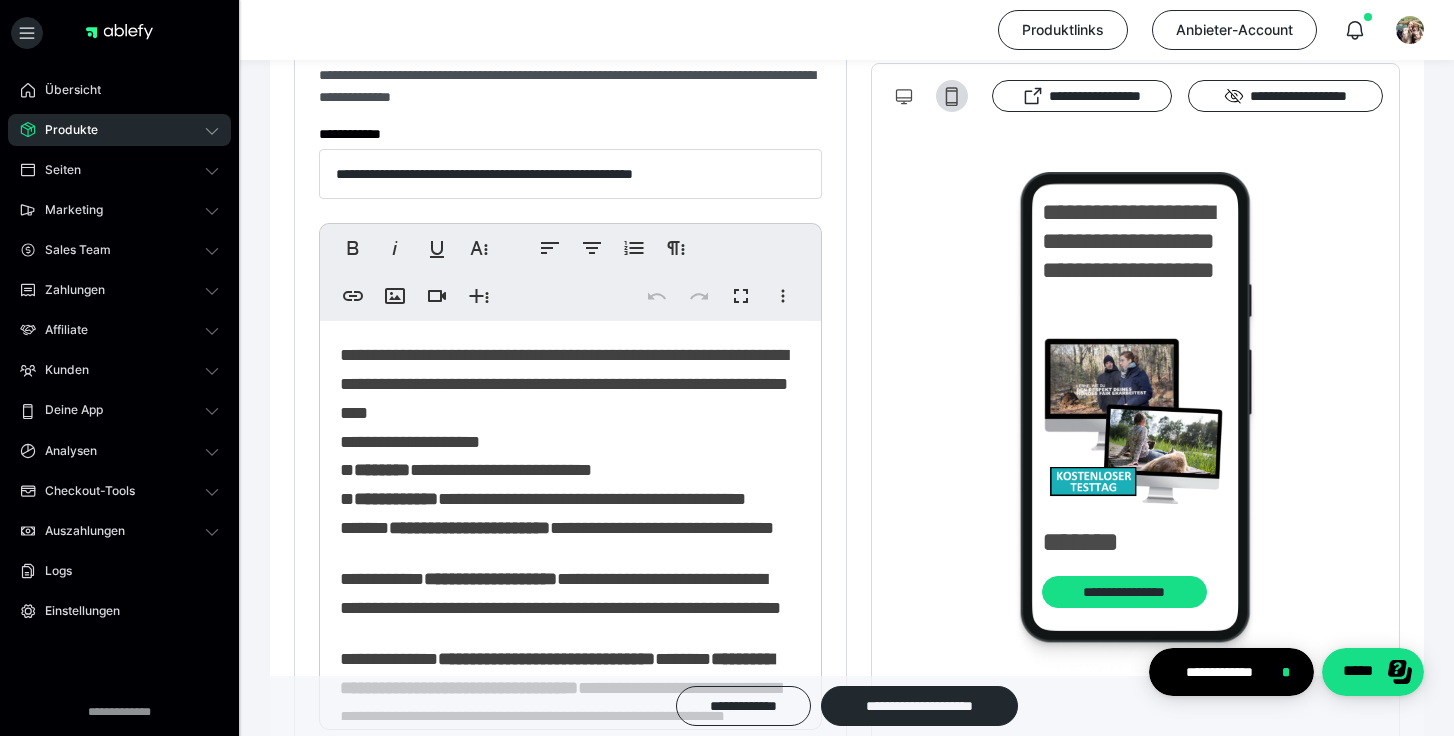 scroll, scrollTop: 374, scrollLeft: 0, axis: vertical 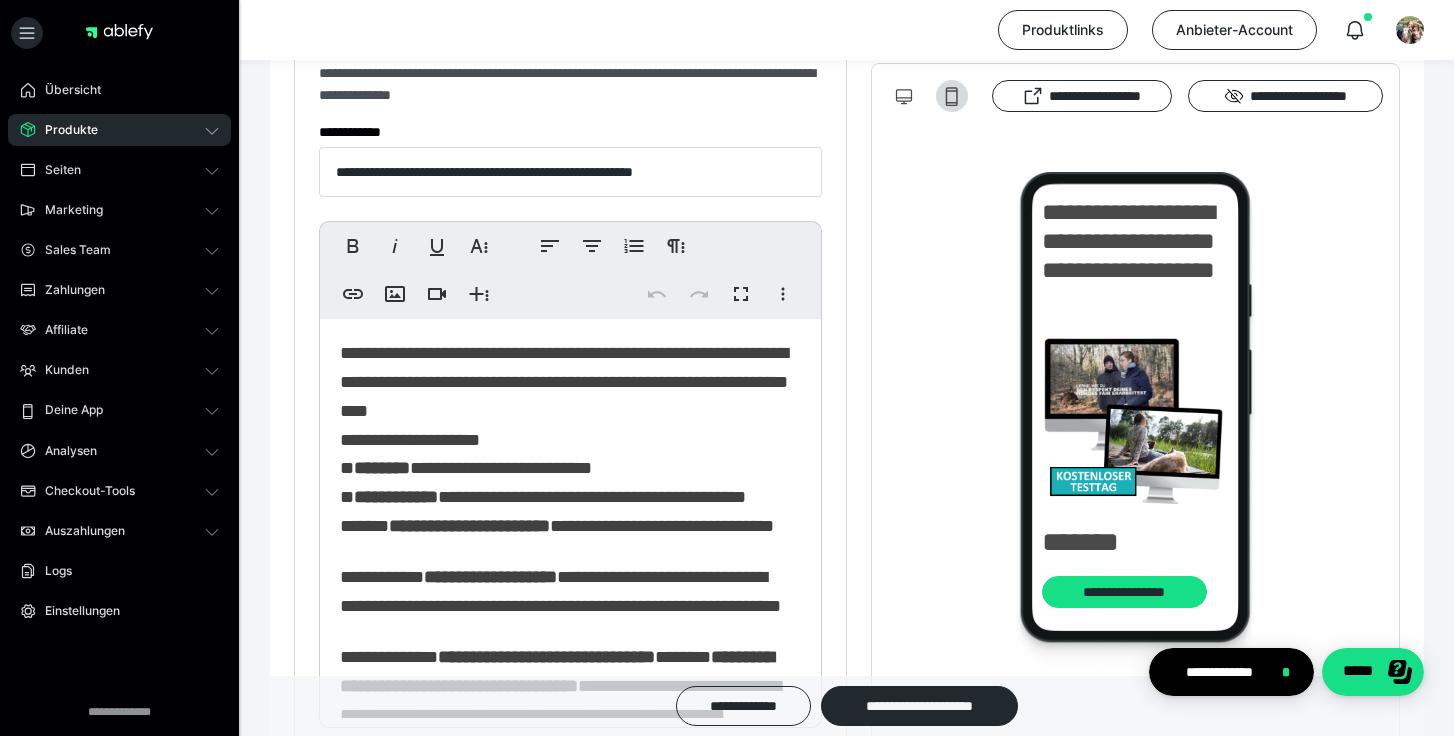 click on "********" at bounding box center [382, 468] 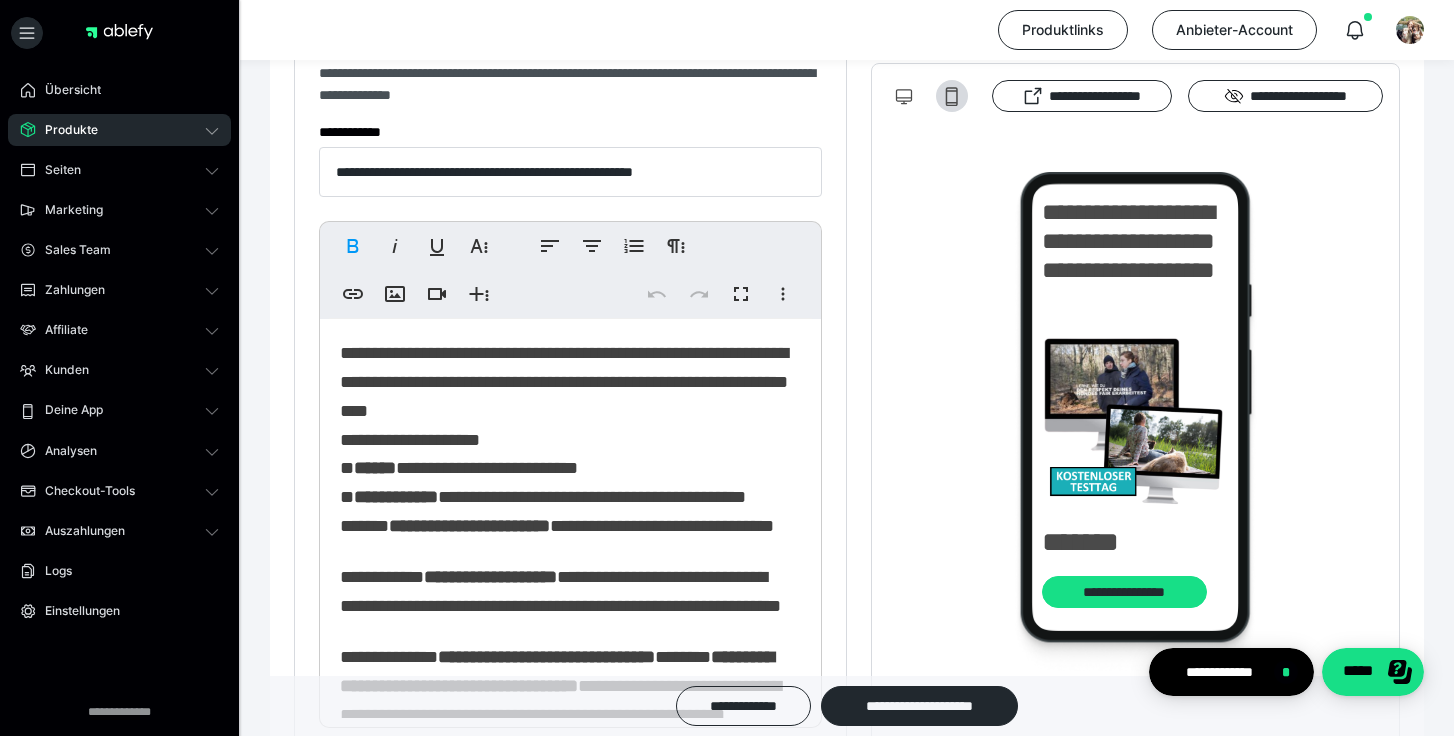 type 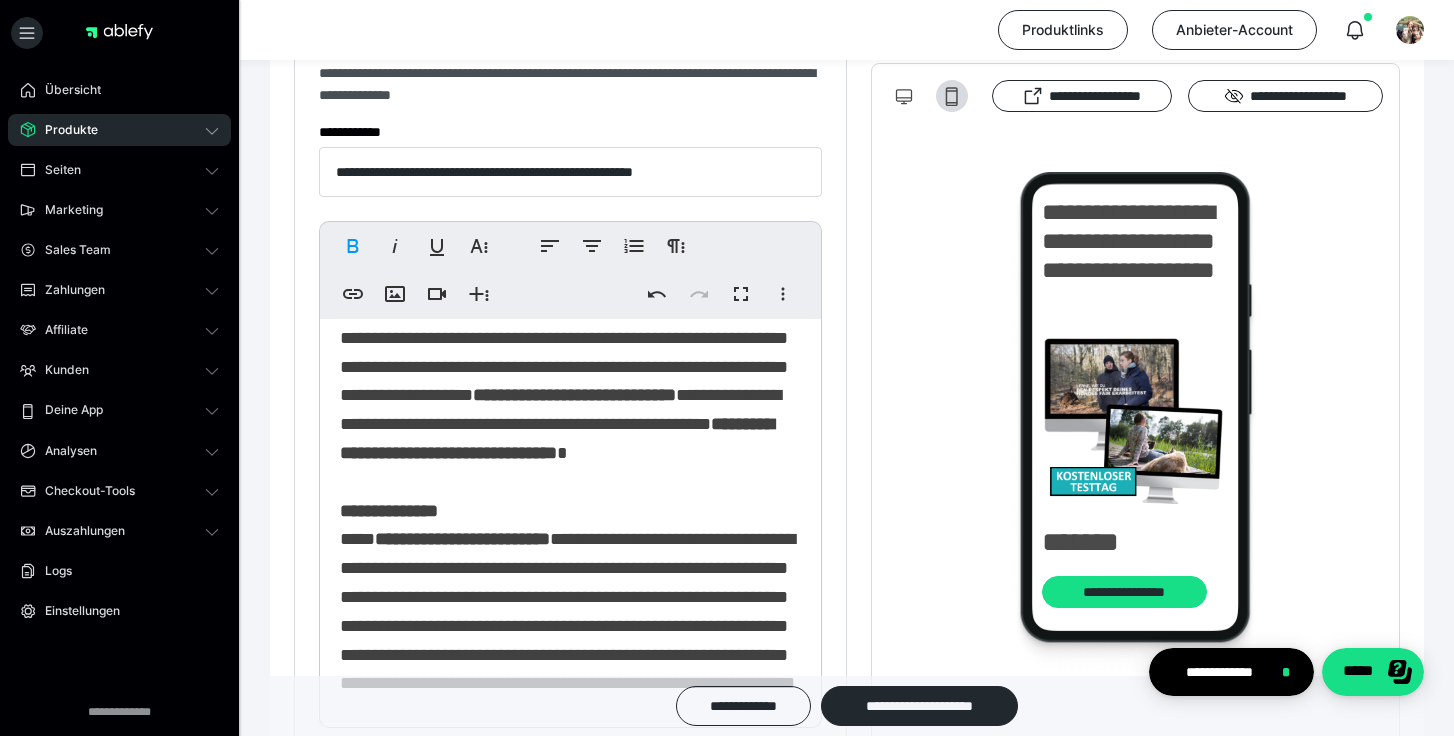 scroll, scrollTop: 2134, scrollLeft: 0, axis: vertical 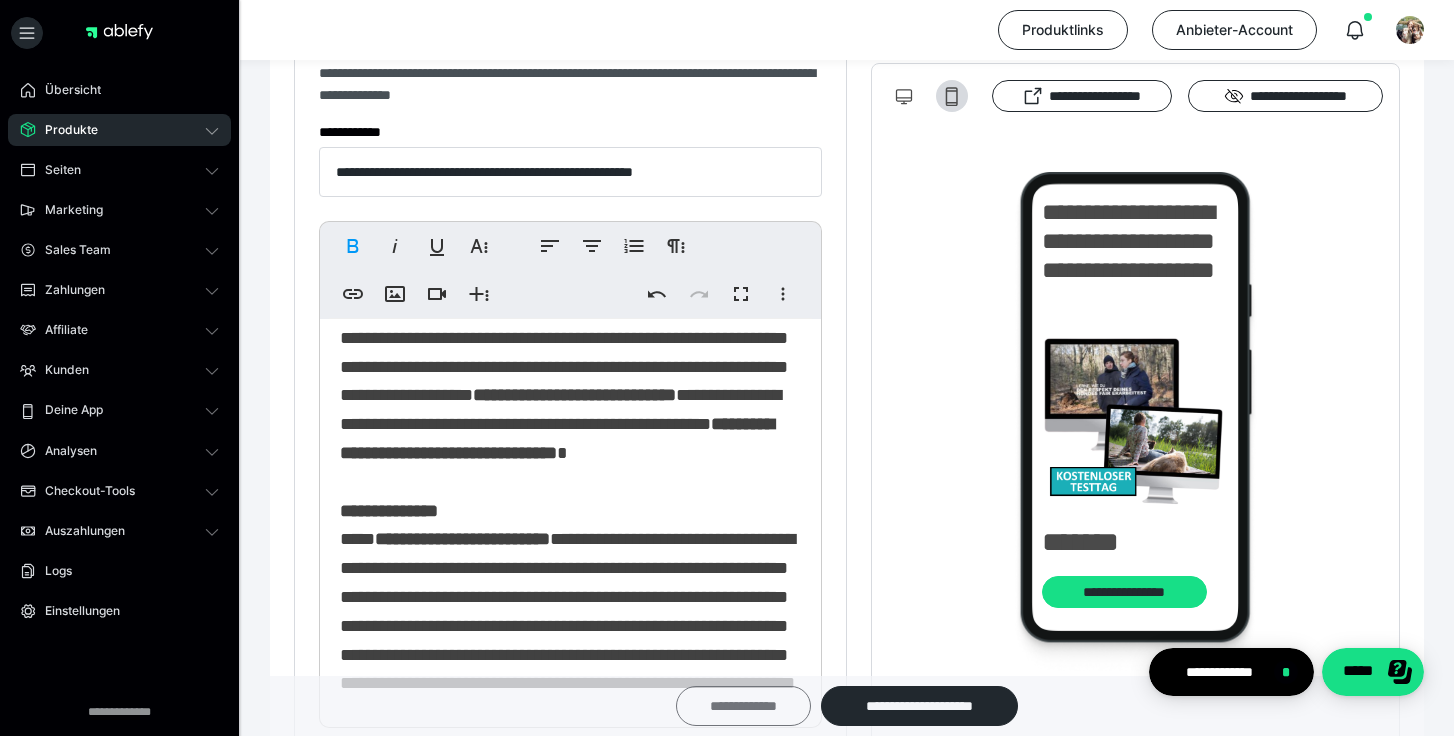 click on "**********" at bounding box center (743, 706) 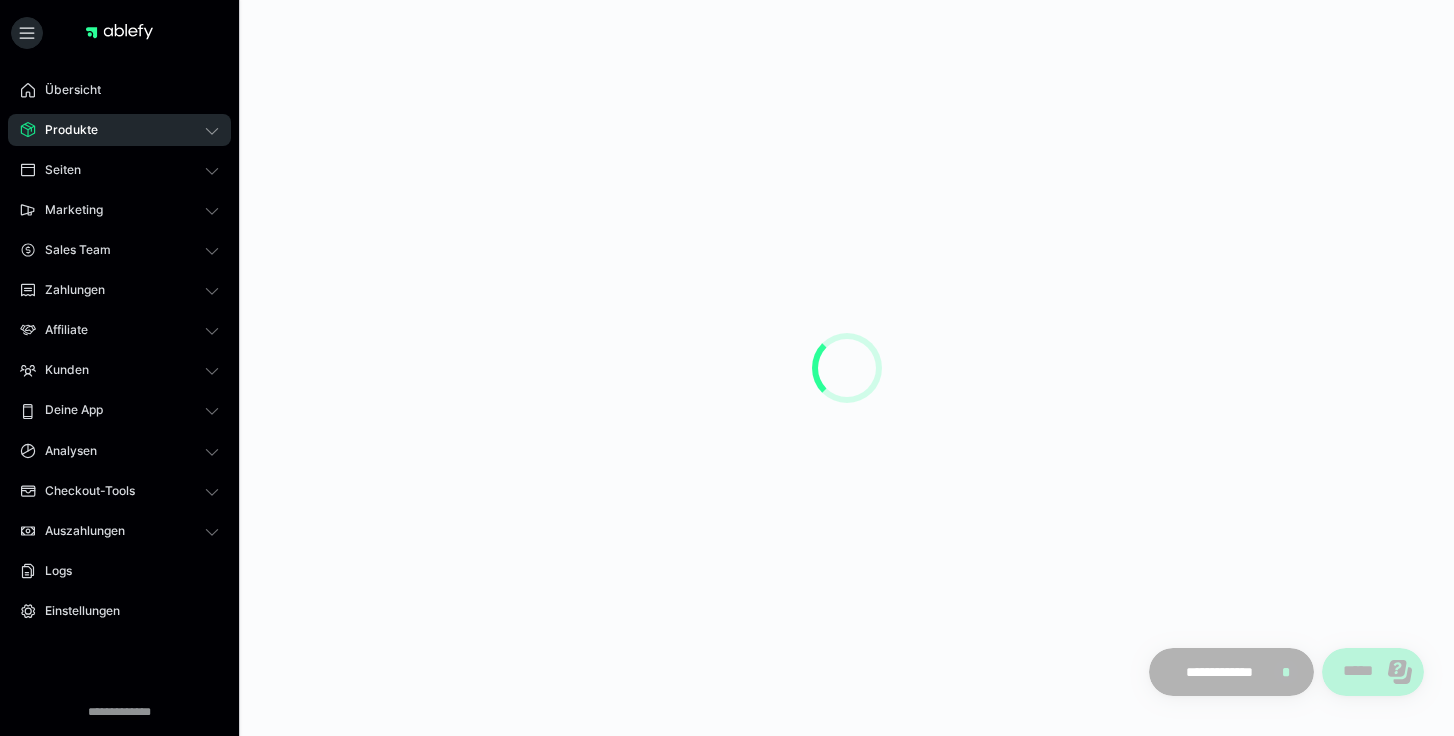 scroll, scrollTop: 0, scrollLeft: 0, axis: both 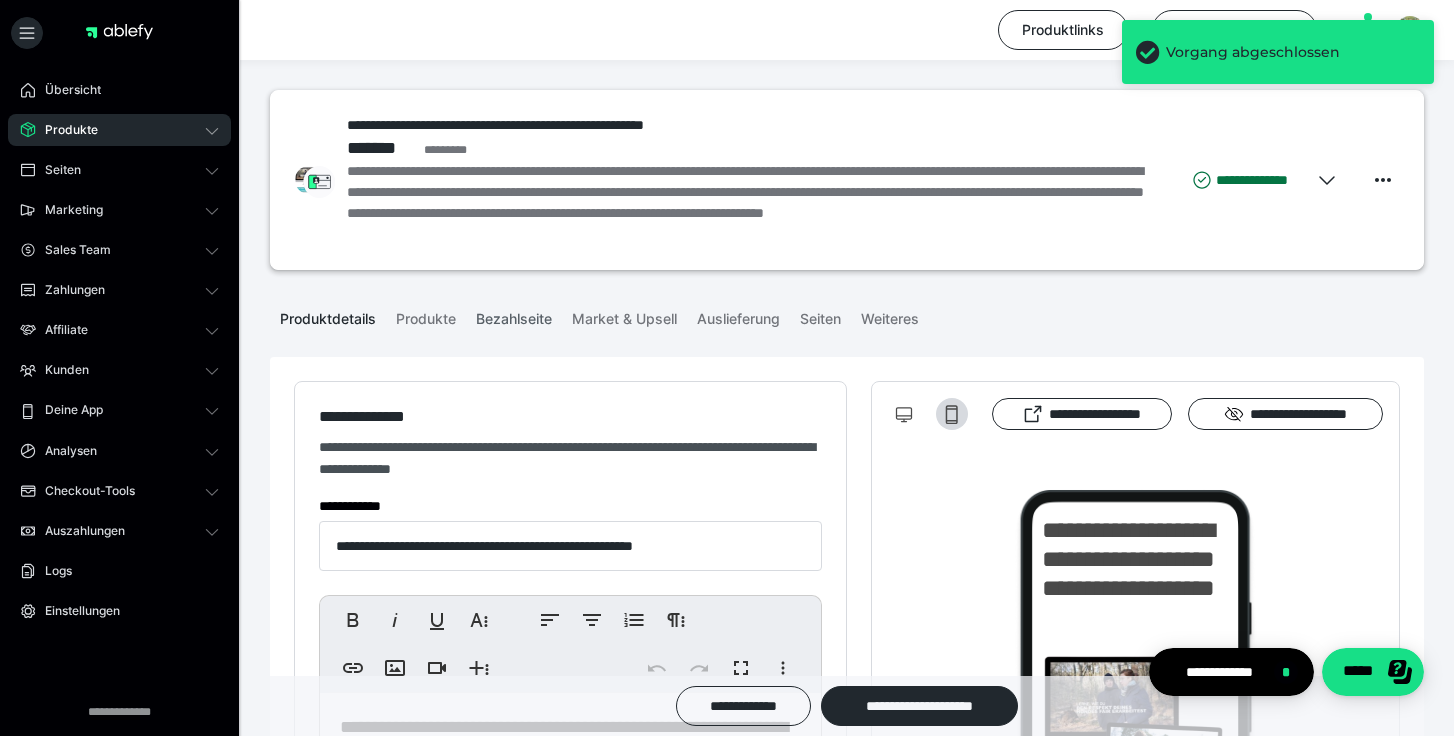 click on "Bezahlseite" at bounding box center [514, 315] 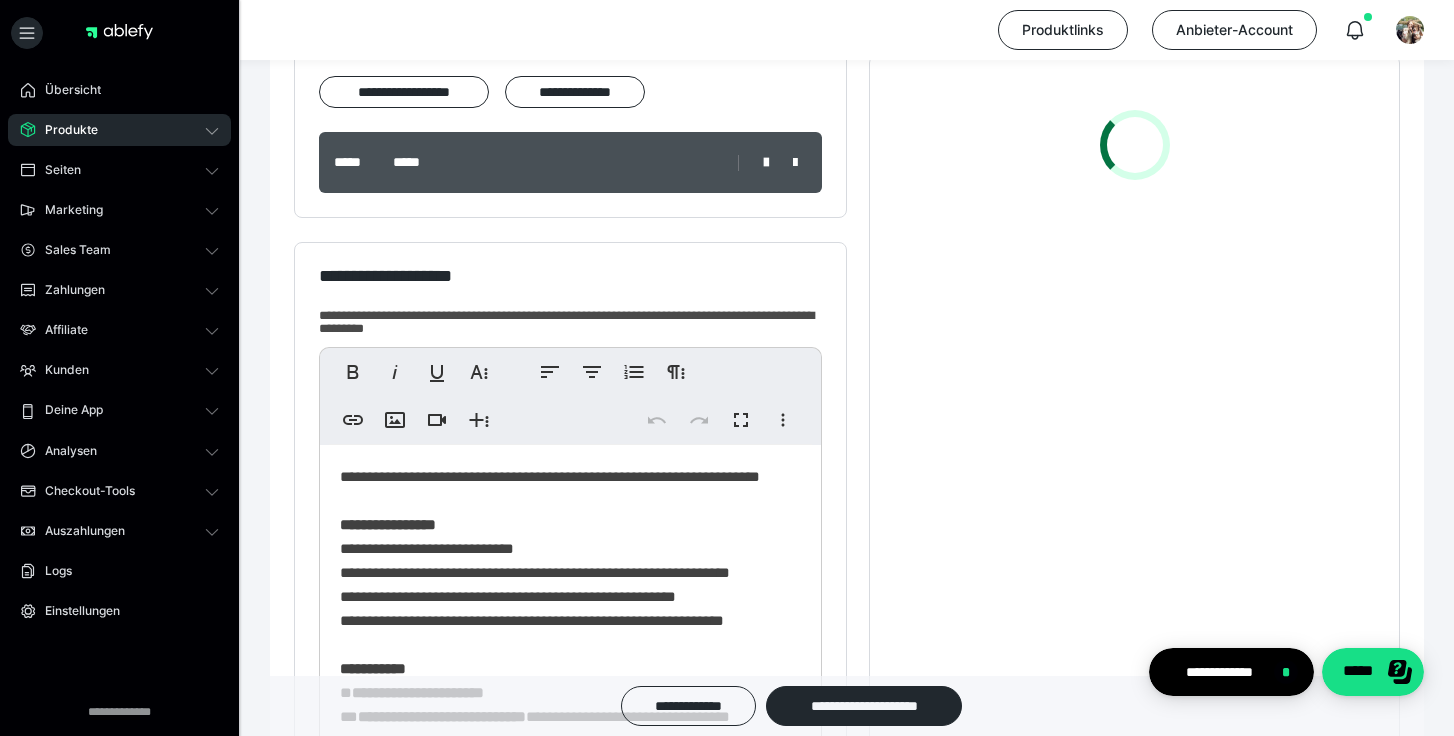 scroll, scrollTop: 387, scrollLeft: 0, axis: vertical 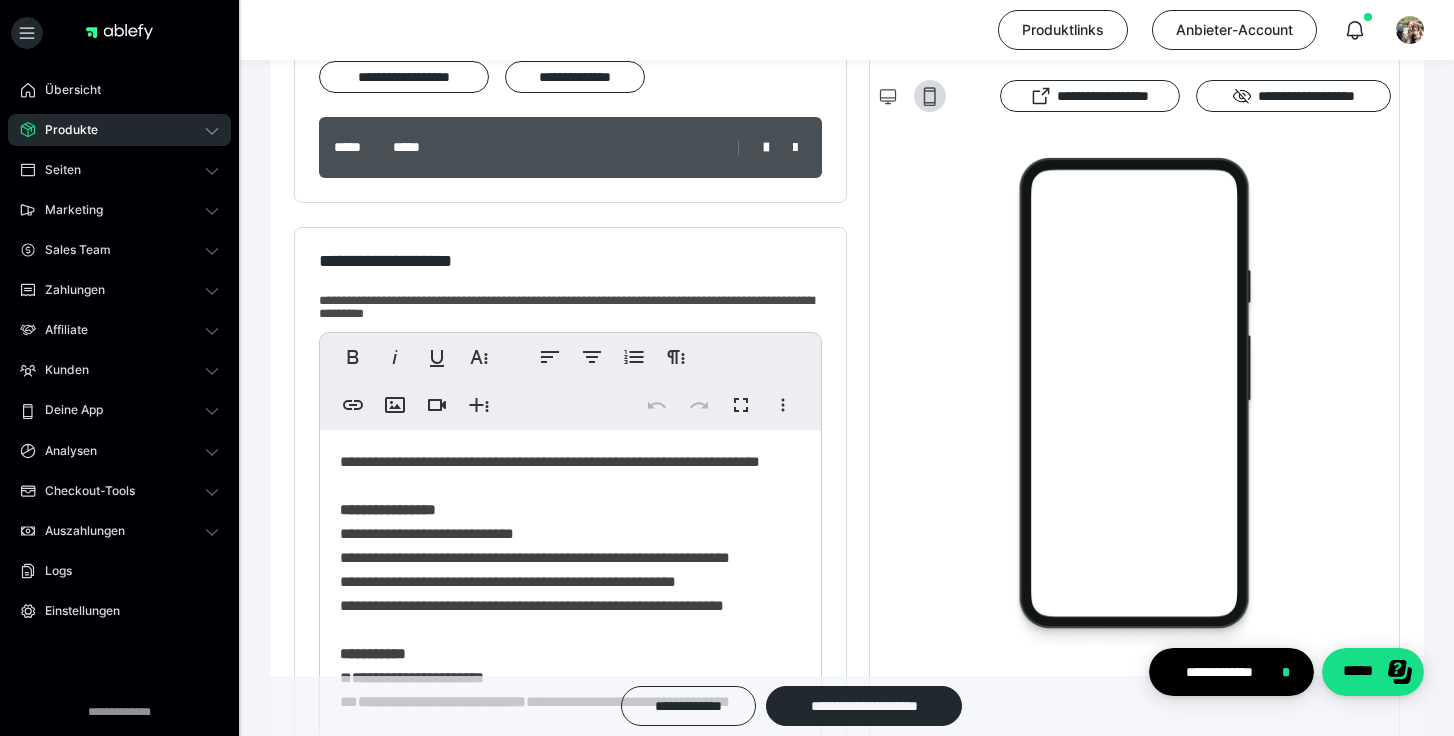 click on "**********" at bounding box center [550, 581] 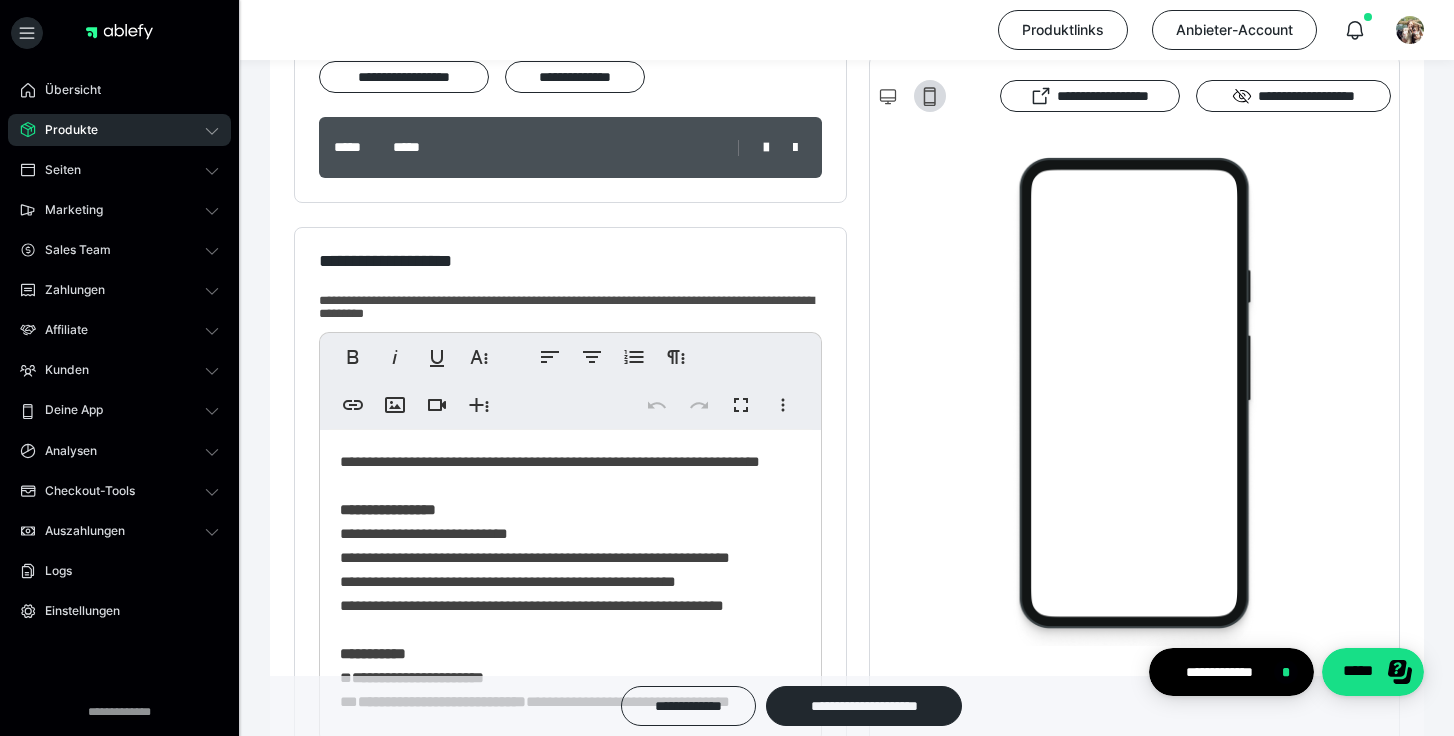 type 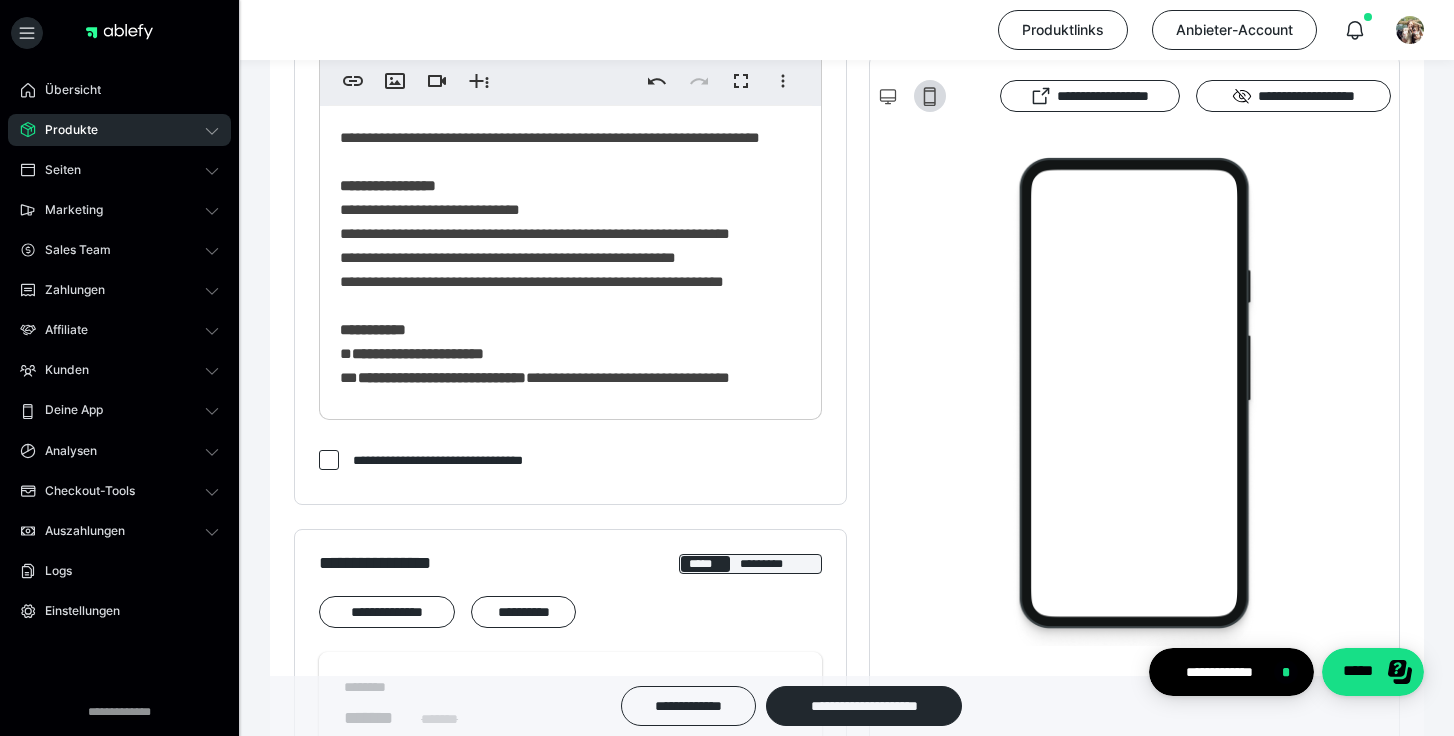 scroll, scrollTop: 712, scrollLeft: 0, axis: vertical 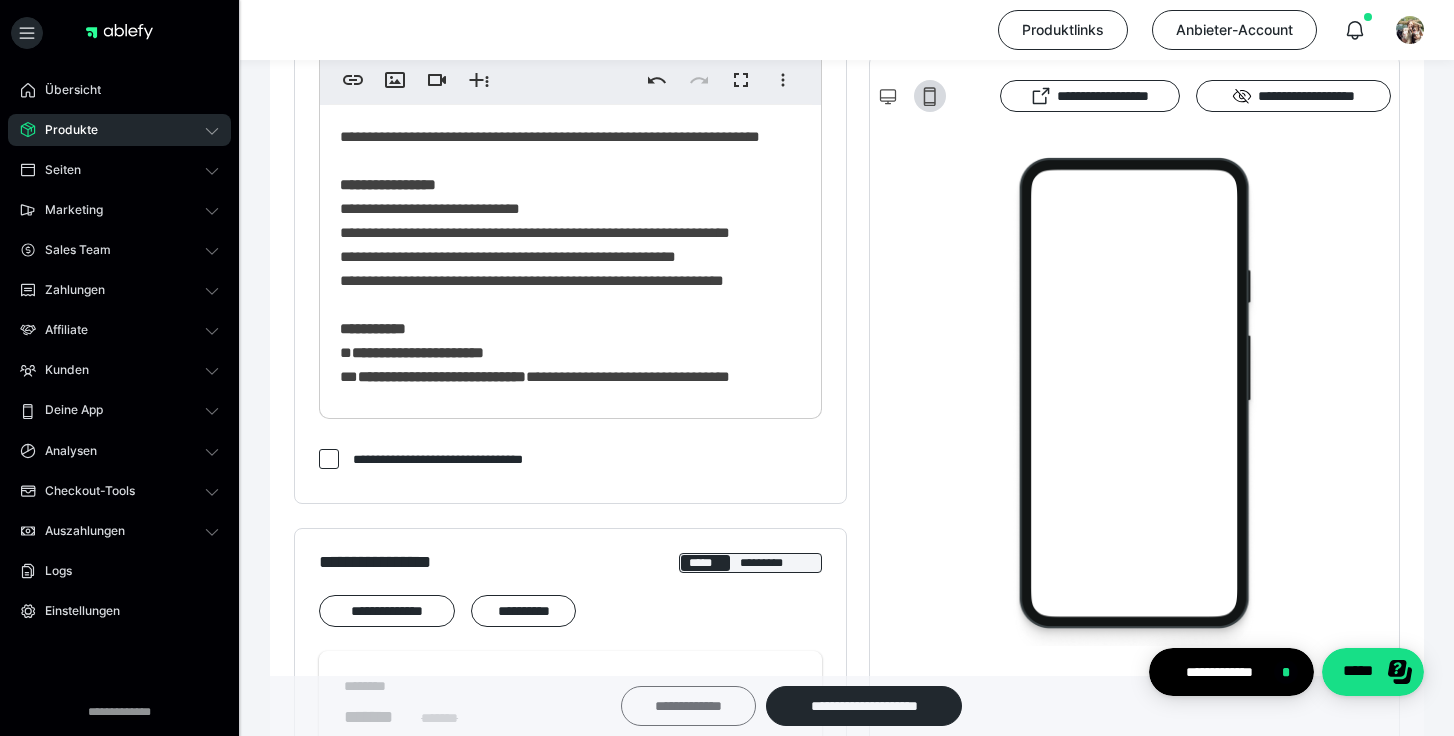 click on "**********" at bounding box center [688, 706] 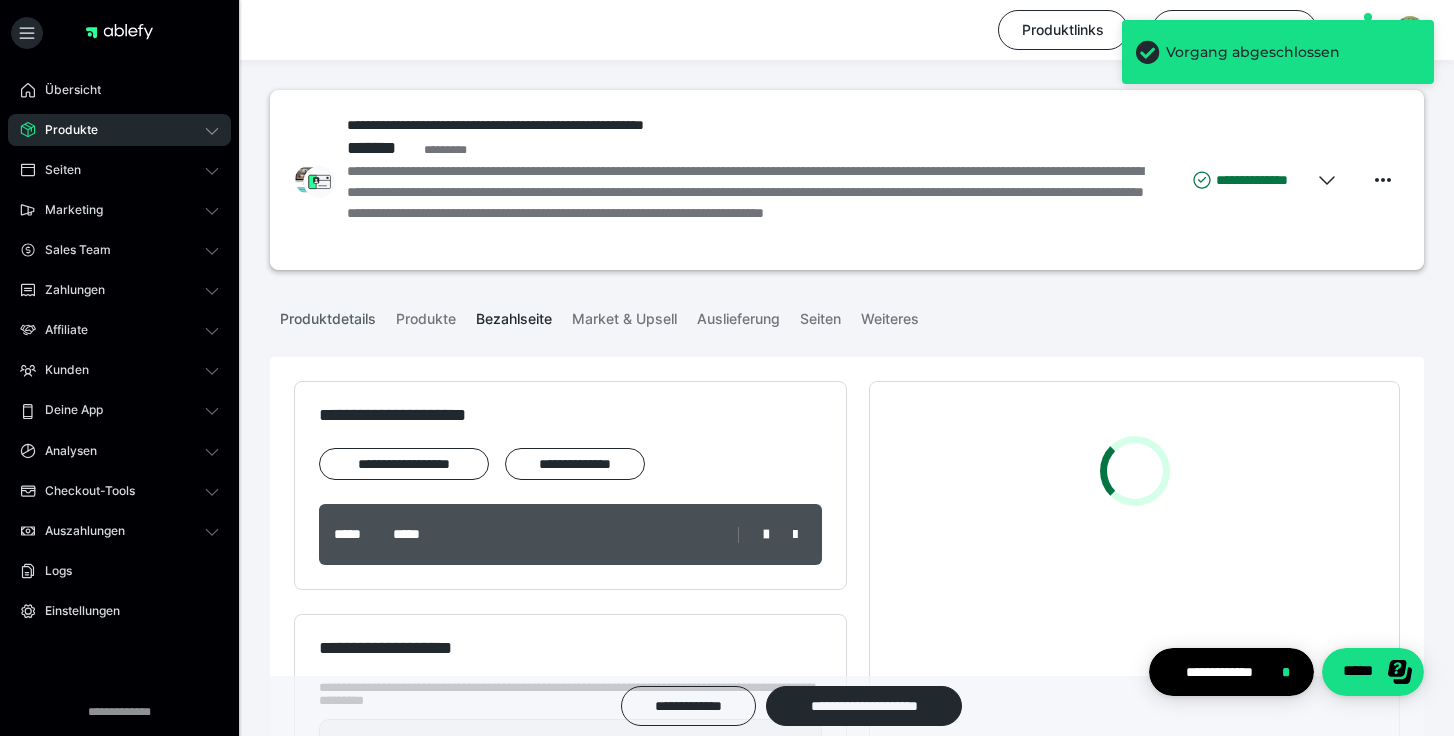 click on "Produktdetails" at bounding box center (328, 315) 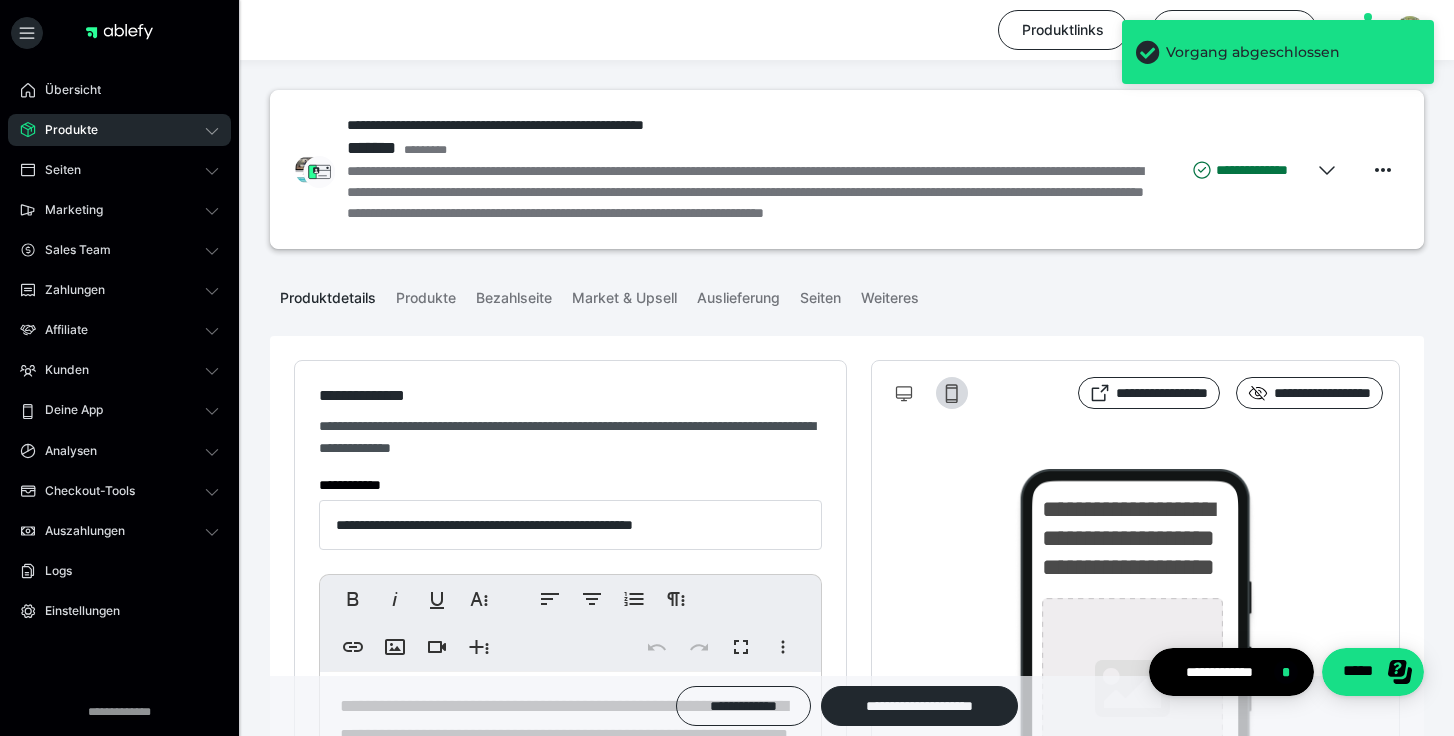 type on "**********" 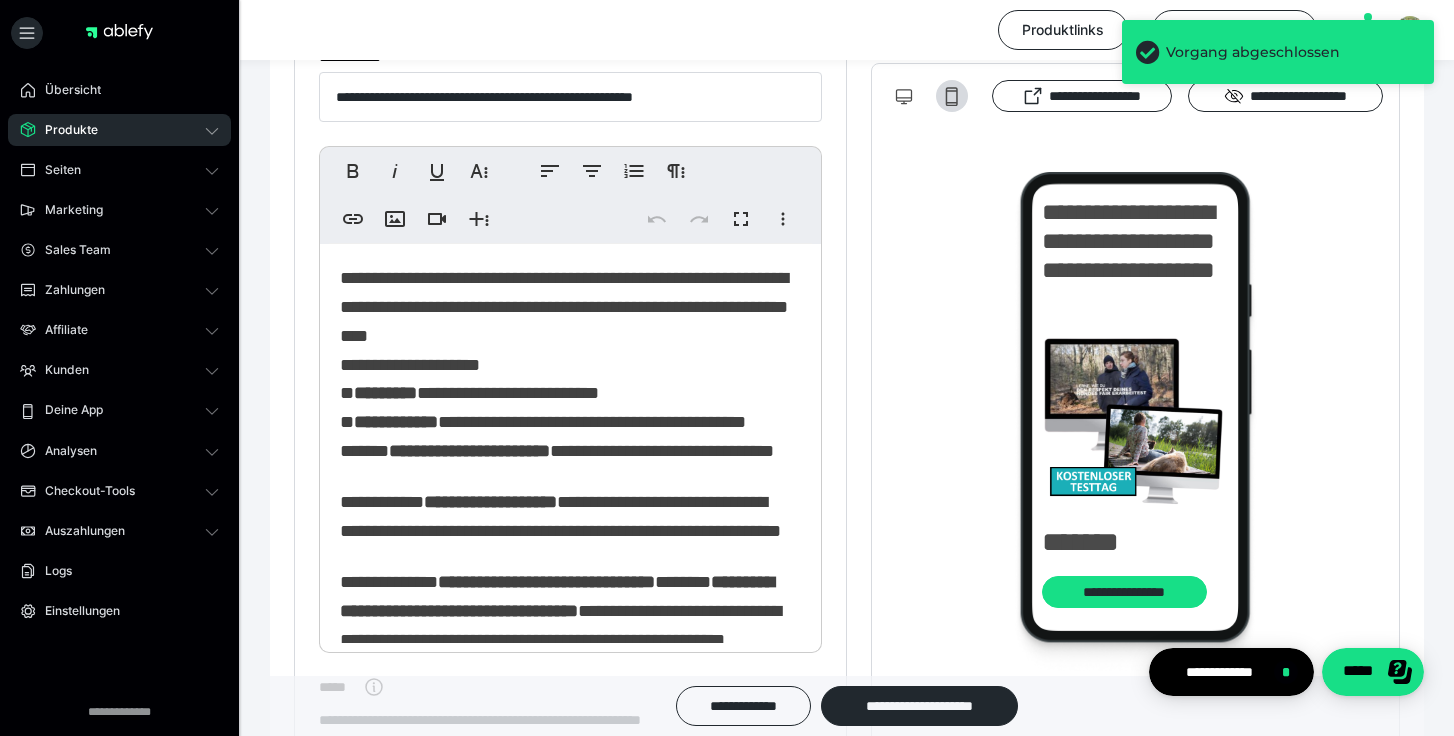 scroll, scrollTop: 453, scrollLeft: 0, axis: vertical 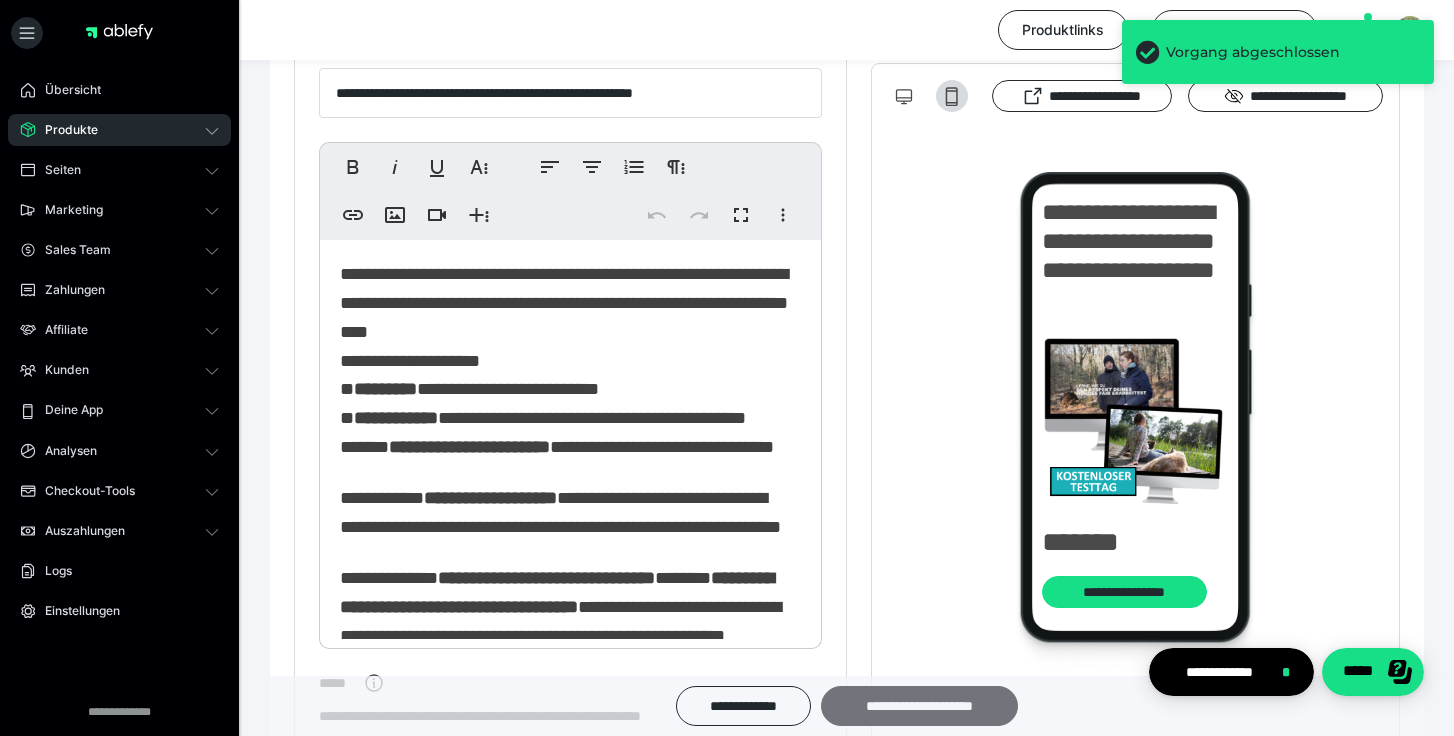 click on "**********" at bounding box center [919, 706] 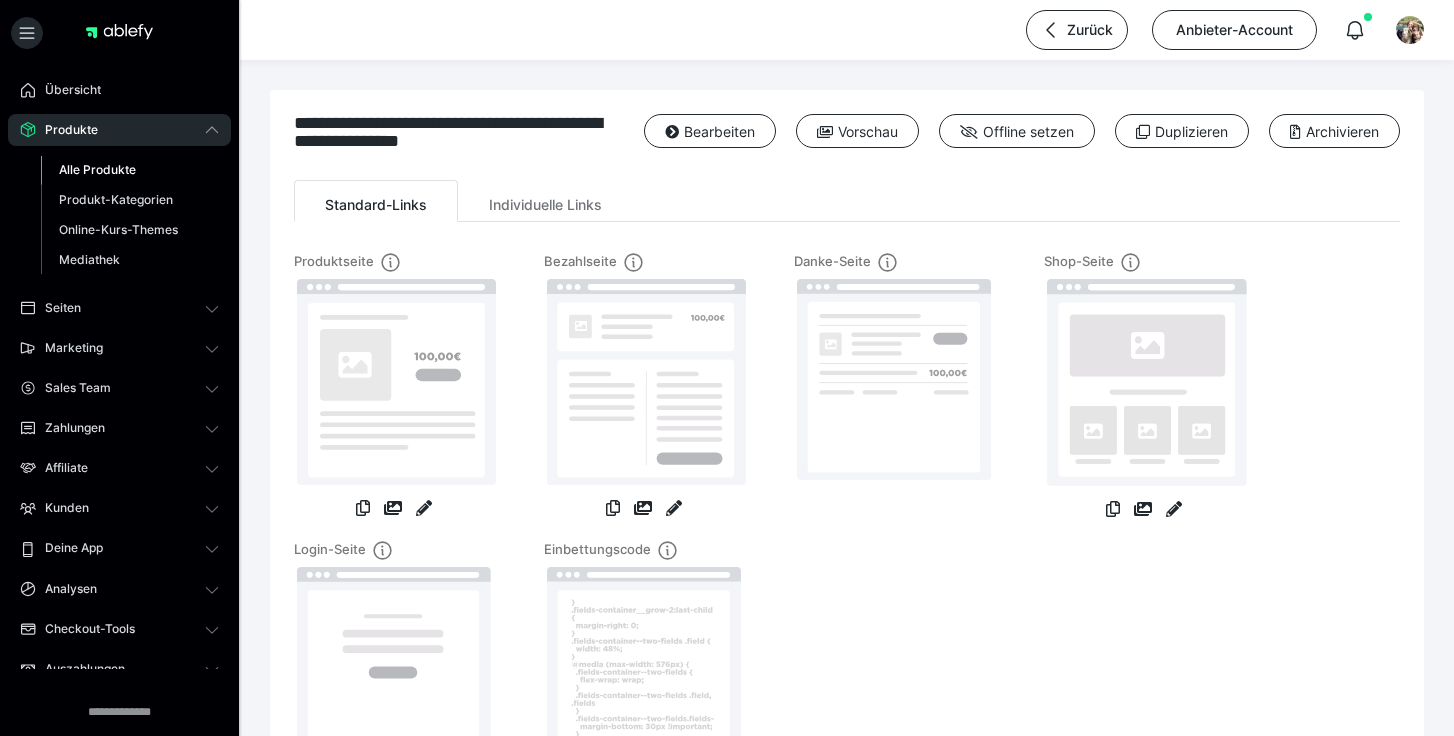 scroll, scrollTop: 0, scrollLeft: 0, axis: both 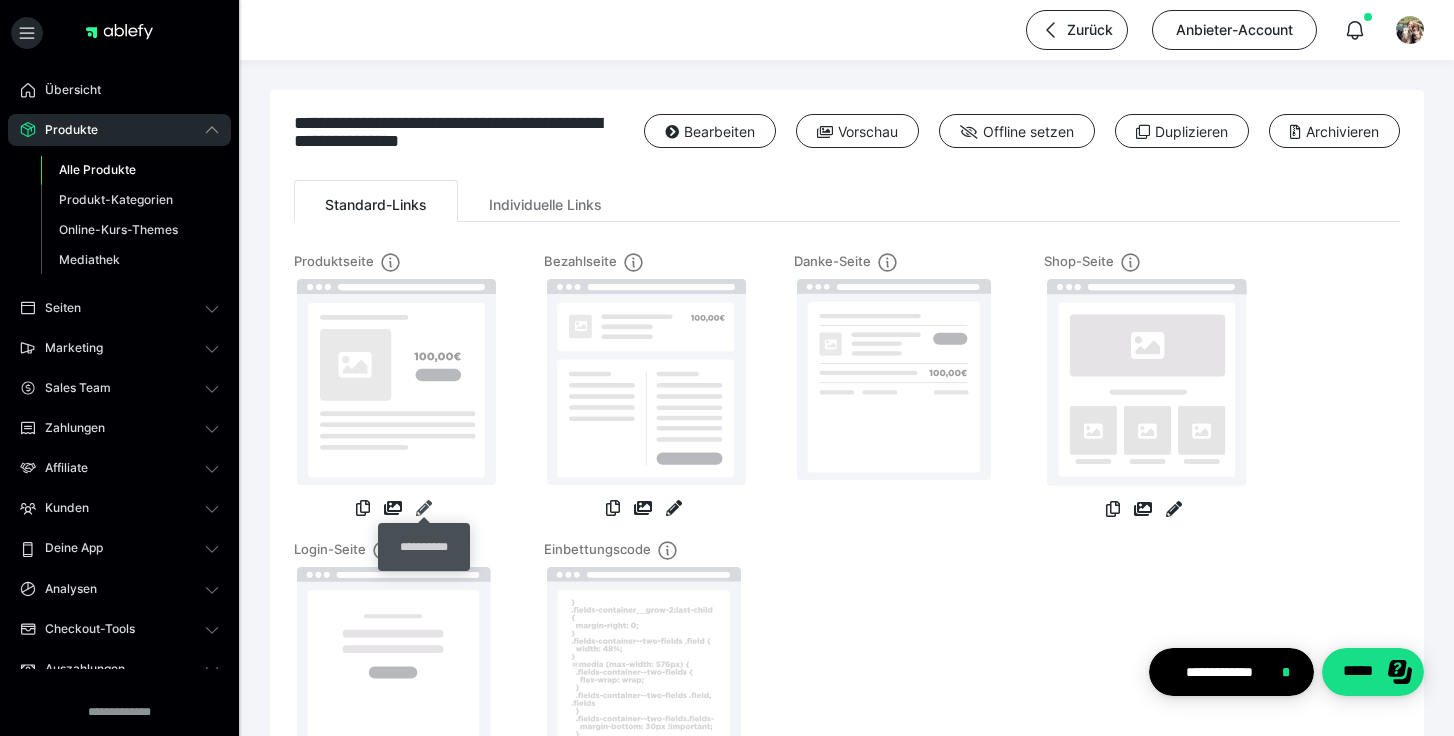 click at bounding box center (424, 508) 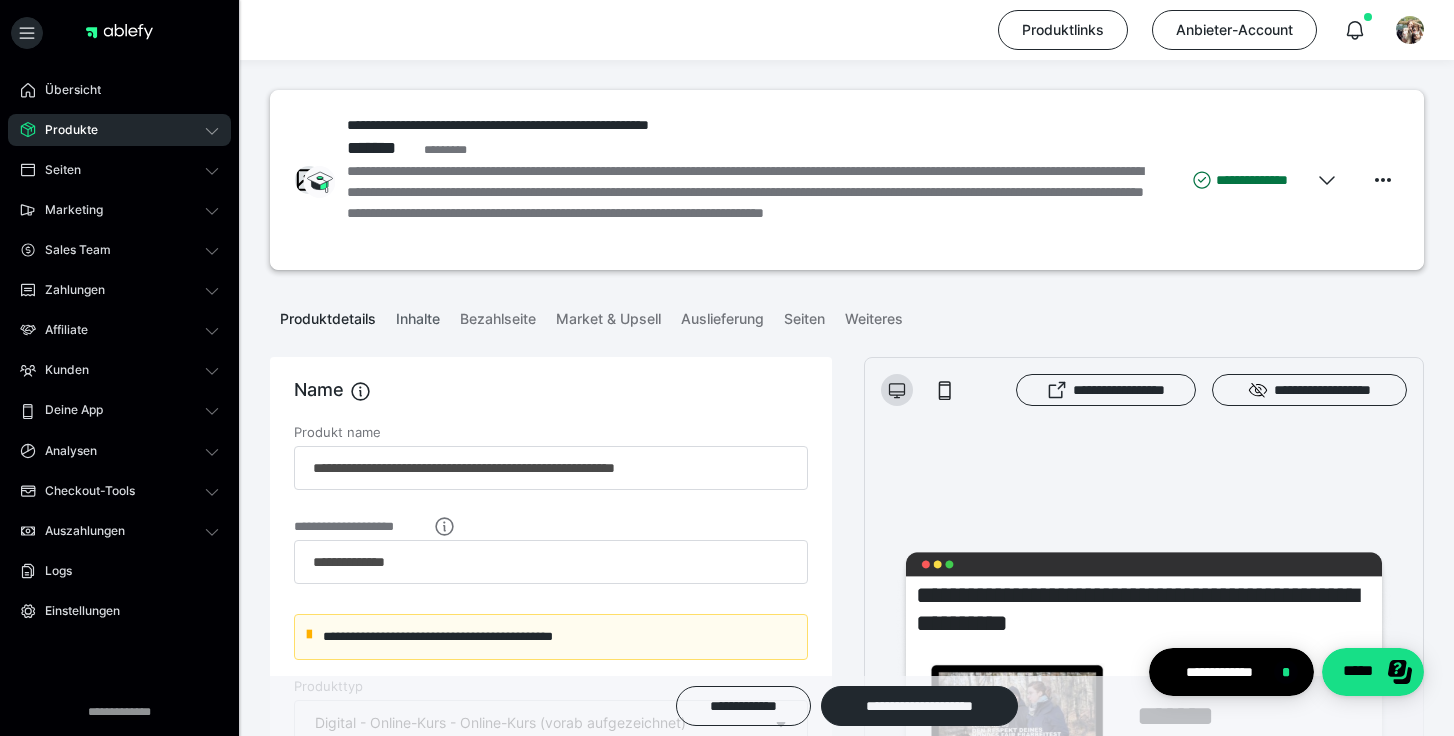 click on "Inhalte" at bounding box center [418, 315] 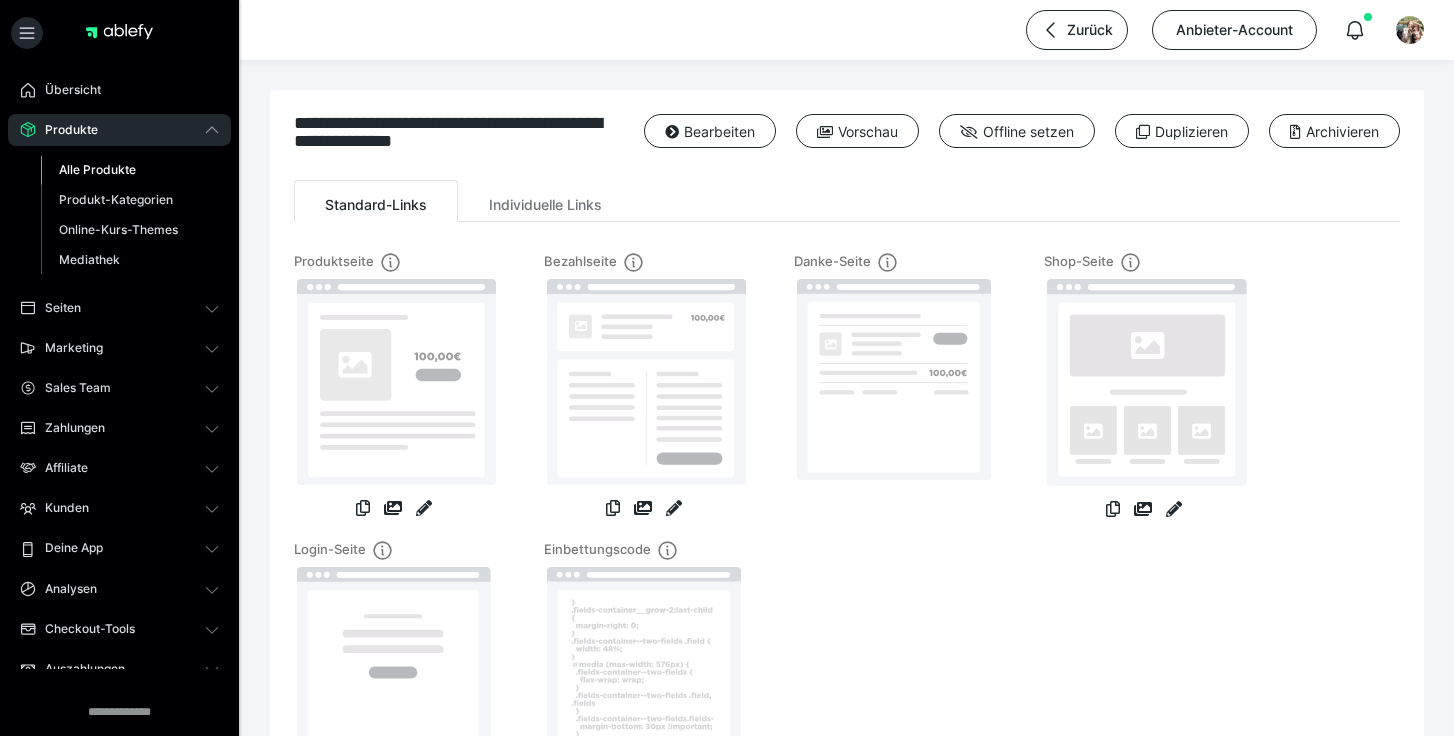 scroll, scrollTop: 0, scrollLeft: 0, axis: both 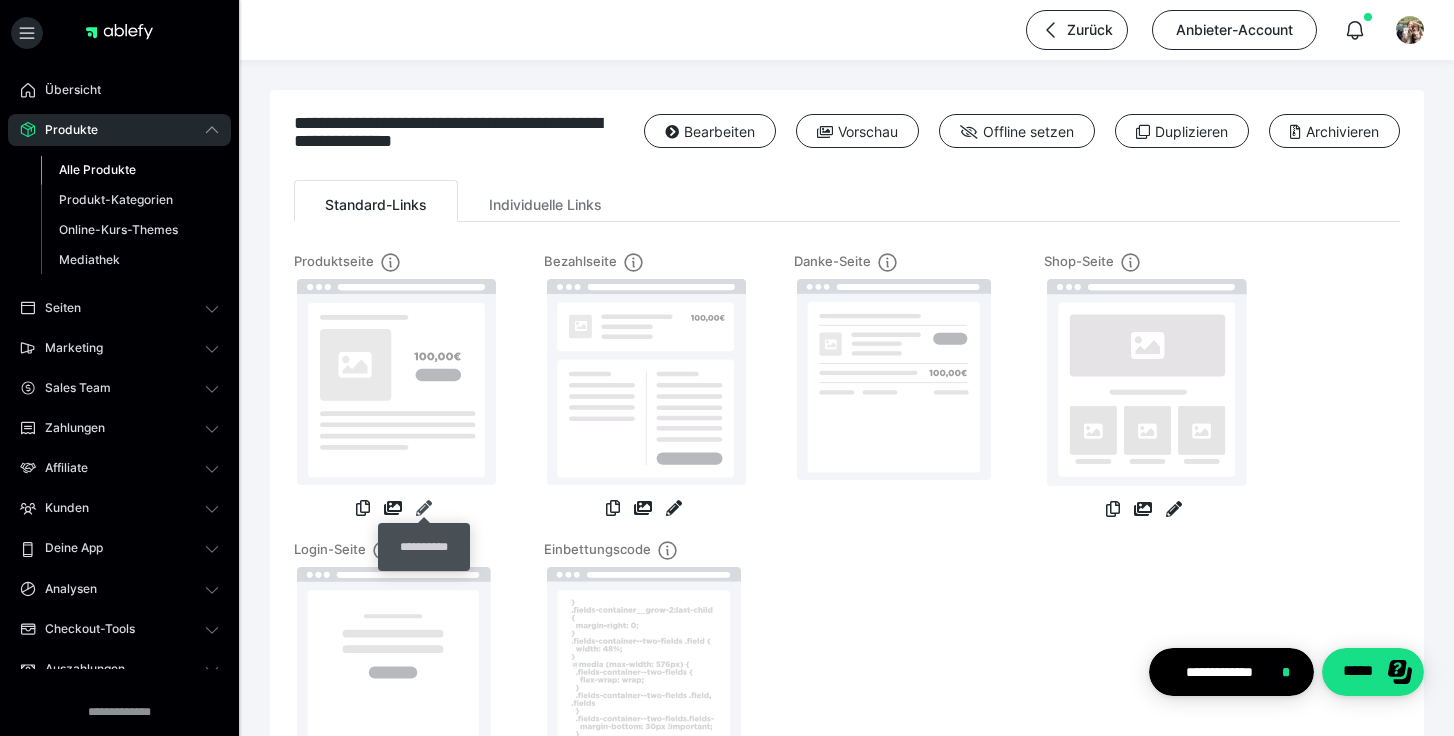 click at bounding box center (424, 508) 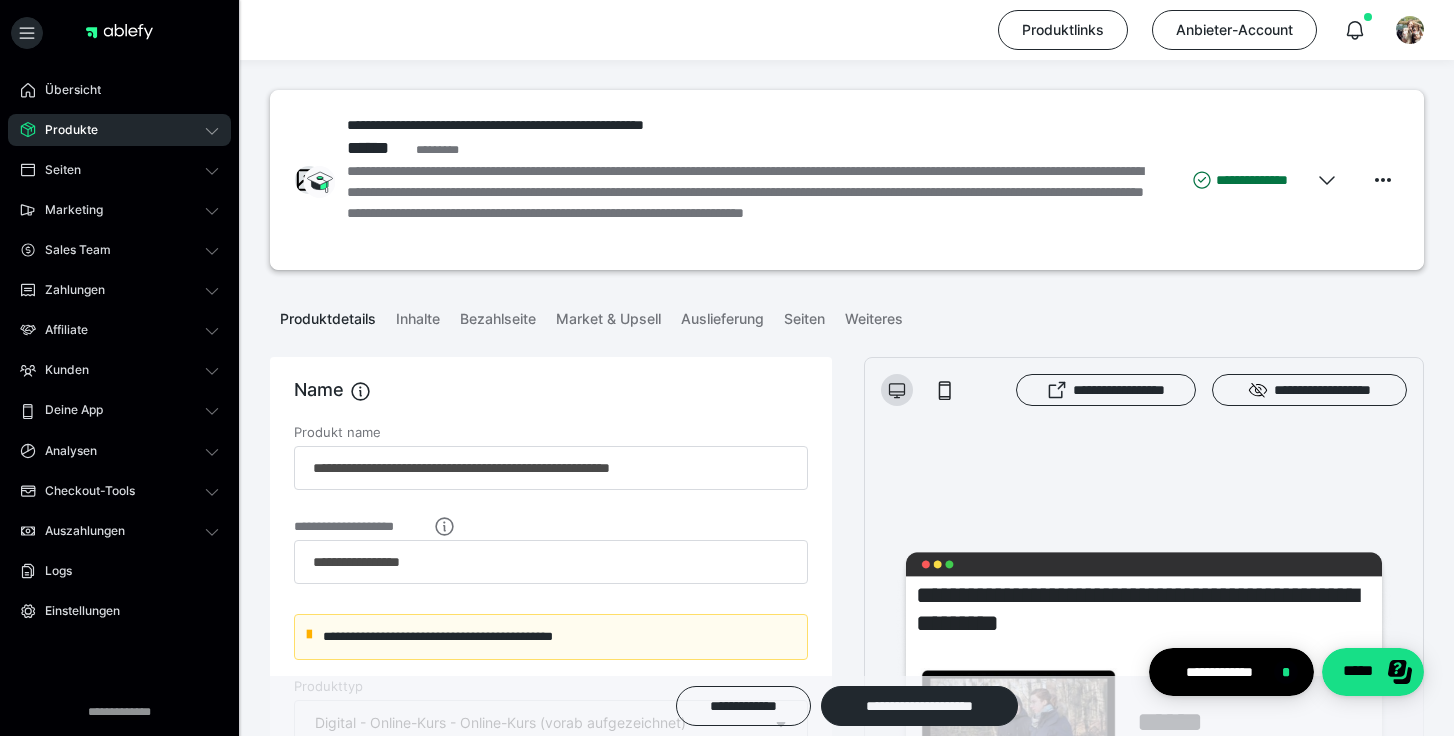 scroll, scrollTop: 10, scrollLeft: 0, axis: vertical 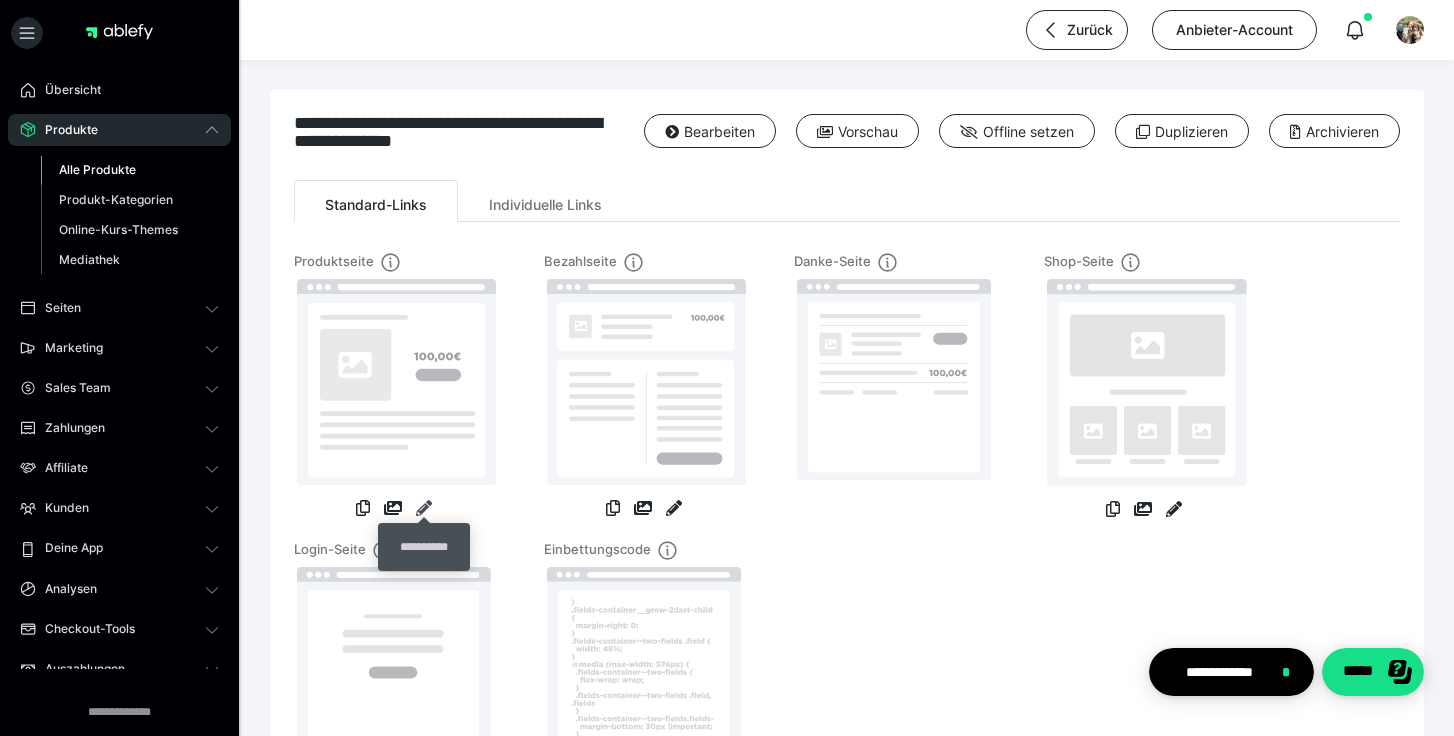 click at bounding box center (424, 508) 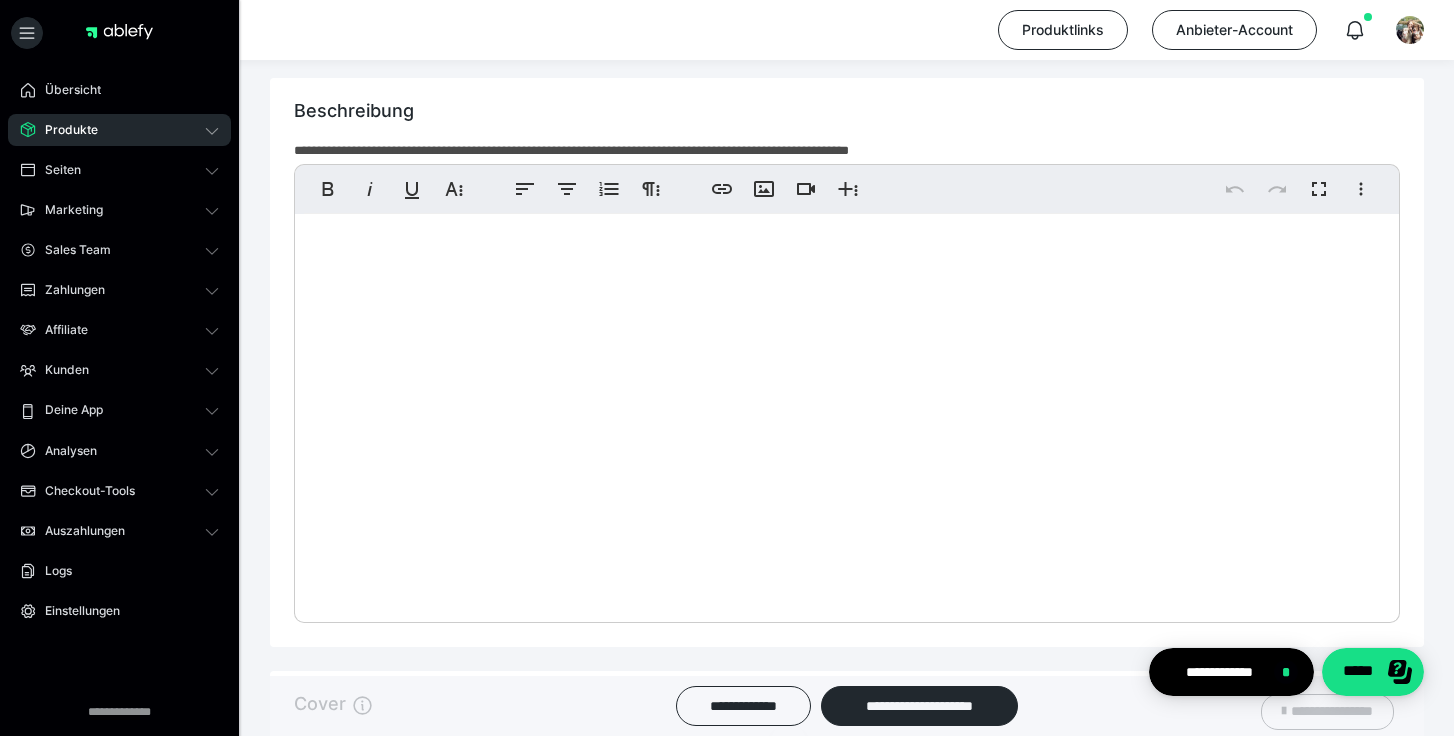 scroll, scrollTop: 1274, scrollLeft: 0, axis: vertical 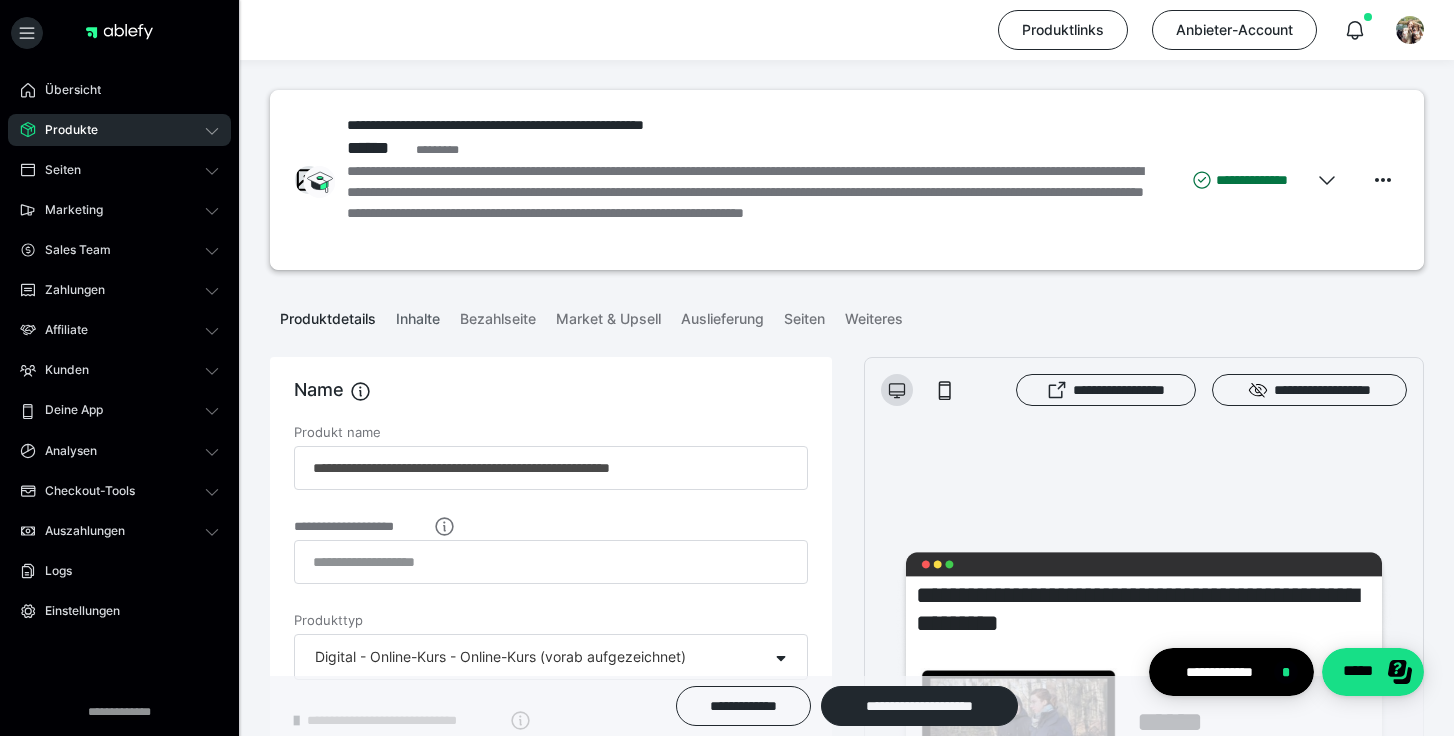 click on "Inhalte" at bounding box center (418, 315) 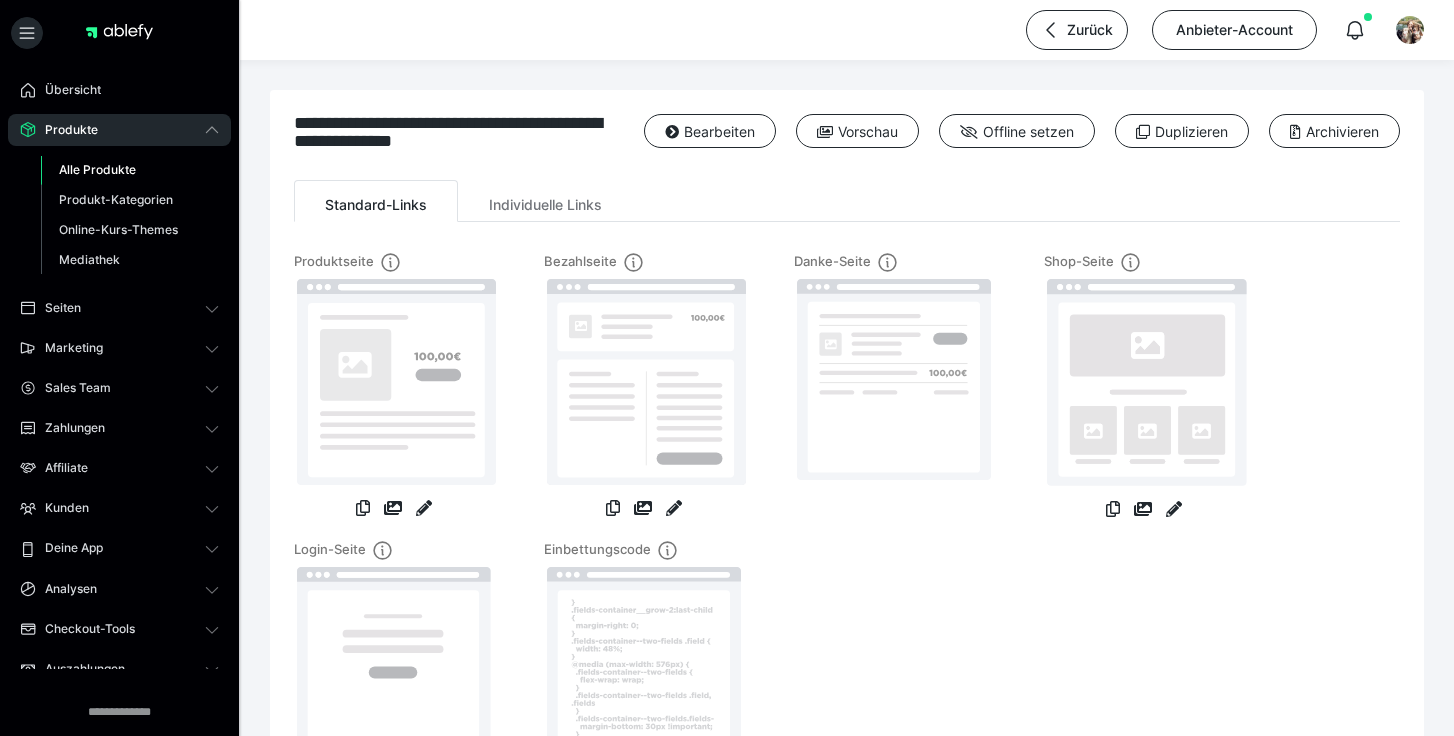 scroll, scrollTop: 0, scrollLeft: 0, axis: both 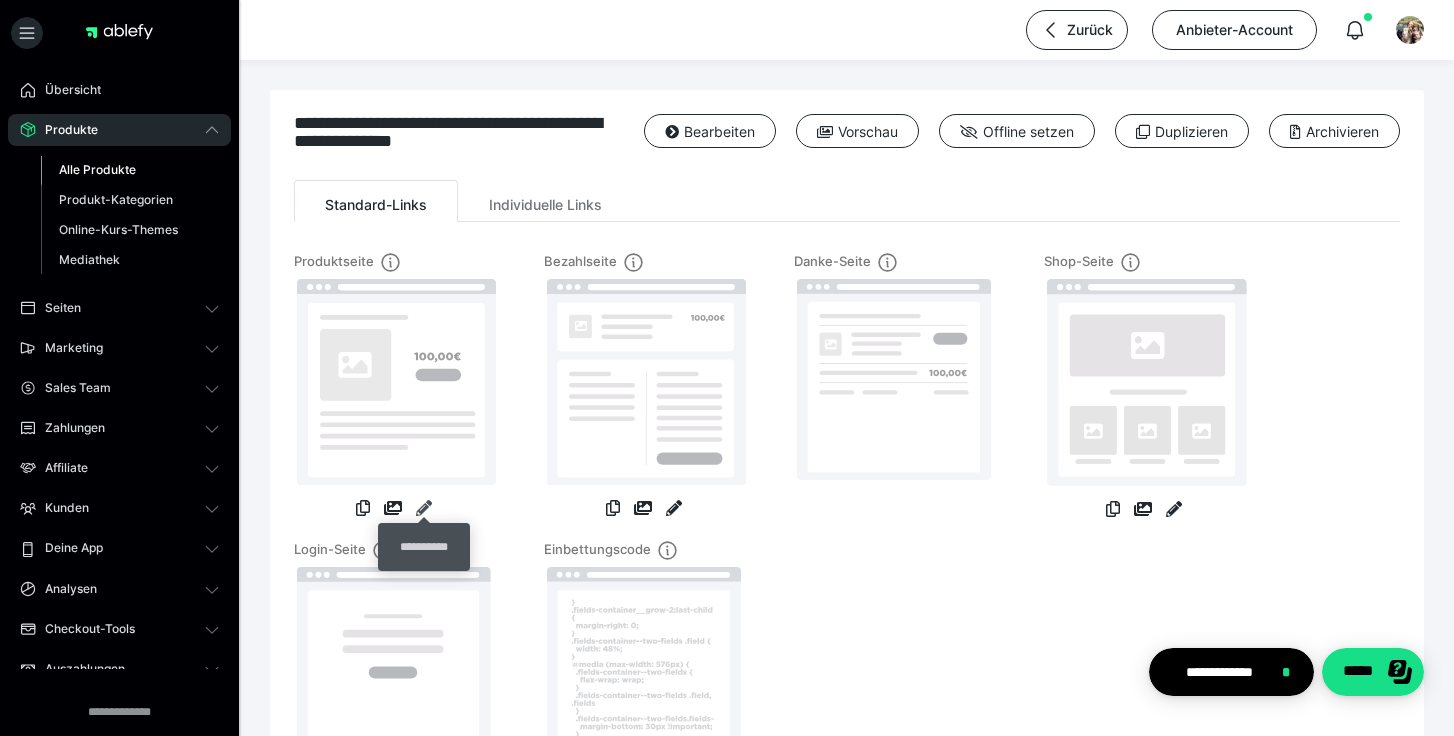 click at bounding box center (424, 508) 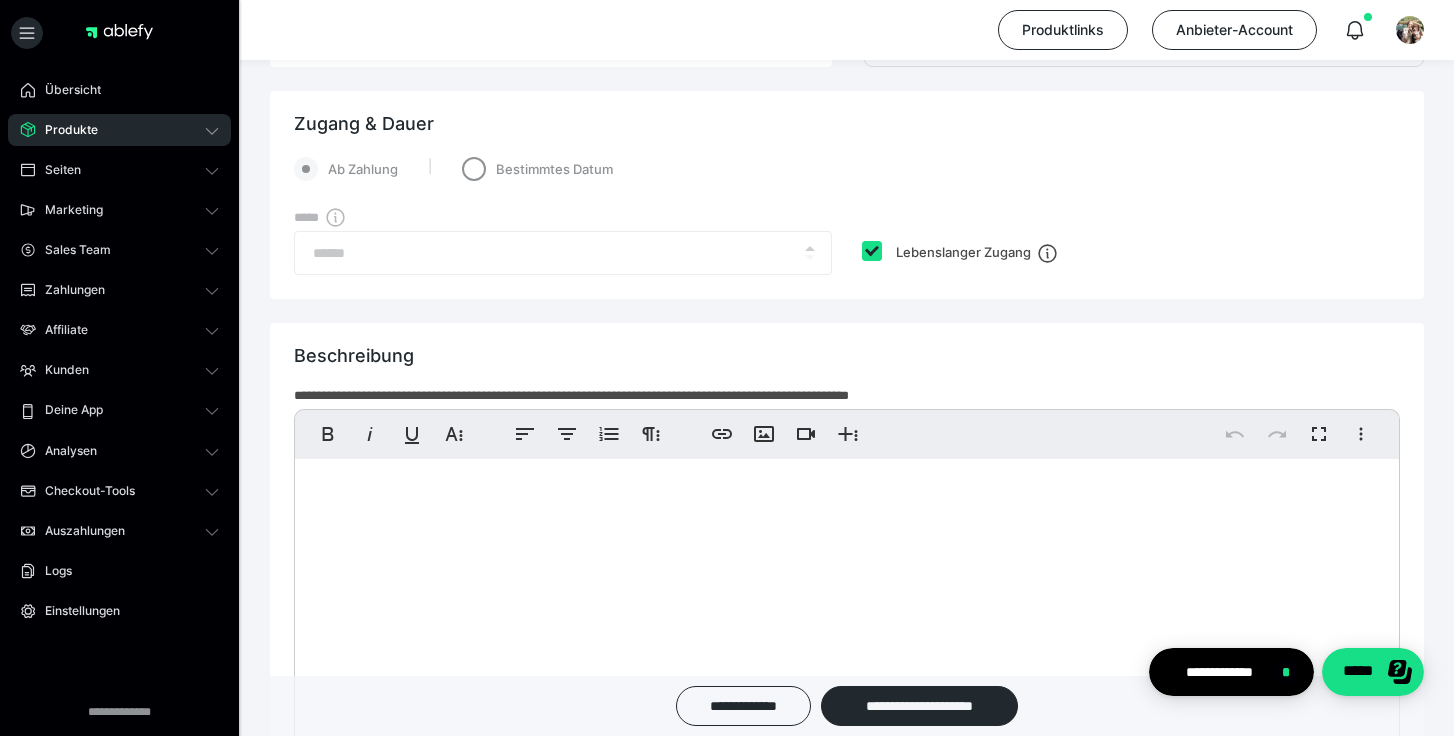 scroll, scrollTop: 1033, scrollLeft: 0, axis: vertical 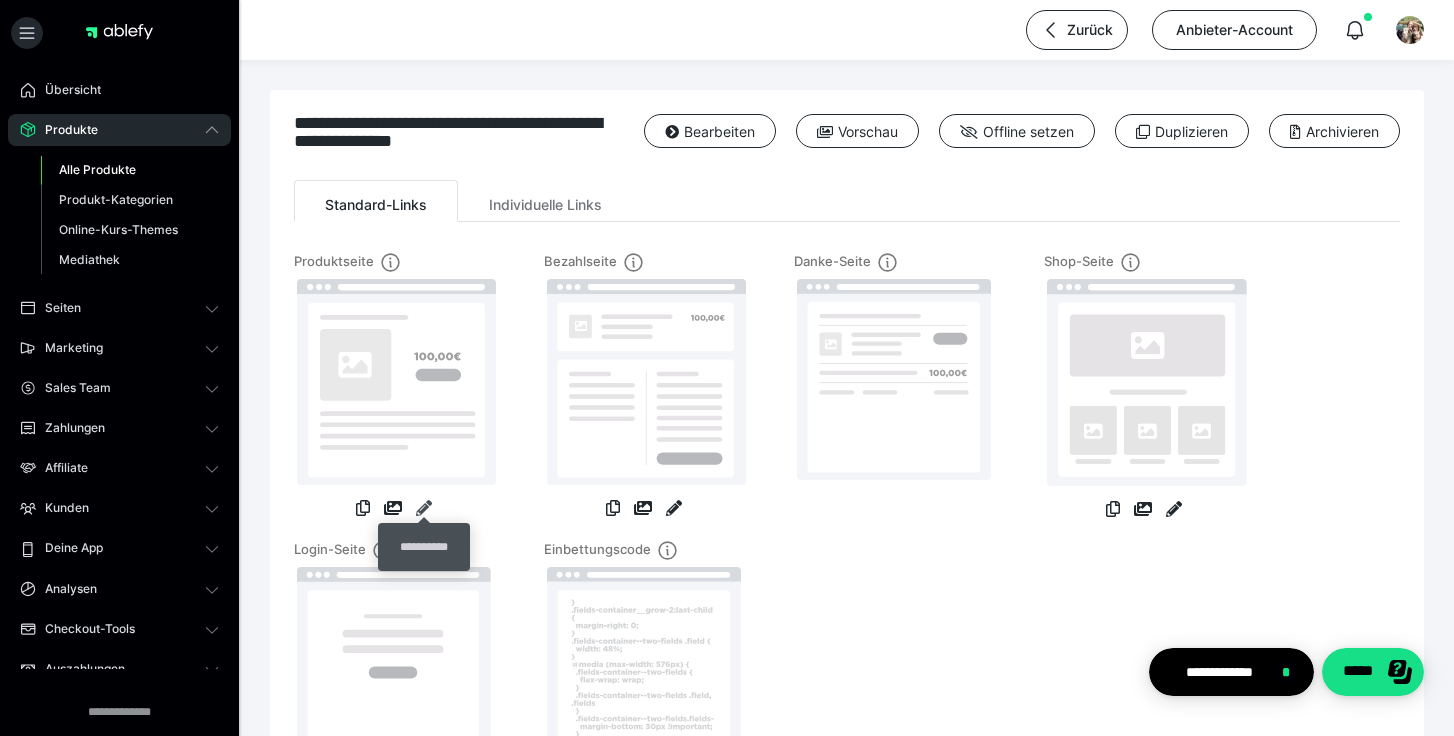 click at bounding box center (424, 508) 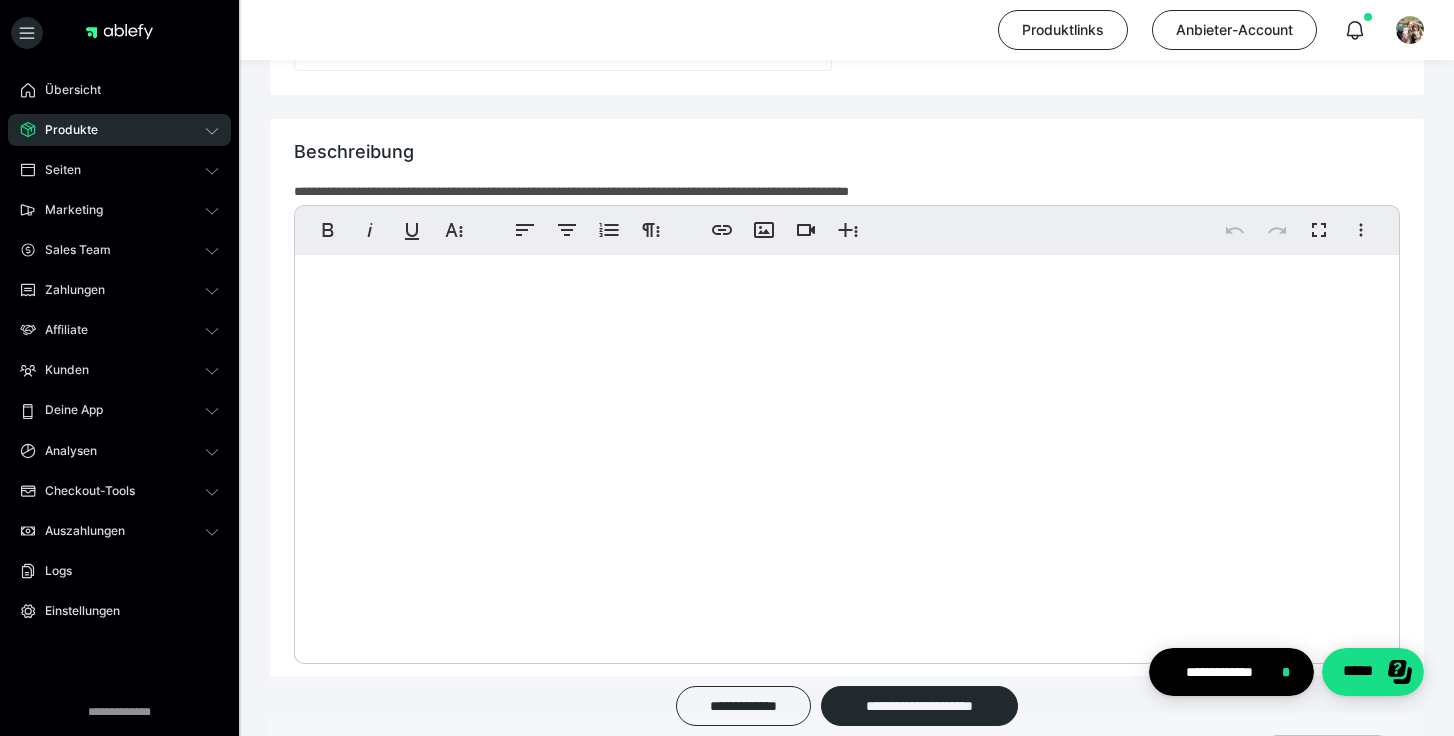 scroll, scrollTop: 1232, scrollLeft: 0, axis: vertical 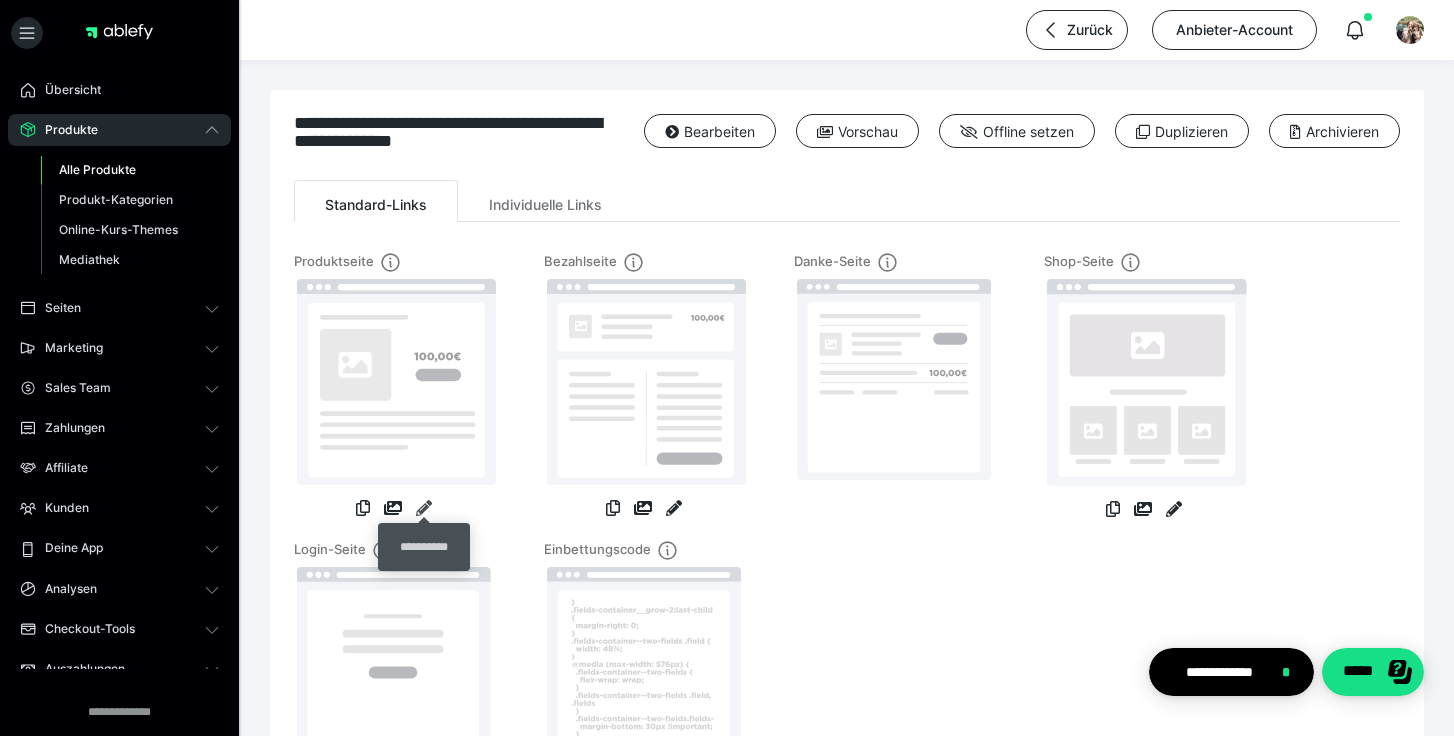 click at bounding box center (424, 508) 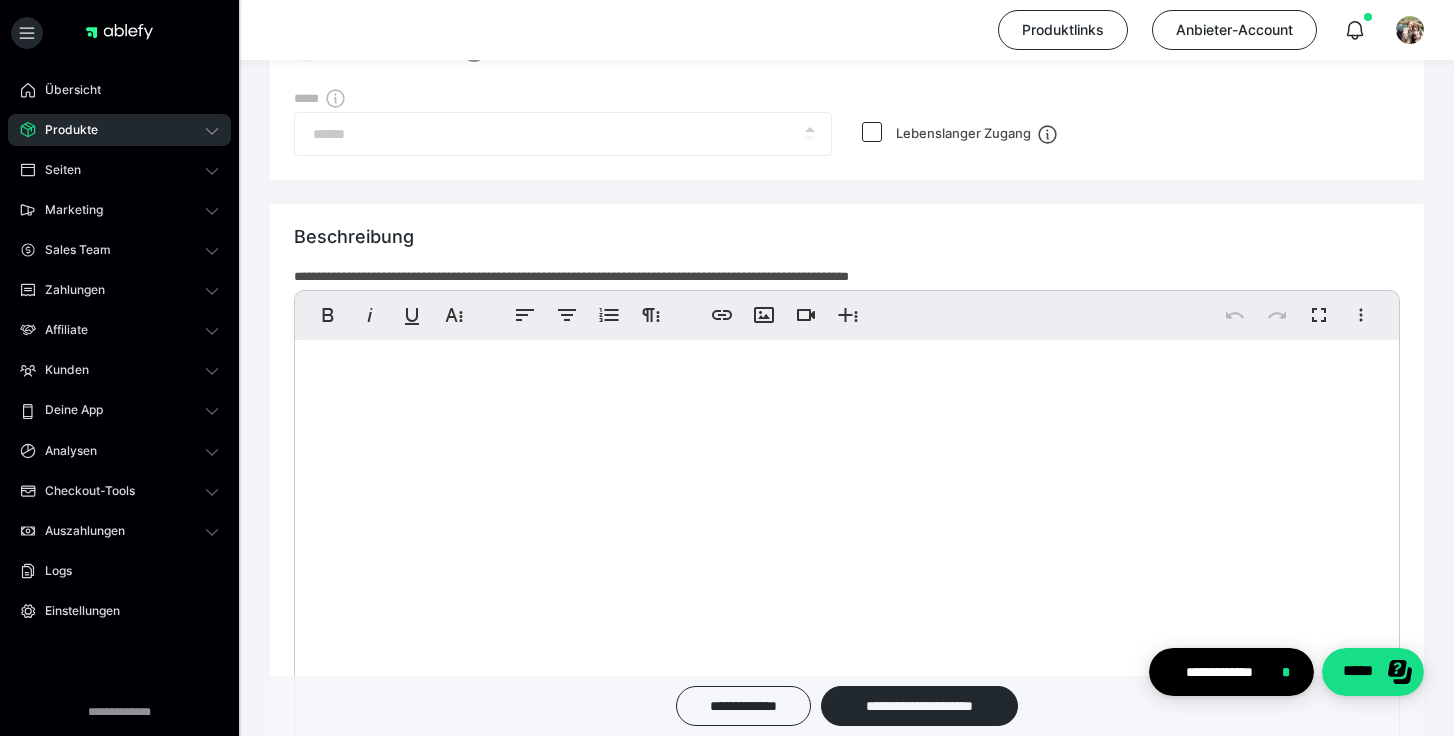 scroll, scrollTop: 1162, scrollLeft: 0, axis: vertical 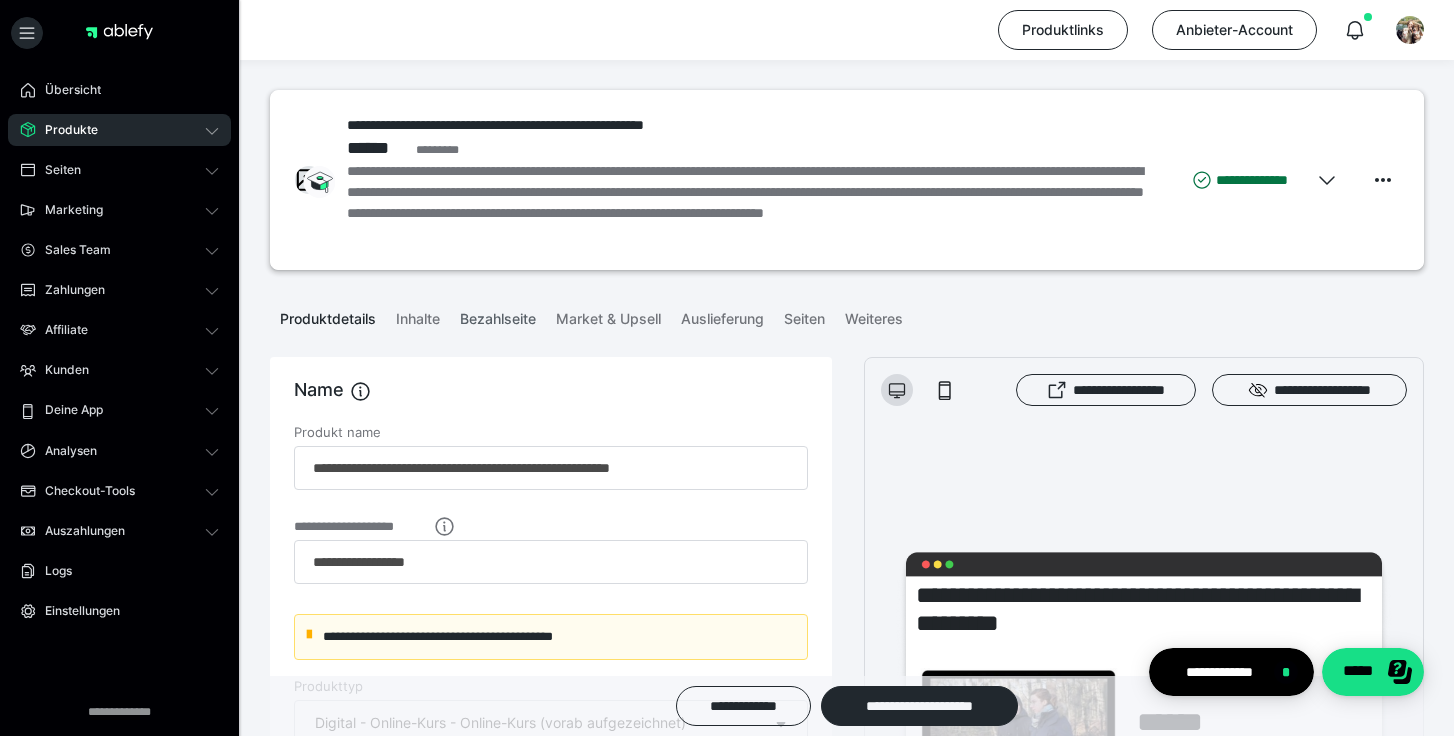 click on "Bezahlseite" at bounding box center (498, 315) 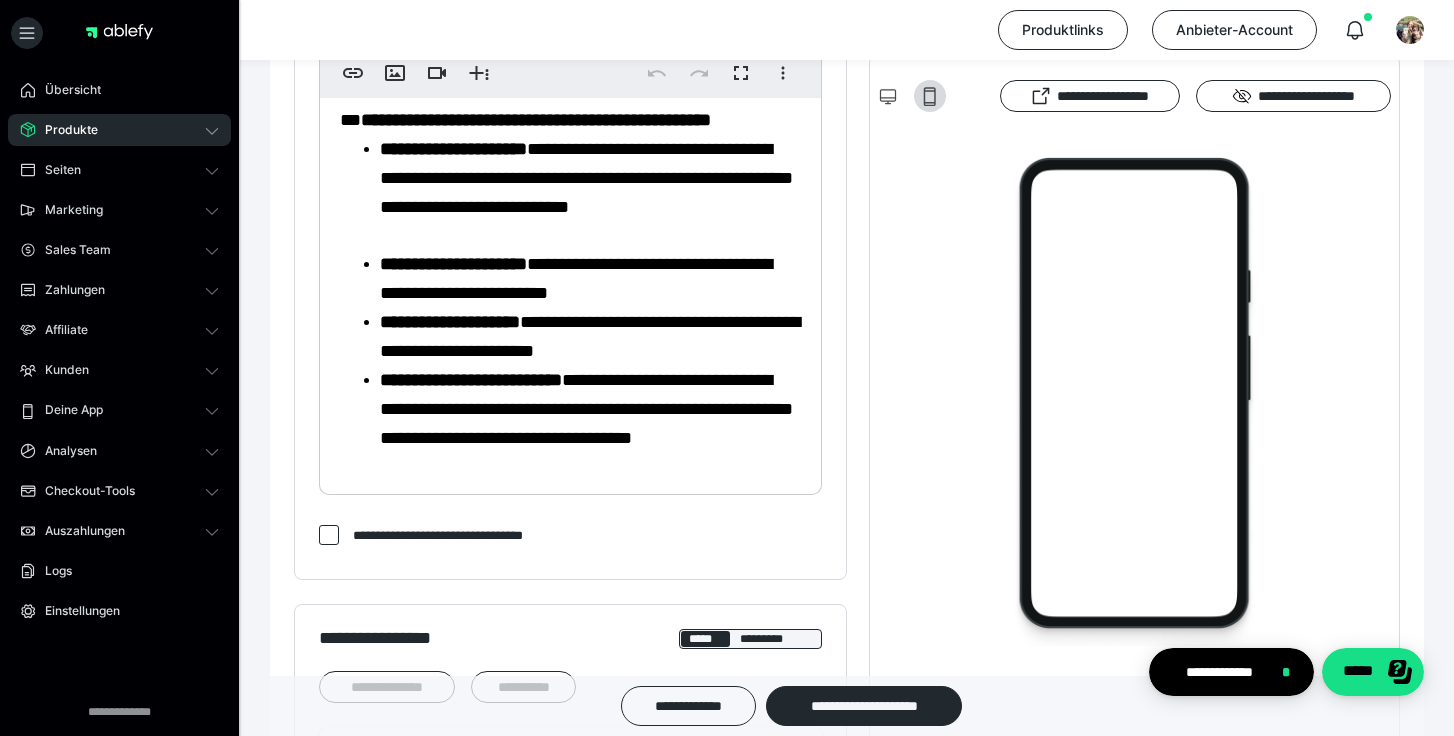 scroll, scrollTop: 738, scrollLeft: 0, axis: vertical 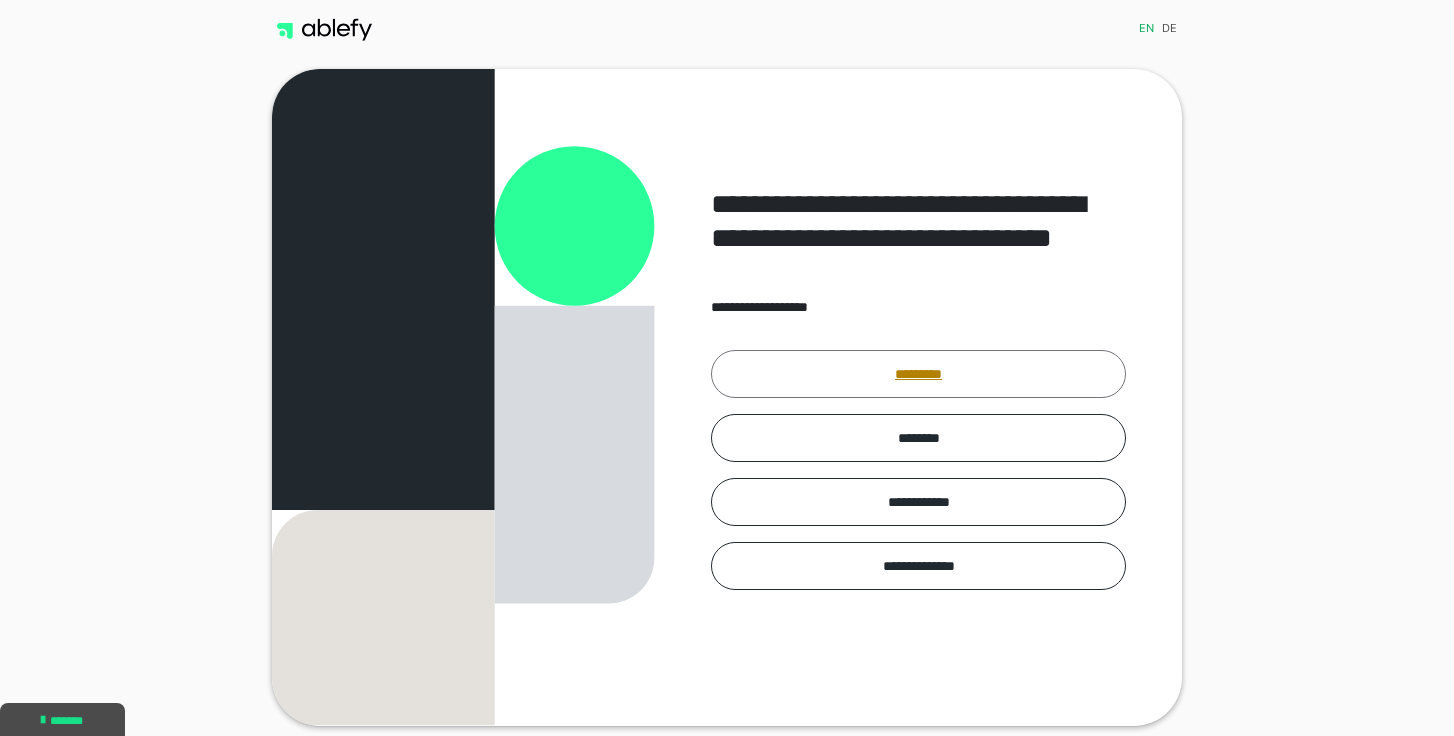 click on "*********" at bounding box center (918, 374) 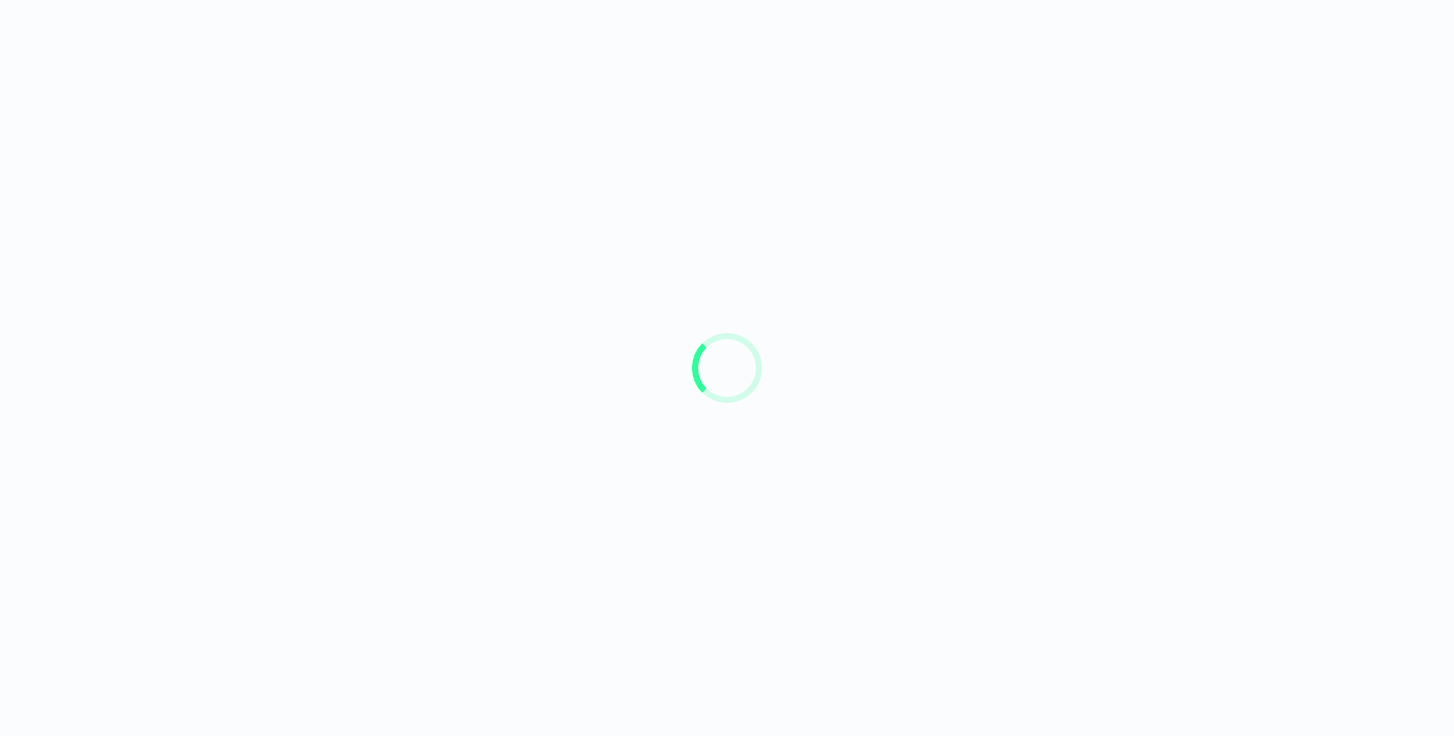 scroll, scrollTop: 0, scrollLeft: 0, axis: both 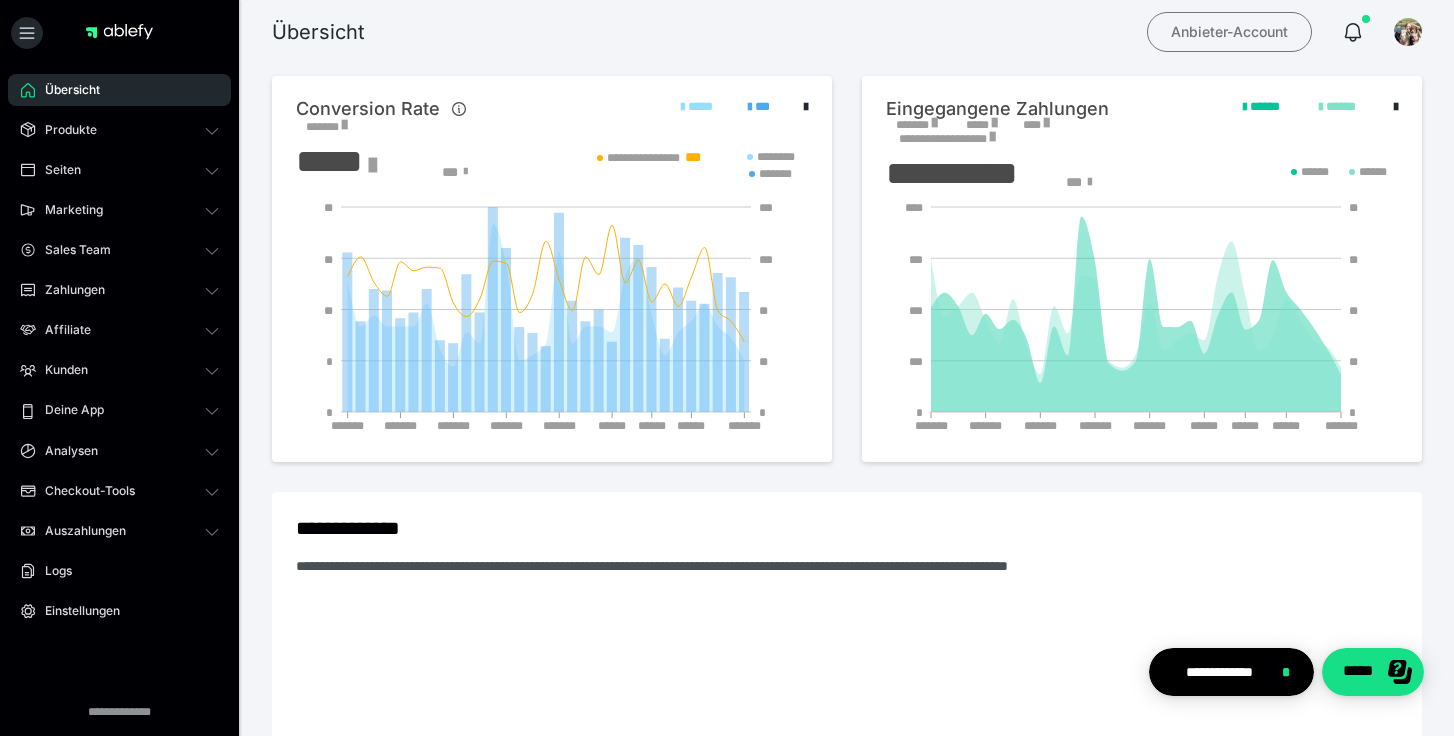click on "Anbieter-Account" at bounding box center [1229, 32] 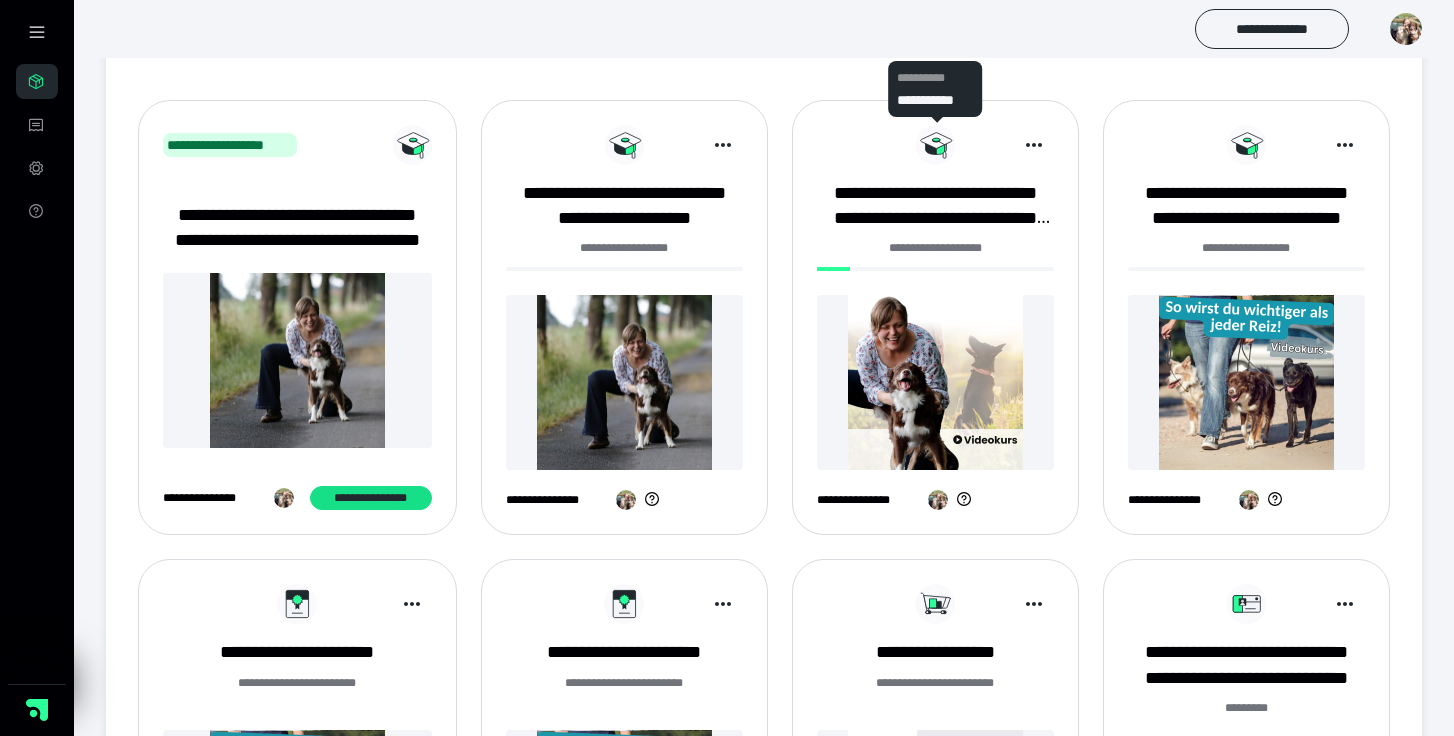 scroll, scrollTop: 218, scrollLeft: 0, axis: vertical 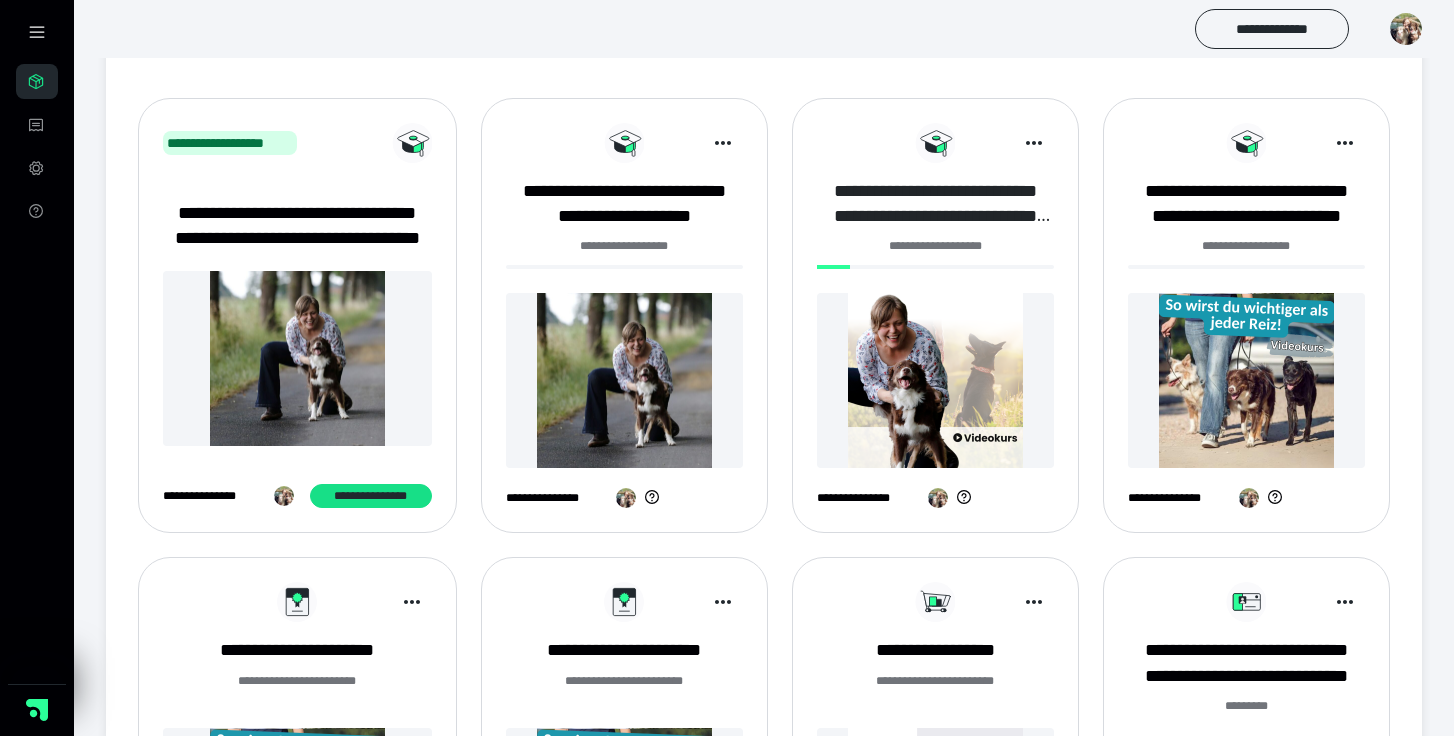 click on "**********" at bounding box center (935, 204) 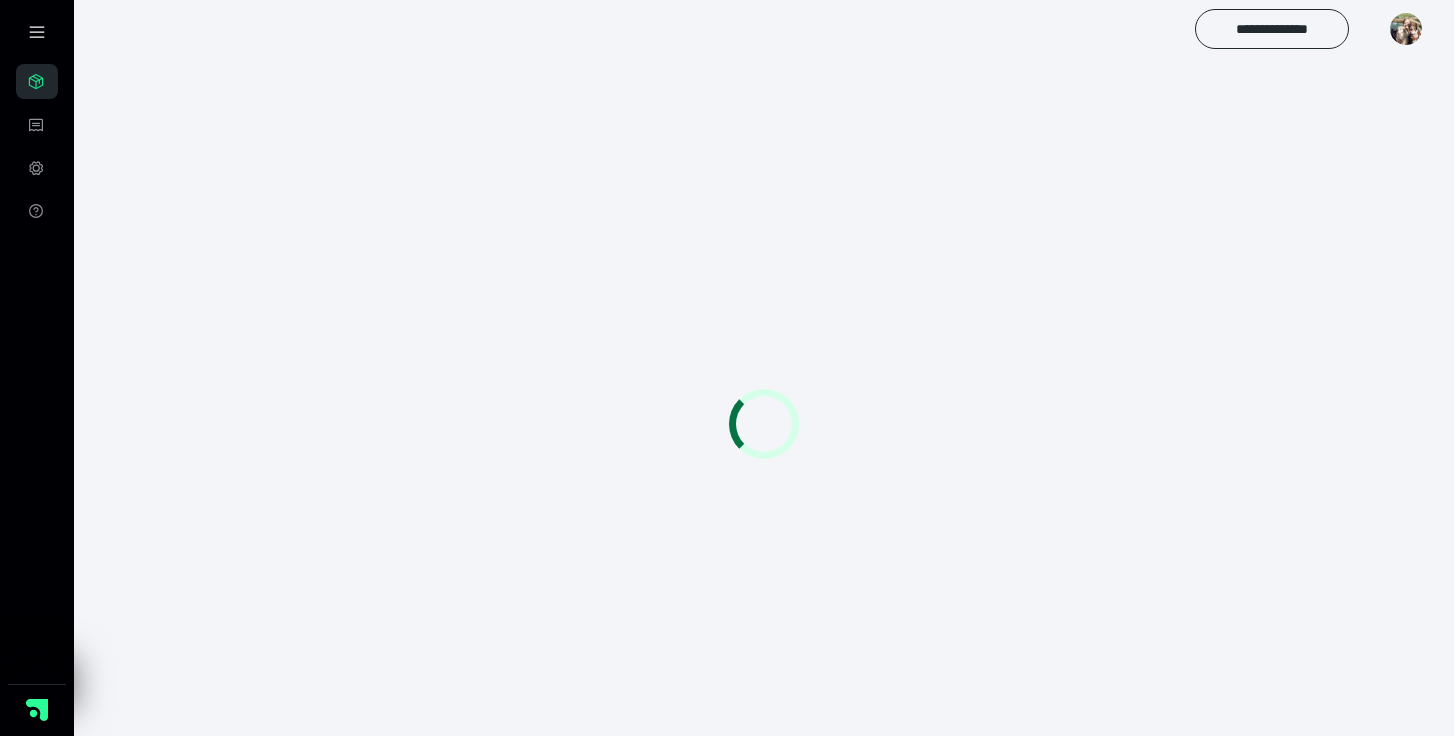 scroll, scrollTop: 0, scrollLeft: 0, axis: both 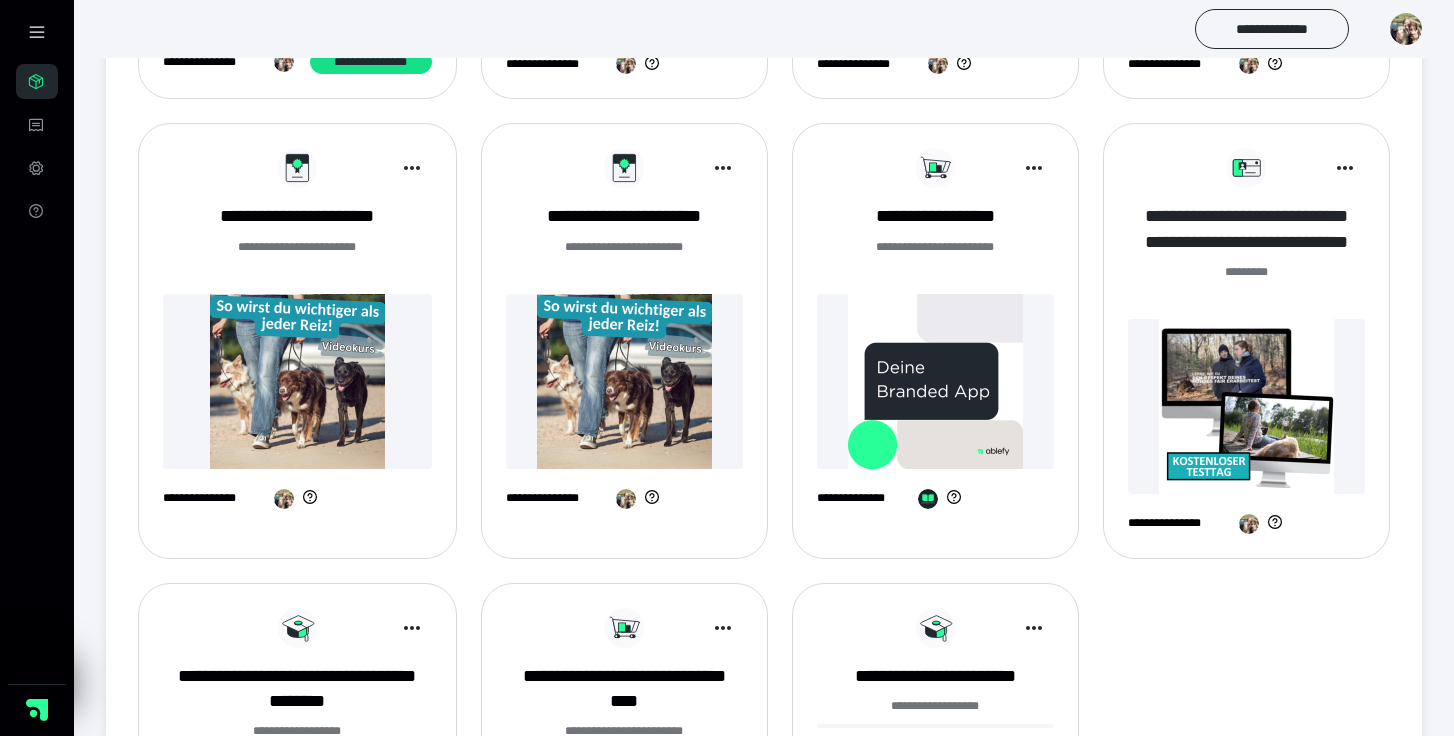 click on "**********" at bounding box center (1246, 229) 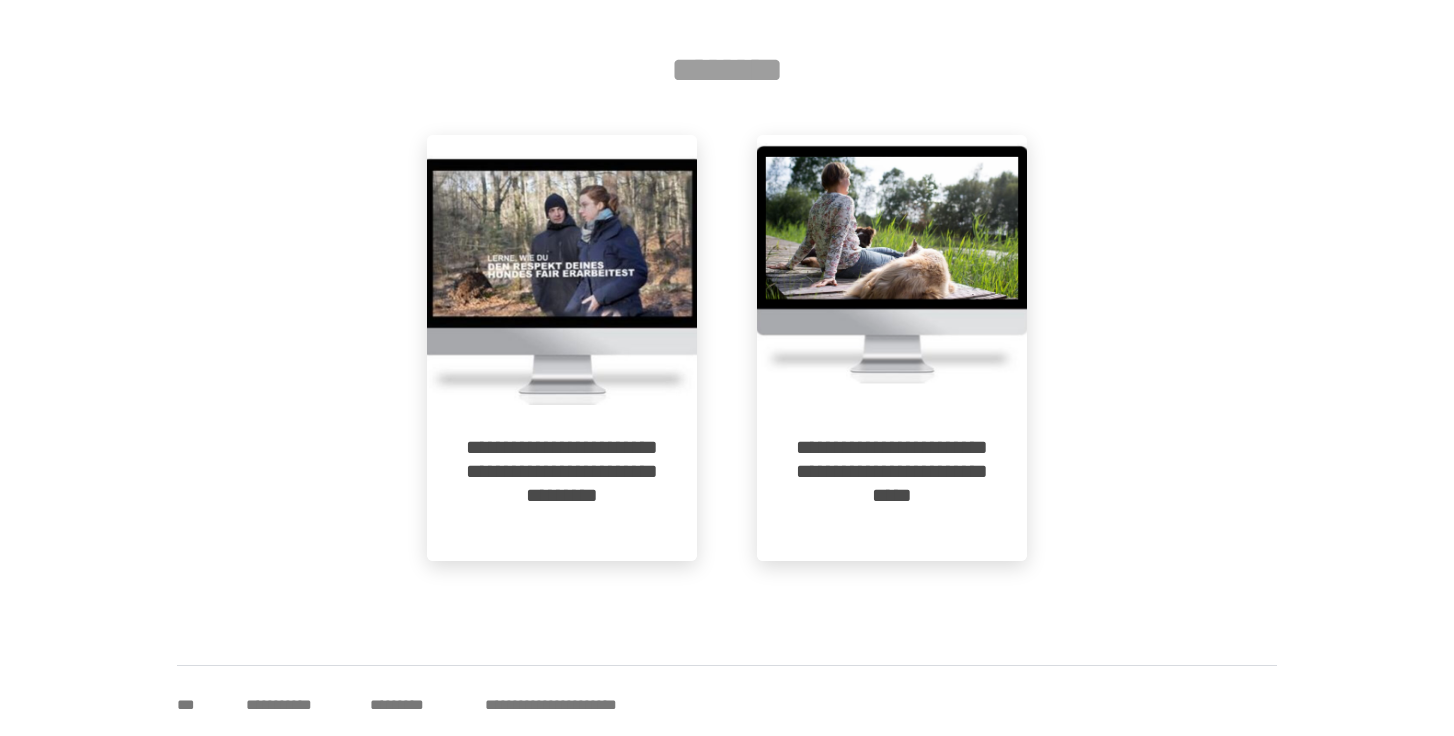 scroll, scrollTop: 739, scrollLeft: 0, axis: vertical 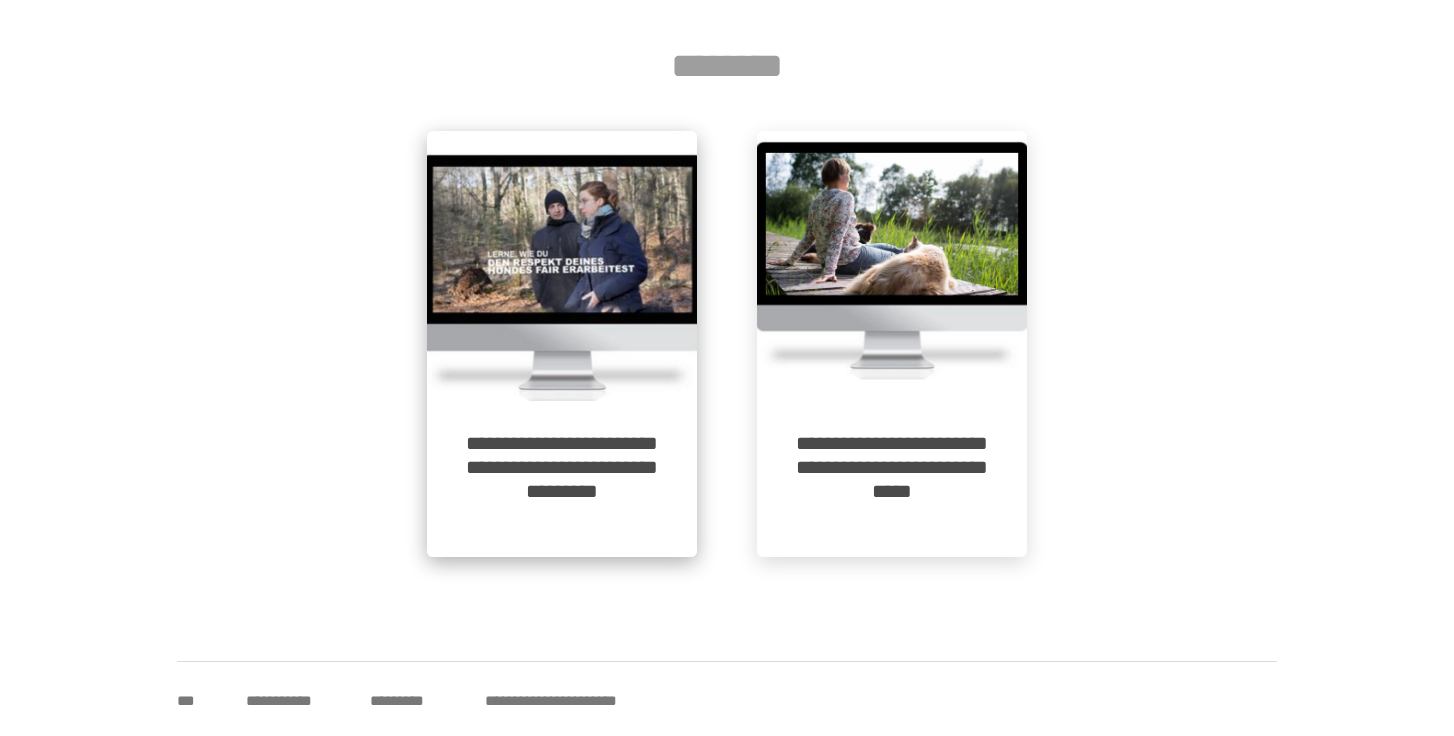 click at bounding box center (562, 266) 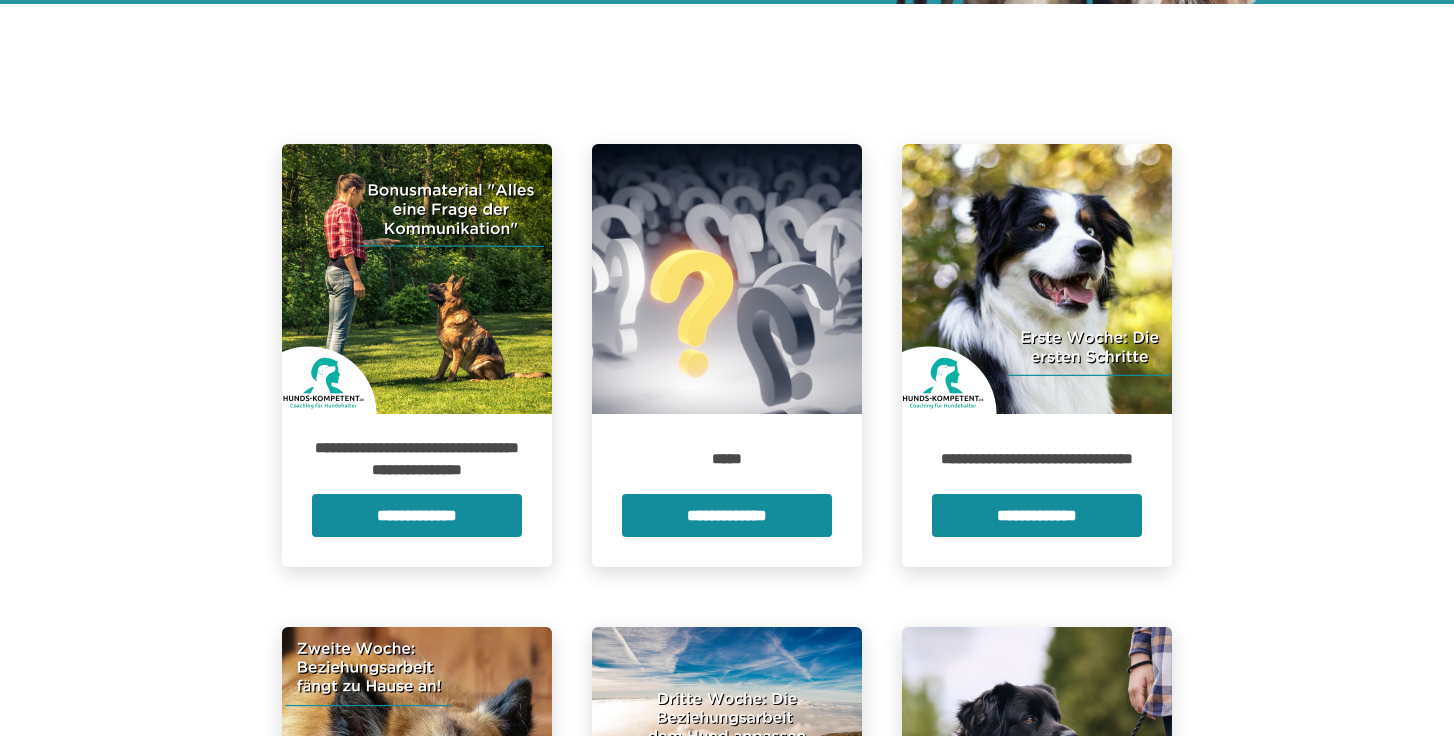 scroll, scrollTop: 291, scrollLeft: 0, axis: vertical 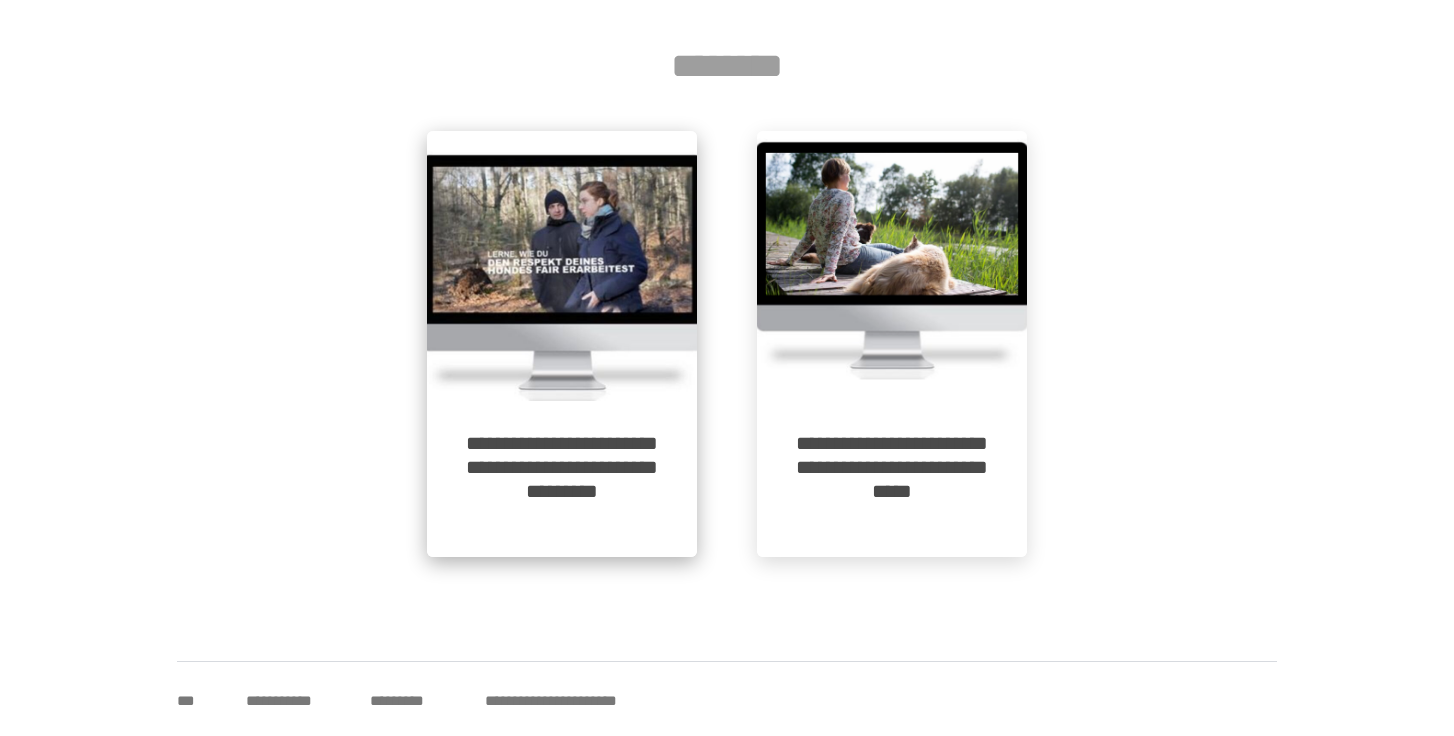 click at bounding box center [562, 266] 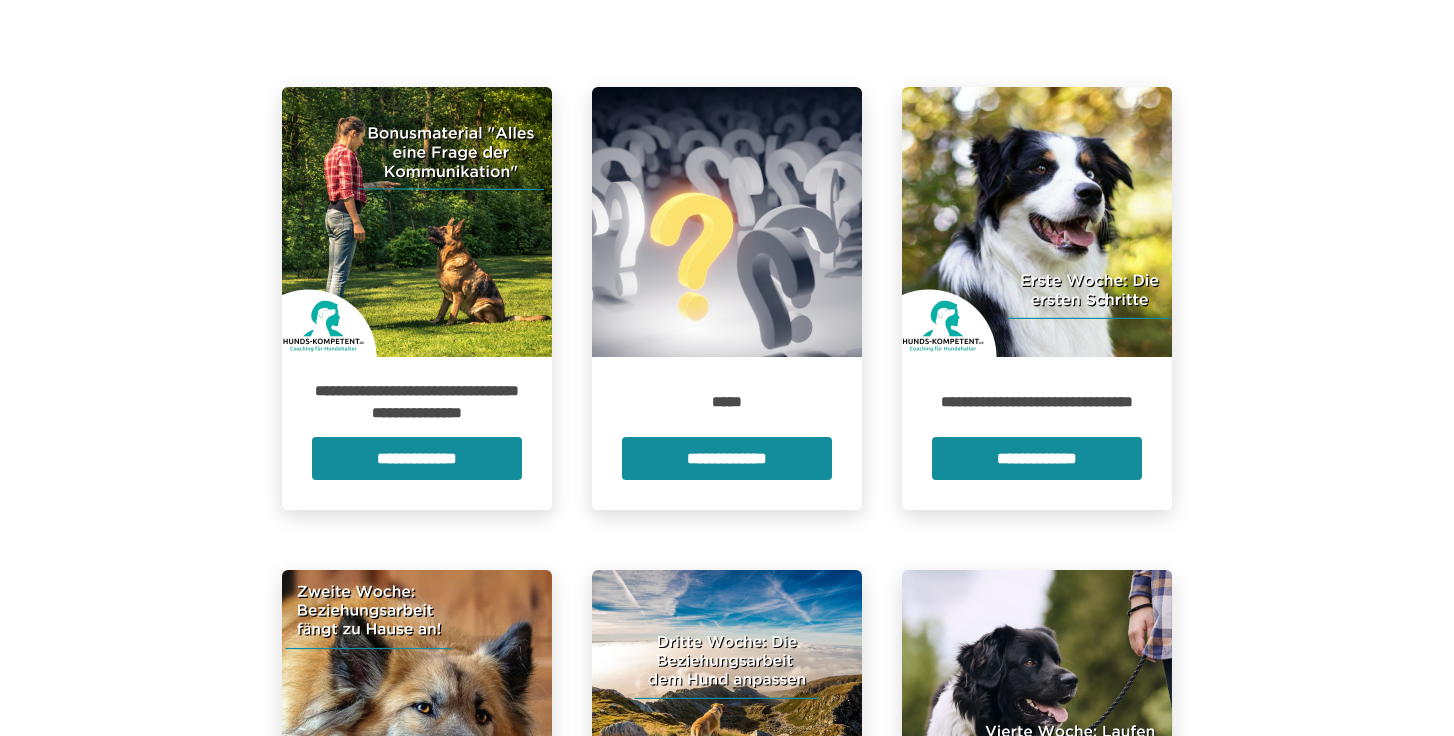 scroll, scrollTop: 388, scrollLeft: 0, axis: vertical 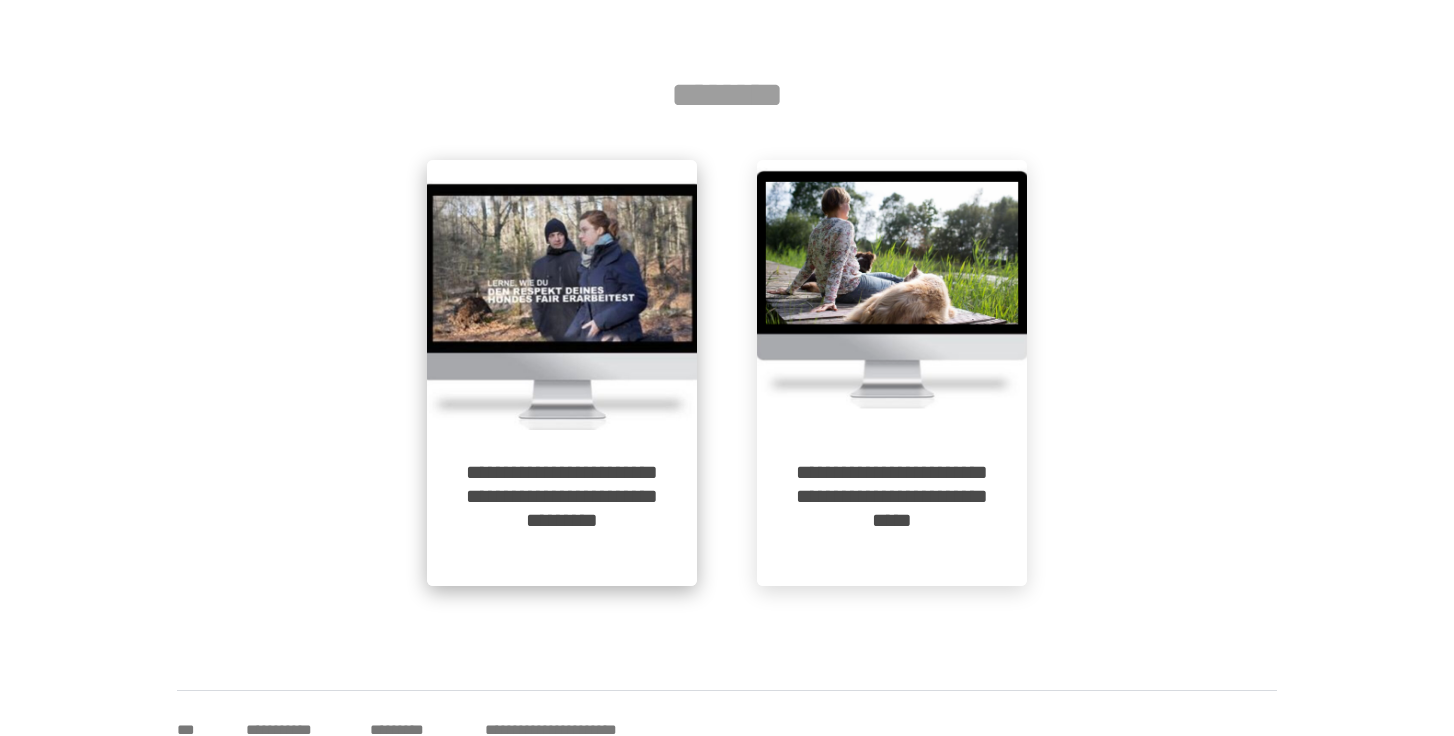 click at bounding box center (562, 295) 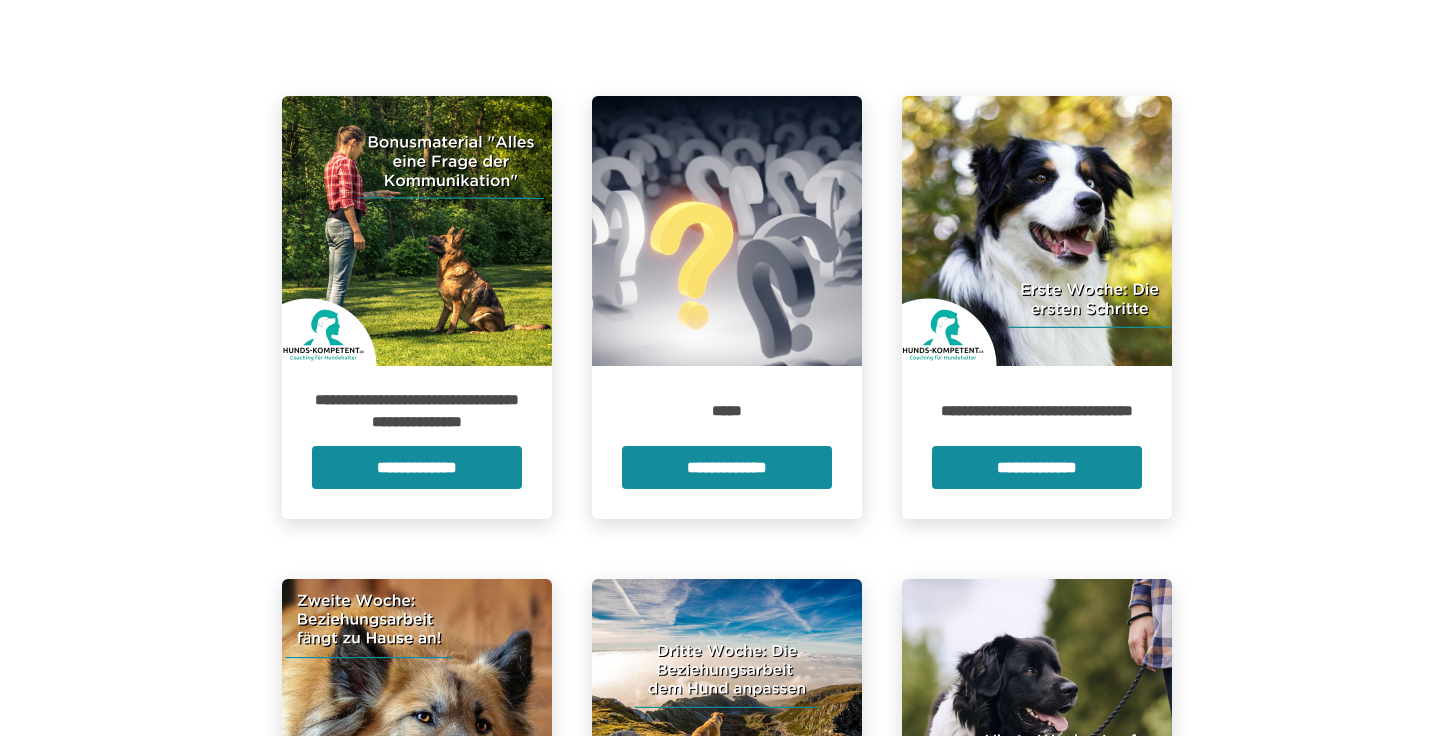 scroll, scrollTop: 332, scrollLeft: 0, axis: vertical 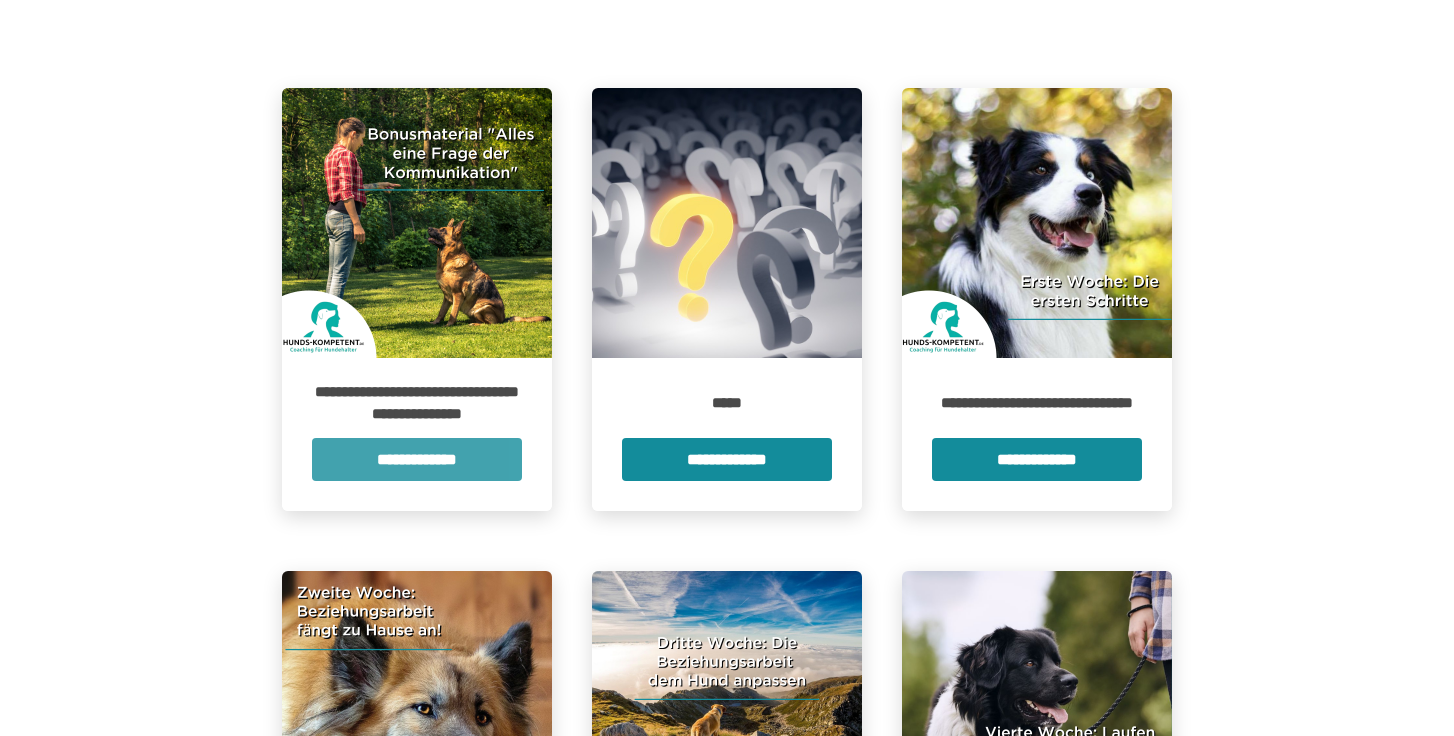 click on "**********" at bounding box center (417, 459) 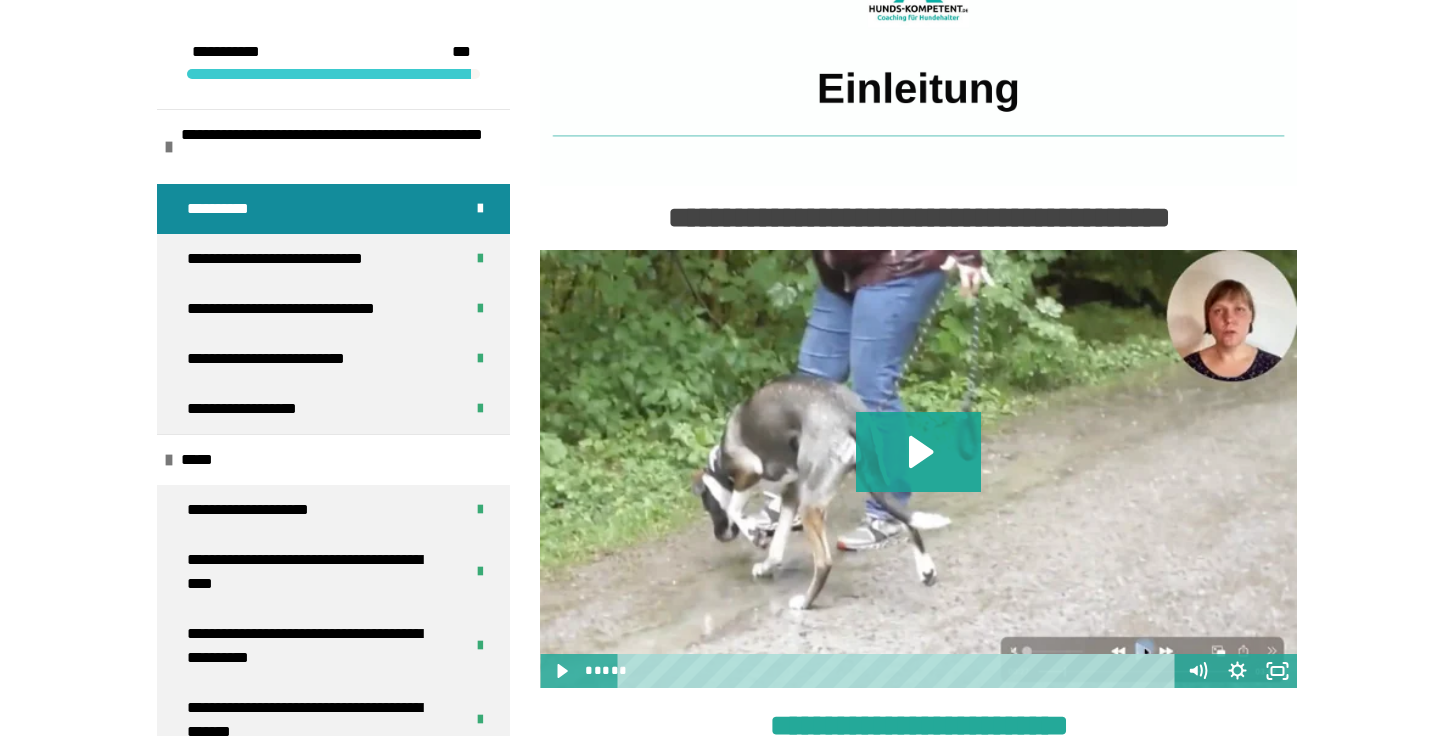 scroll, scrollTop: 403, scrollLeft: 0, axis: vertical 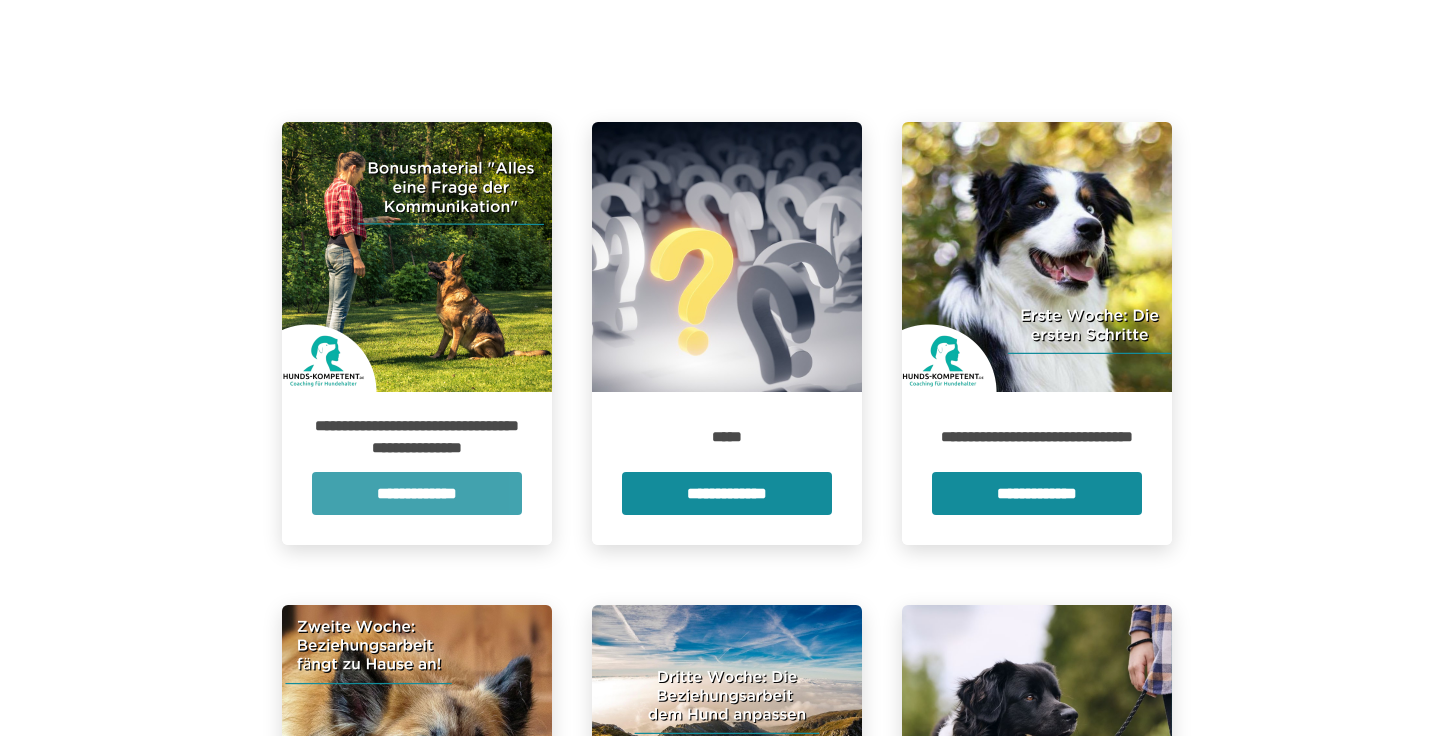 click on "**********" at bounding box center [417, 493] 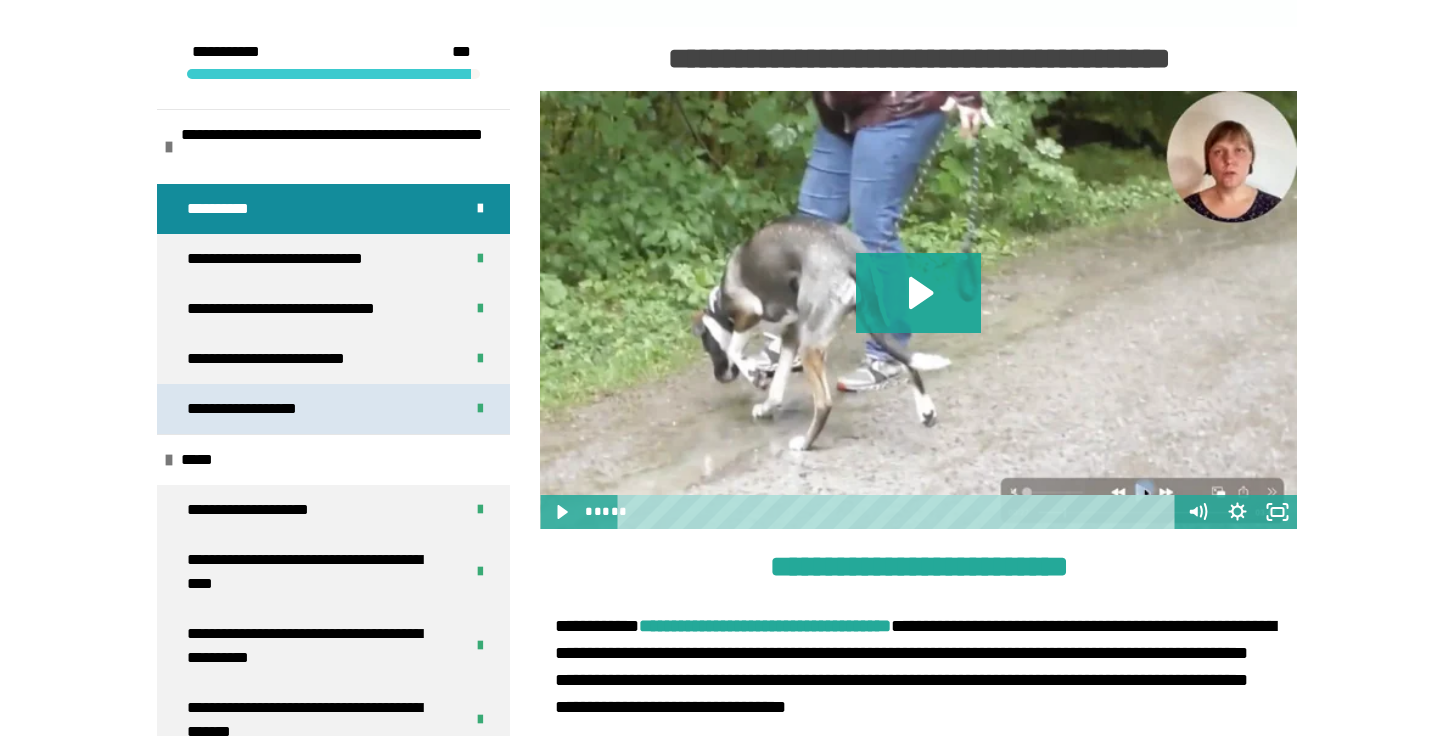 scroll, scrollTop: 562, scrollLeft: 0, axis: vertical 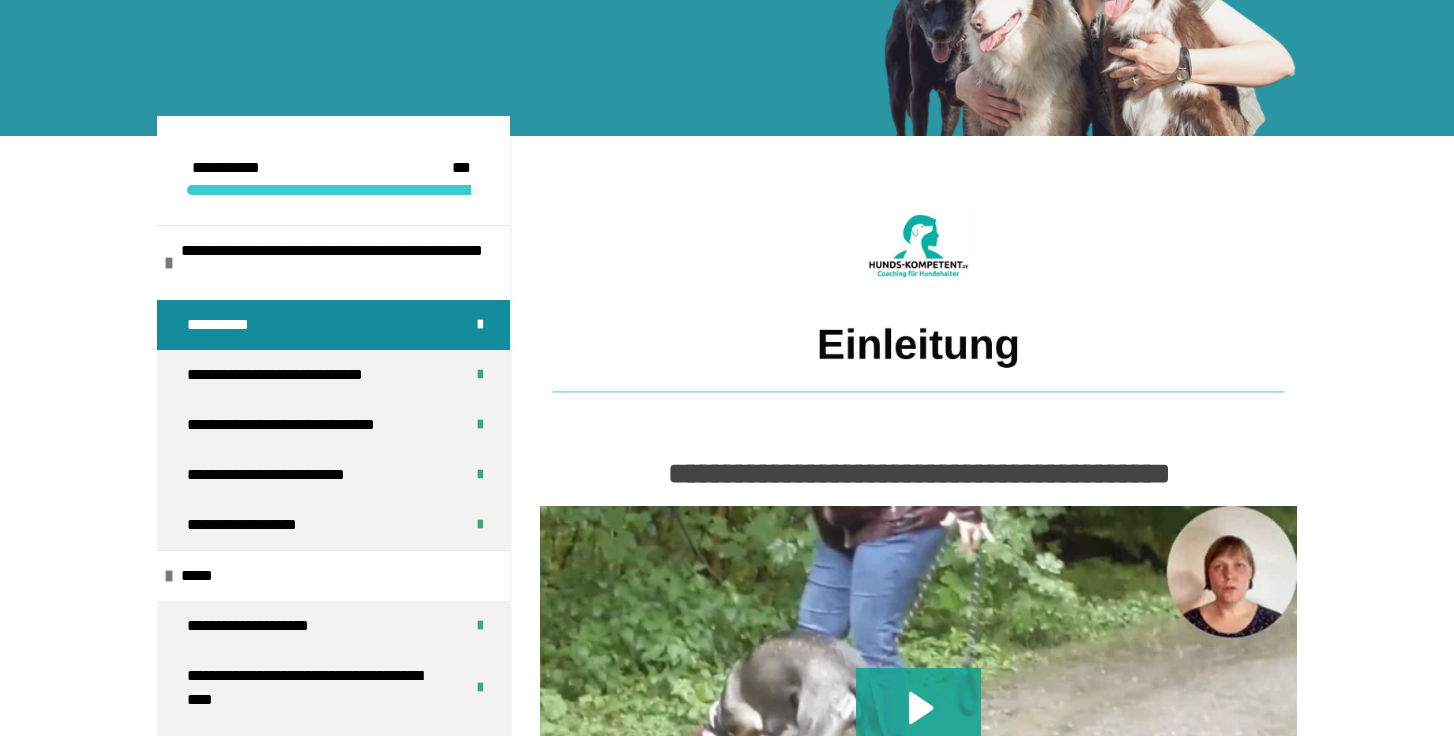 click on "**********" at bounding box center [301, 375] 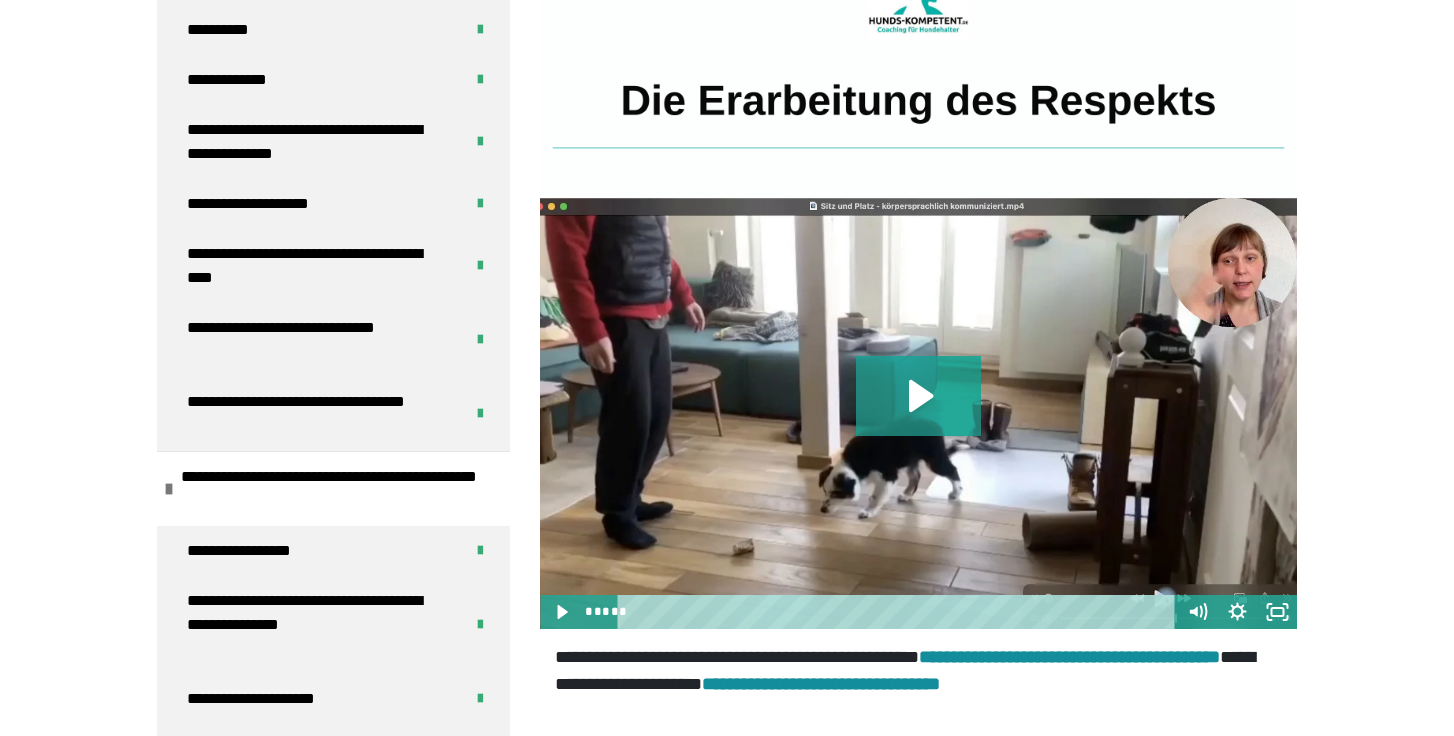 scroll, scrollTop: 395, scrollLeft: 0, axis: vertical 